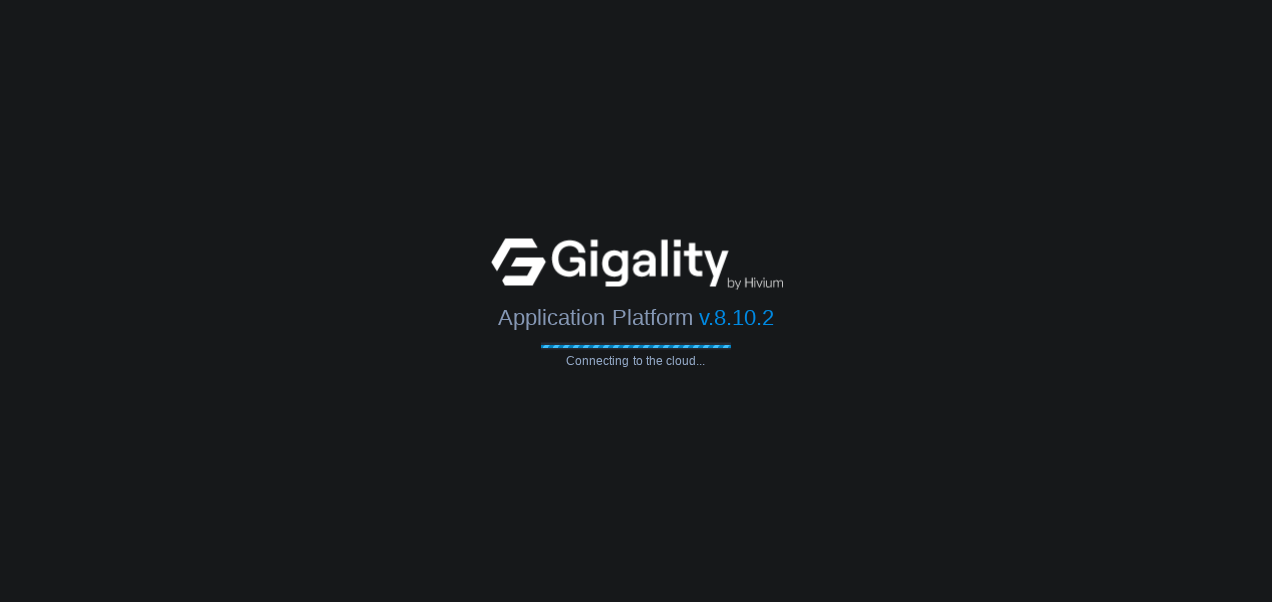 scroll, scrollTop: 0, scrollLeft: 0, axis: both 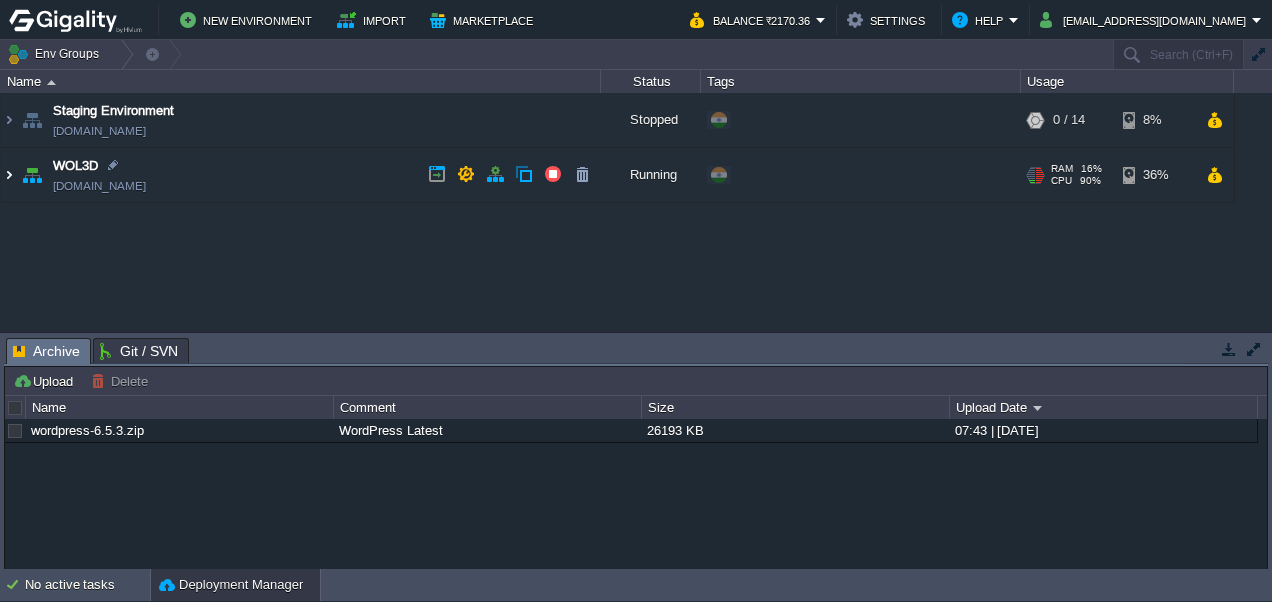click at bounding box center (9, 175) 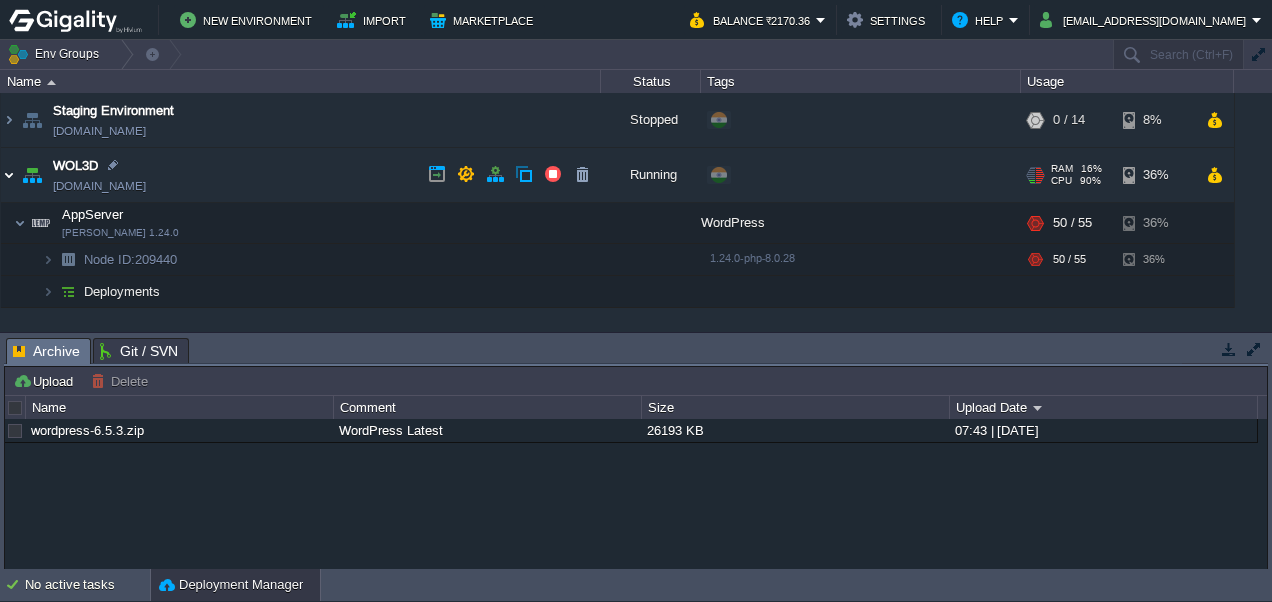 click at bounding box center [9, 175] 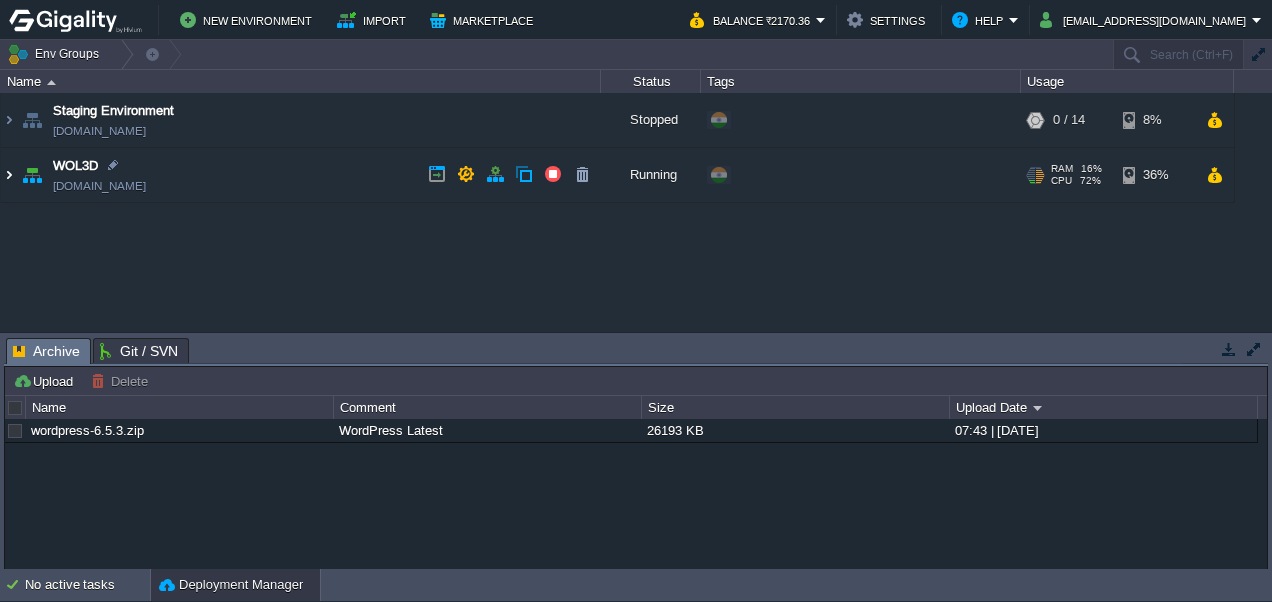 click at bounding box center (9, 175) 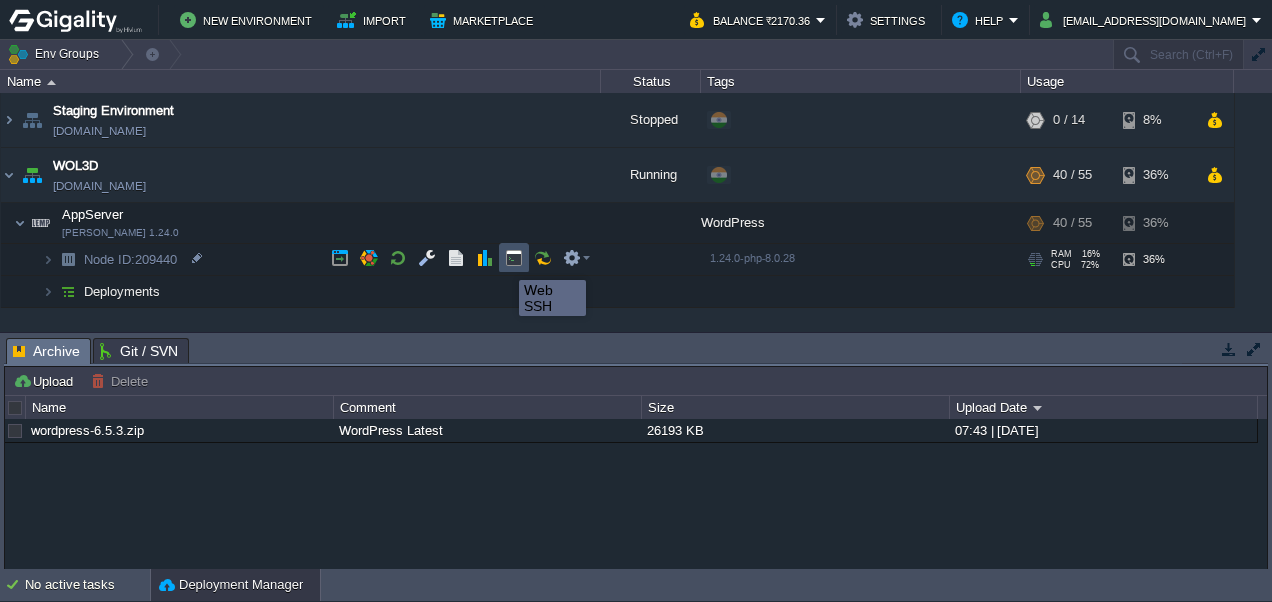 click at bounding box center [514, 258] 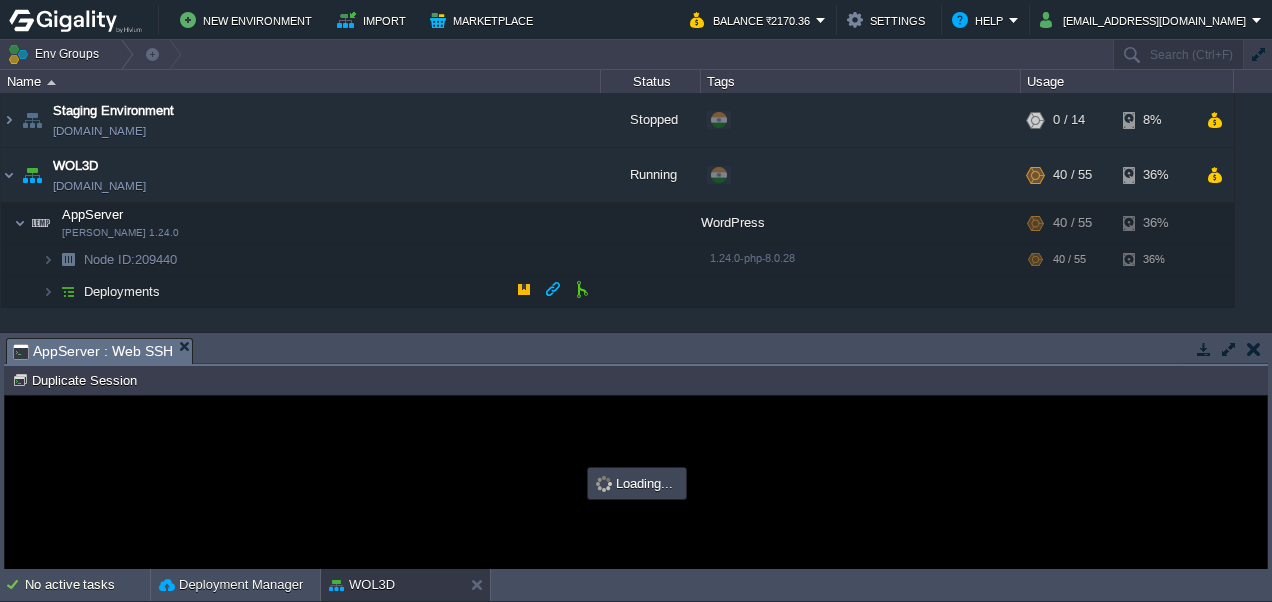 scroll, scrollTop: 0, scrollLeft: 0, axis: both 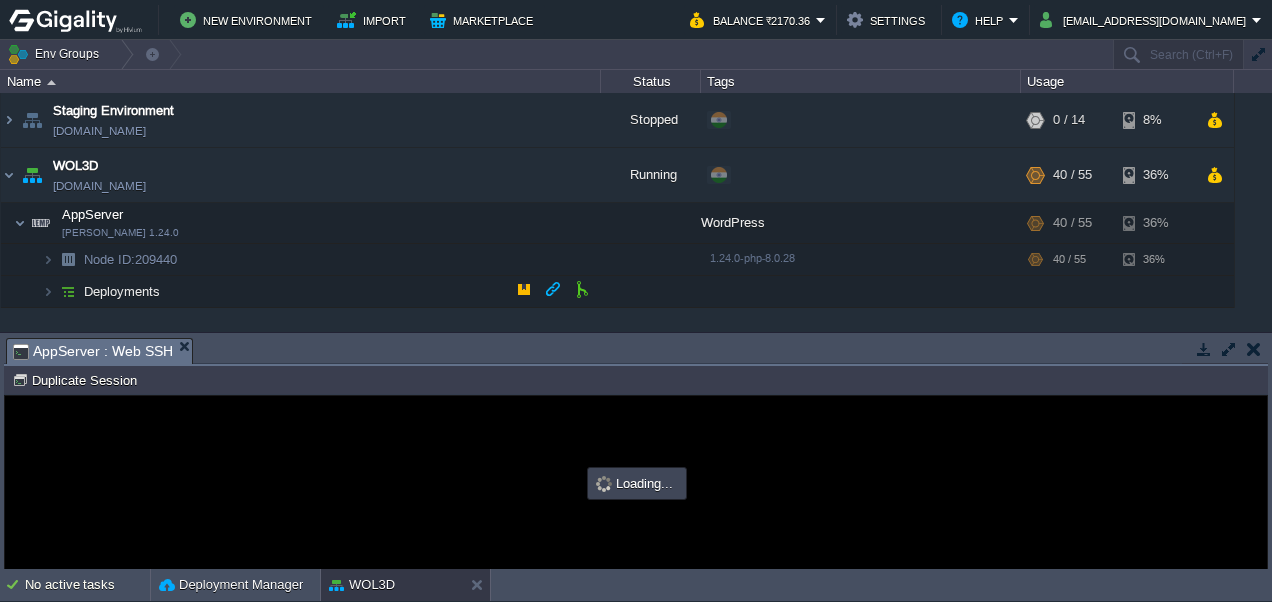type on "#000000" 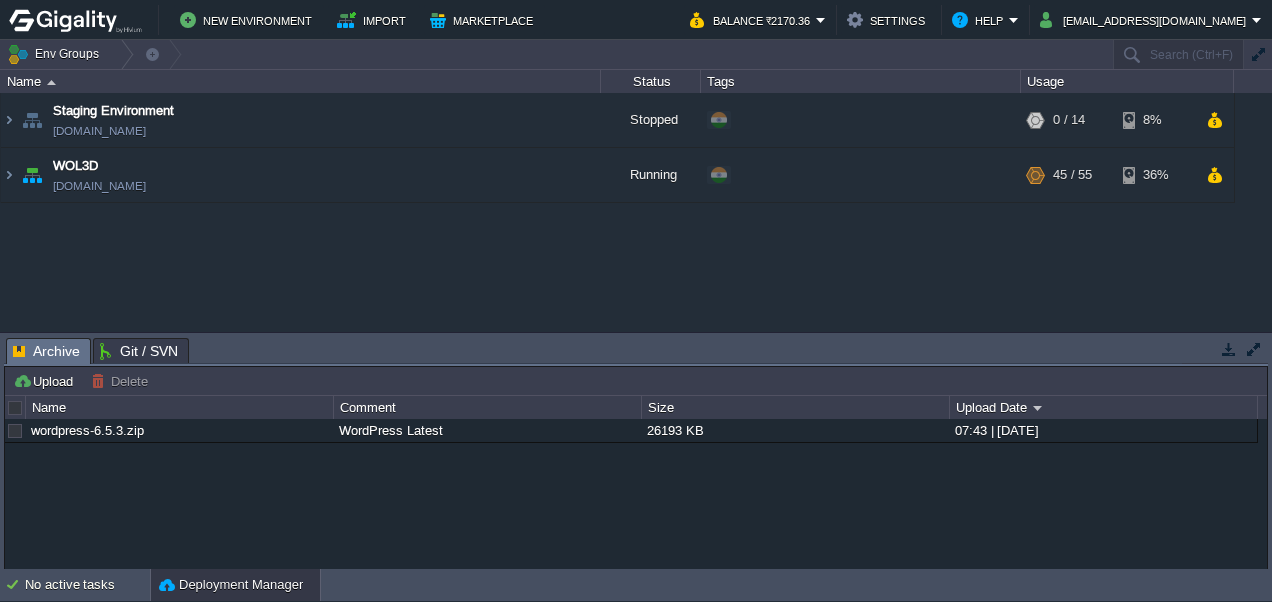 scroll, scrollTop: 0, scrollLeft: 0, axis: both 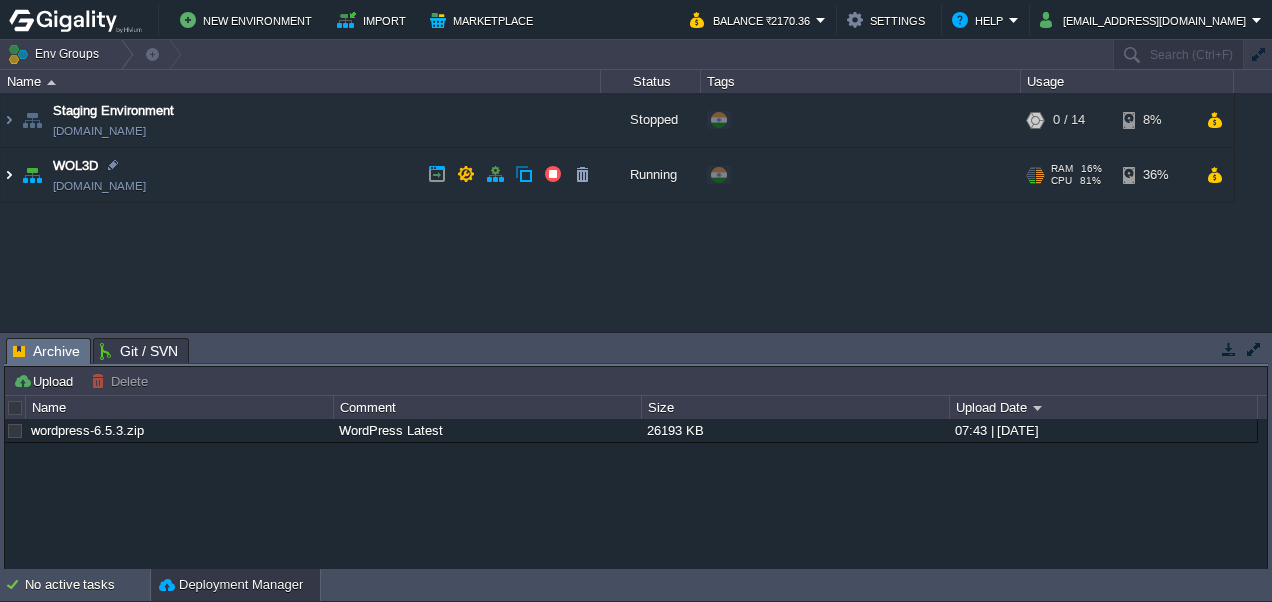 click at bounding box center (9, 175) 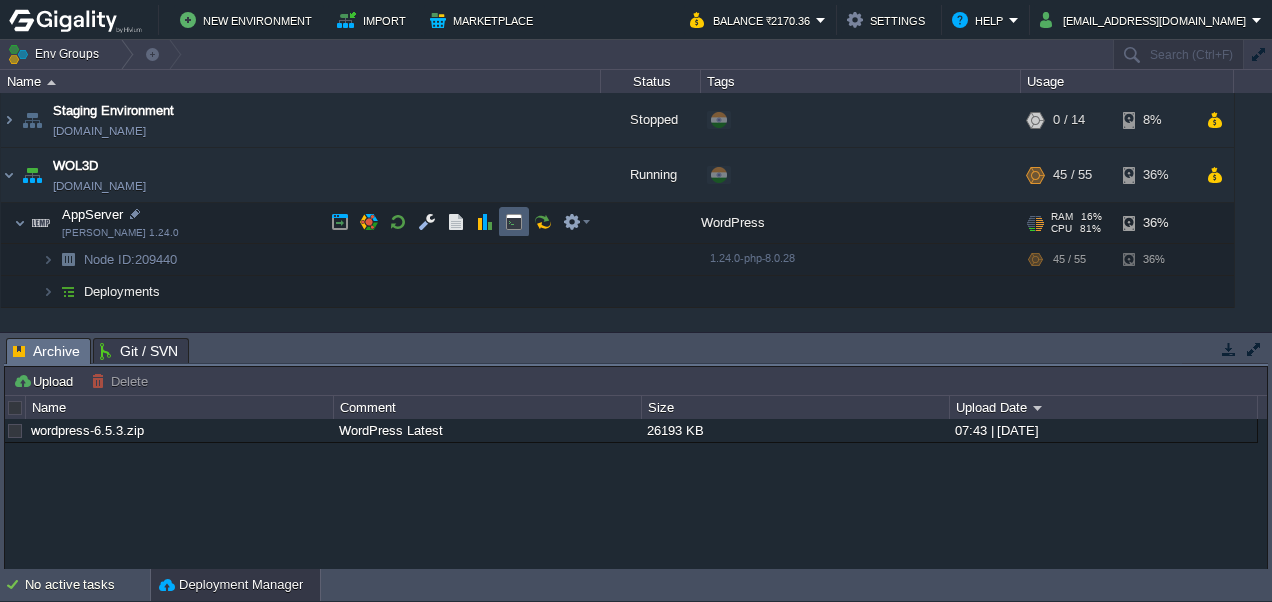 click at bounding box center [514, 222] 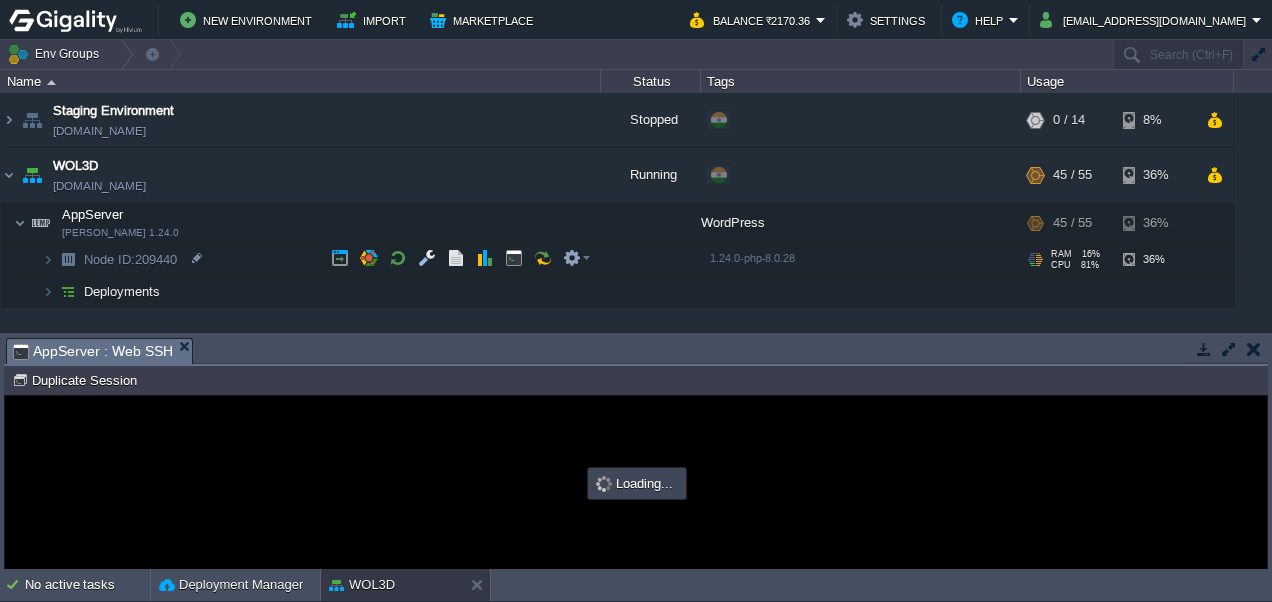 scroll, scrollTop: 0, scrollLeft: 0, axis: both 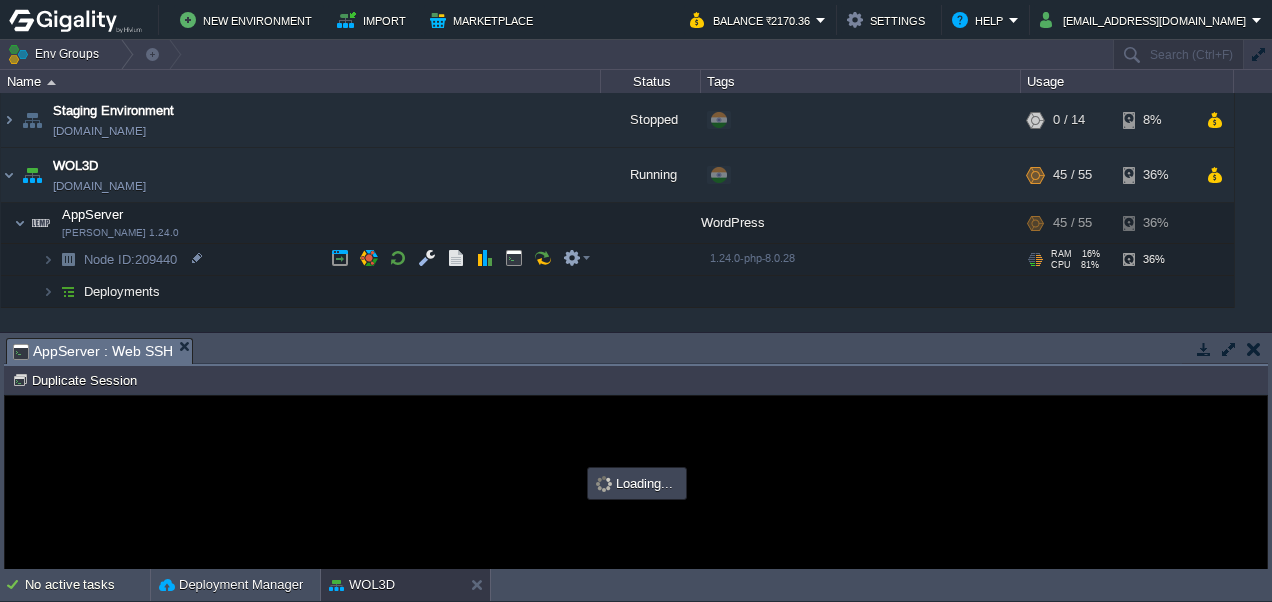 type on "#000000" 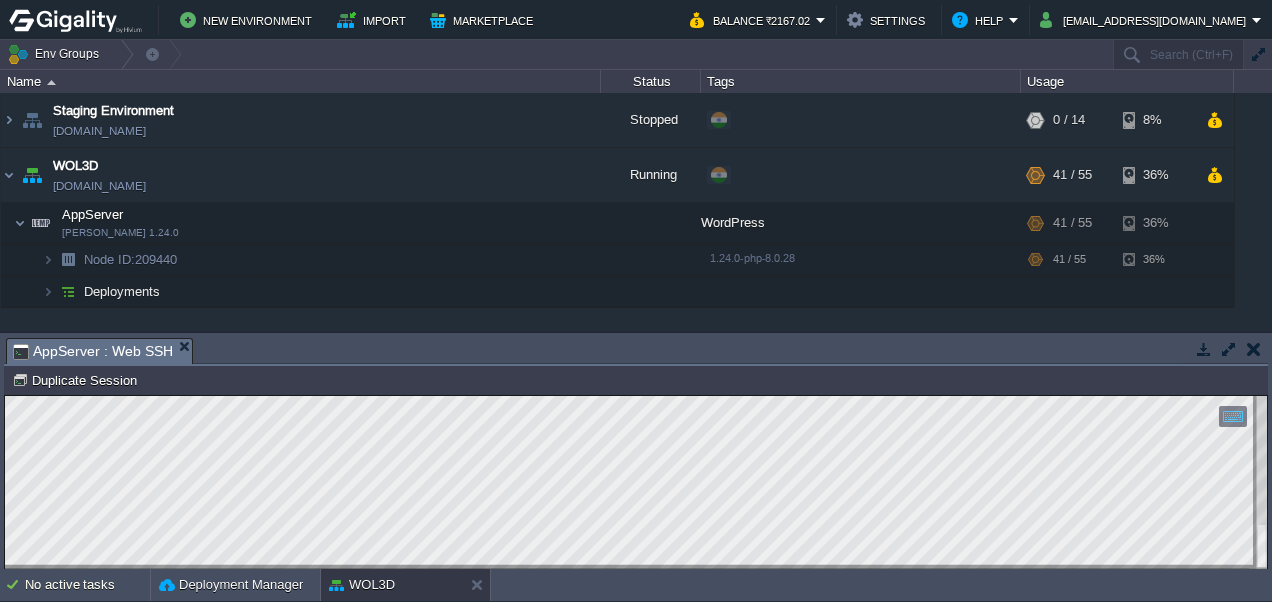 click on "Copy:                  Ctrl + Shift + C                                          Paste:                  Ctrl + V                                         Settings:                  Ctrl + Shift + Alt
0" at bounding box center [636, 396] 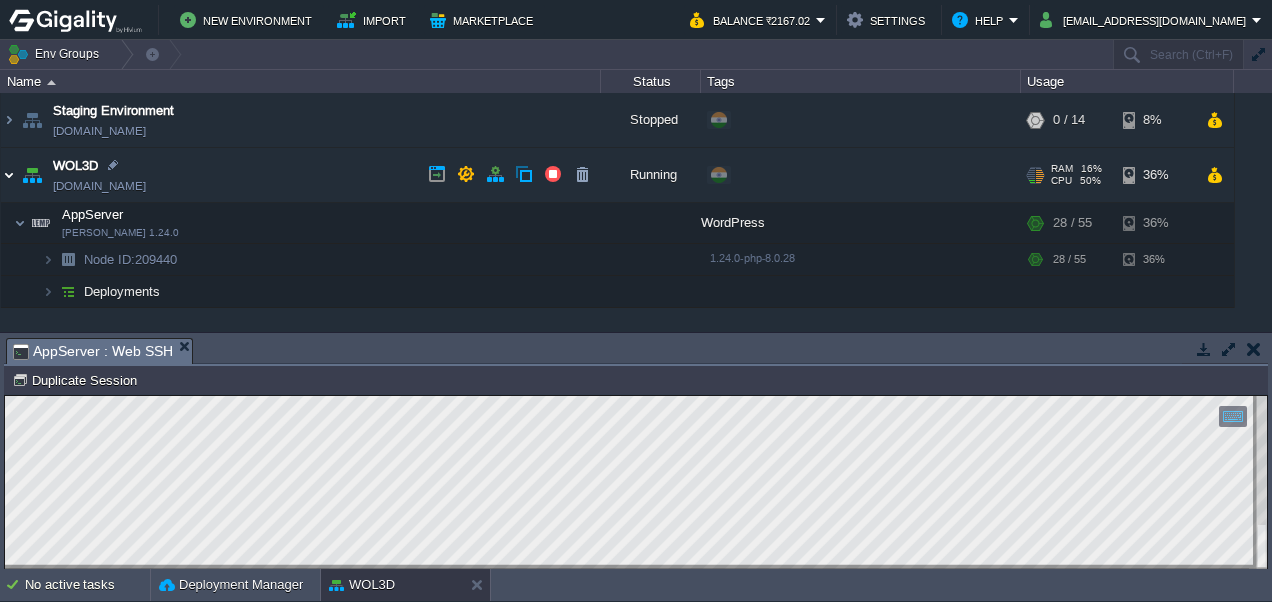 click at bounding box center (9, 175) 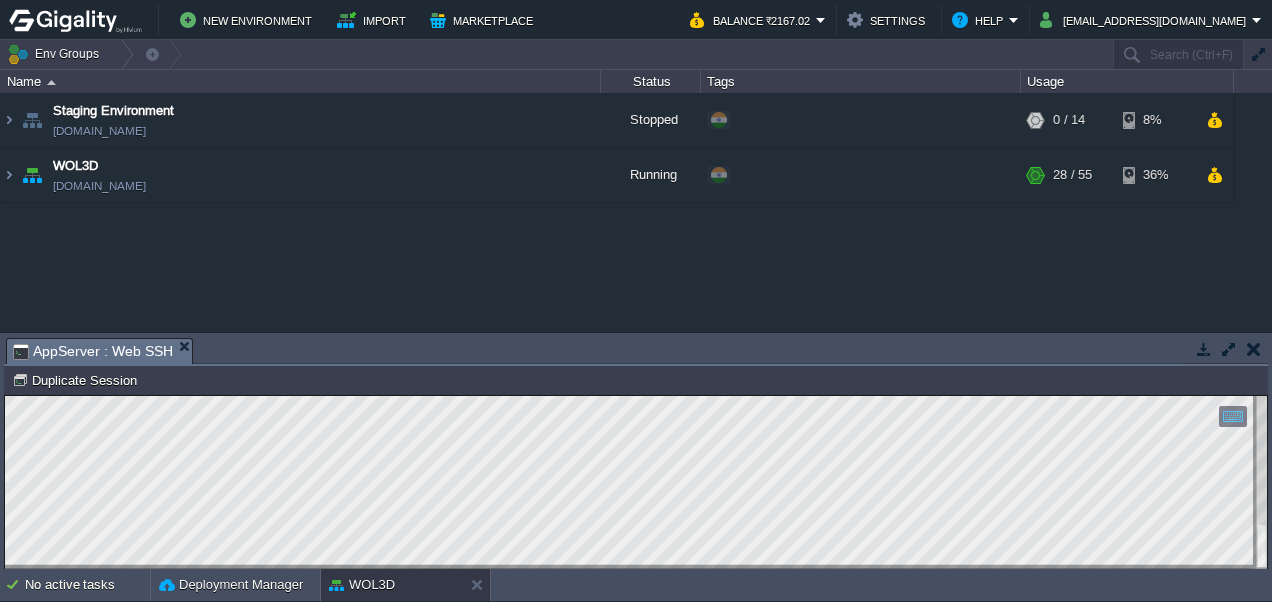 click on "Tasks Activity Log Archive Git / SVN AppServer : Web SSH" at bounding box center (2504, 350) 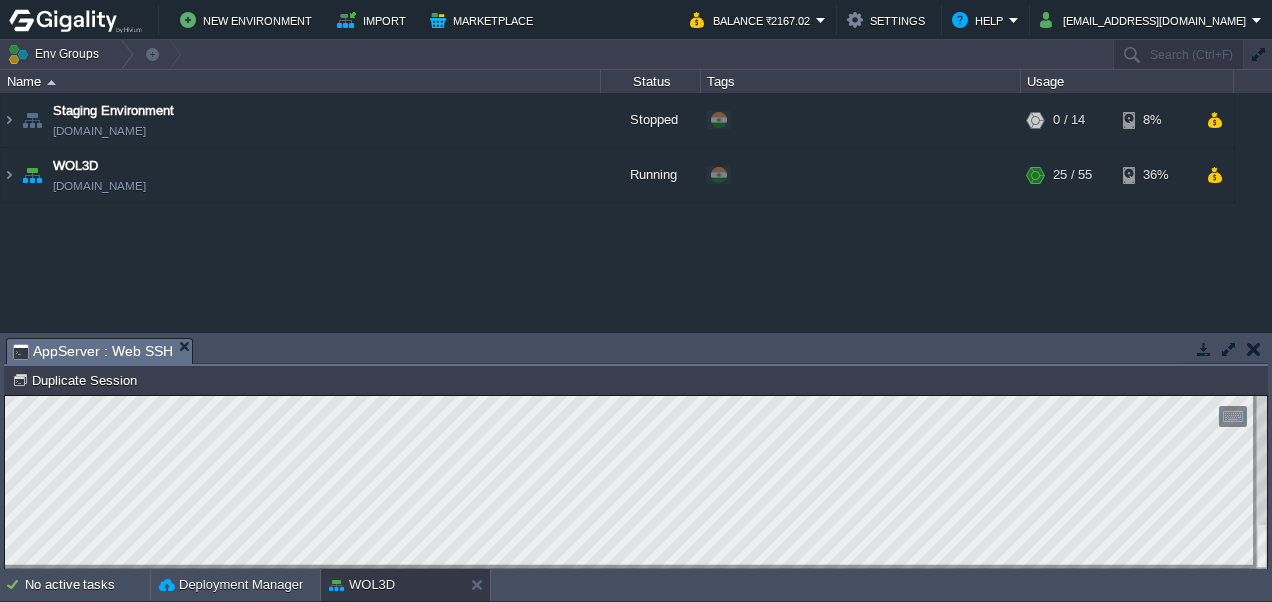 click on "Staging Environment env-2550067.in1.gigality.net Stopped                                 + Add to Env Group                                                                                                                                                            RAM                 0%                                         CPU                 0%                             0 / 14                    8%       WOL3D env-2550066.in1.gigality.net Running                                 + Add to Env Group                                                                                                                                                            RAM                 16%                                         CPU                 45%                             25 / 55                    36%       AppServer LEMP 1.24.0 WordPress                                                                                                                                                            RAM 16% CPU 50%" at bounding box center (636, 212) 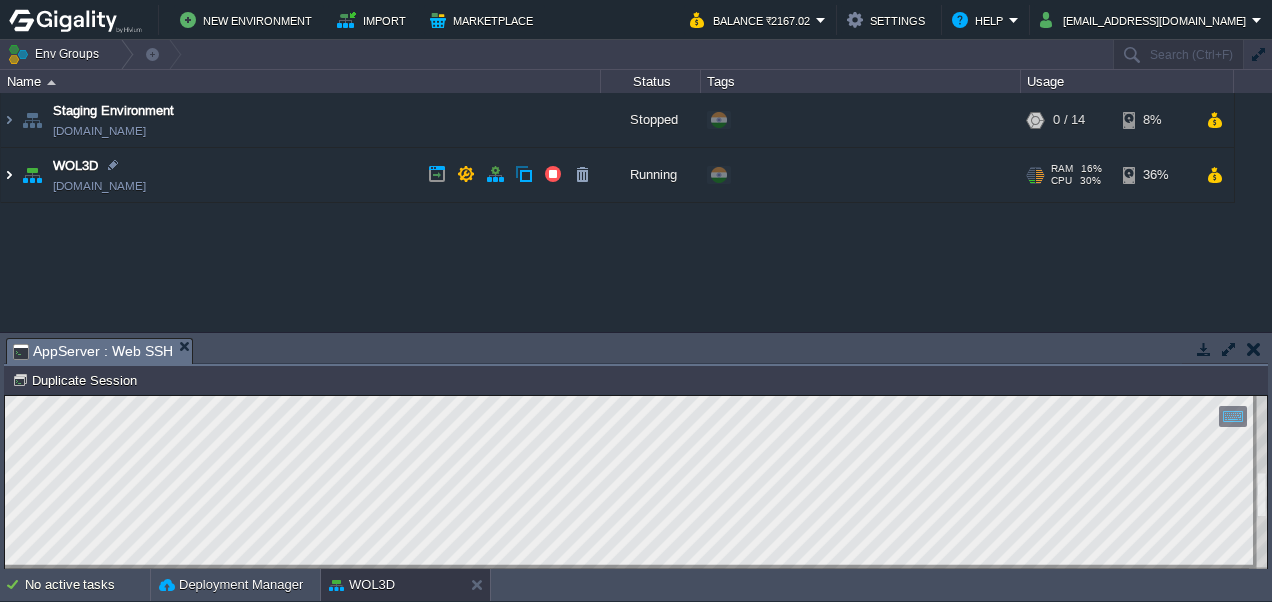 click at bounding box center (9, 175) 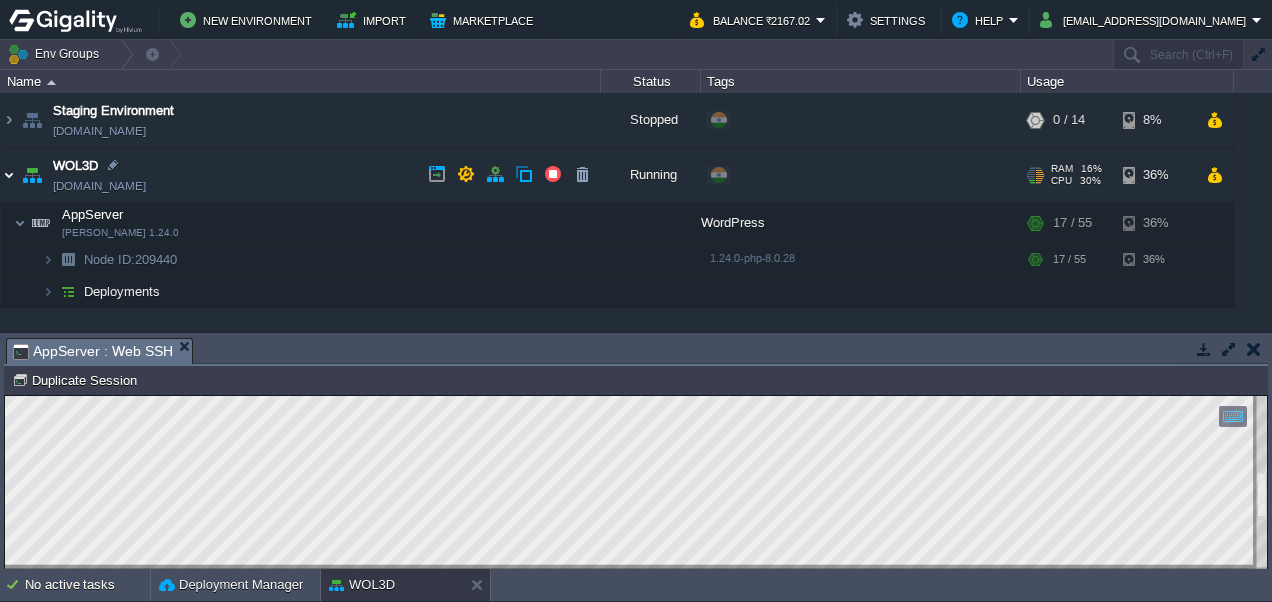 click at bounding box center (9, 175) 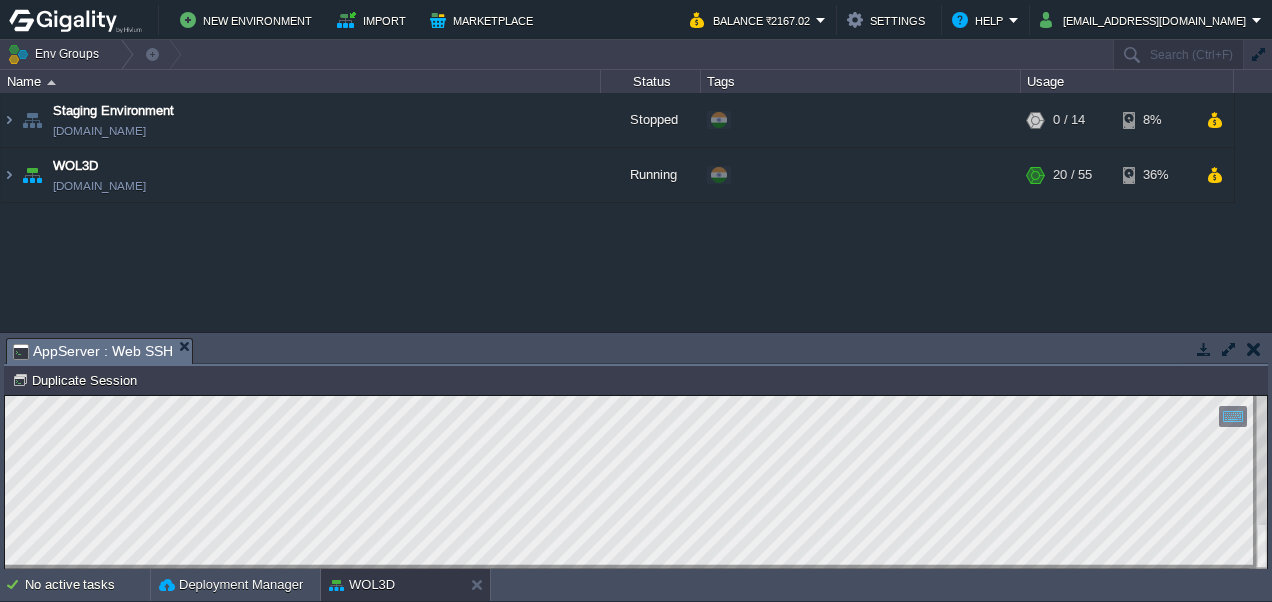 click at bounding box center (636, 482) 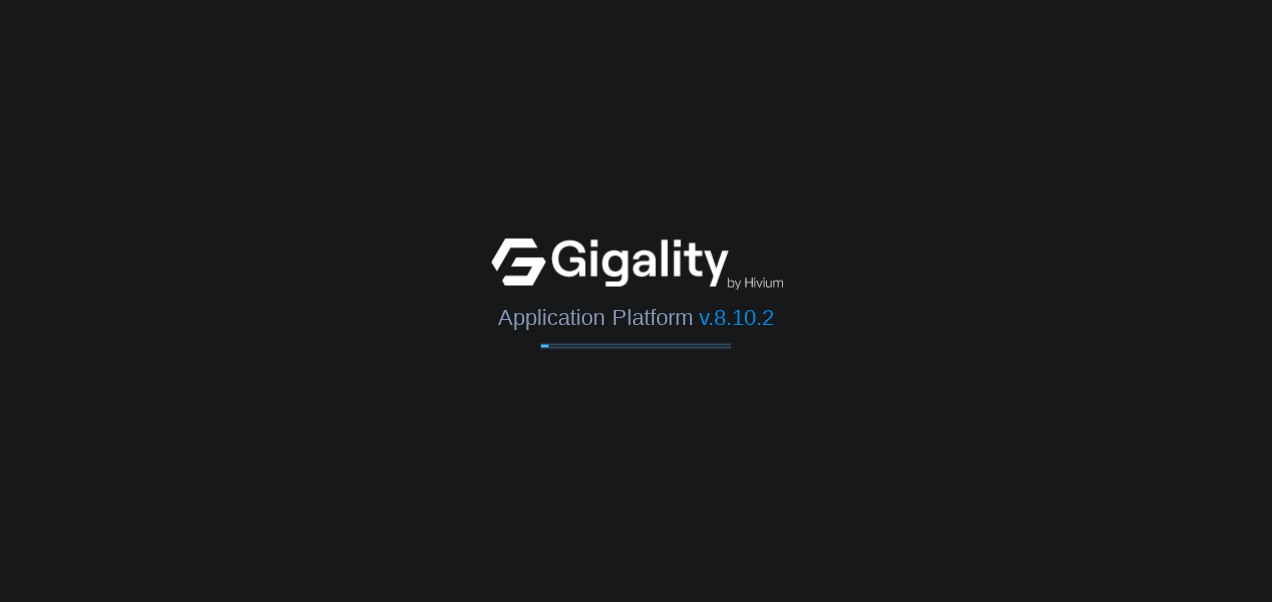 scroll, scrollTop: 0, scrollLeft: 0, axis: both 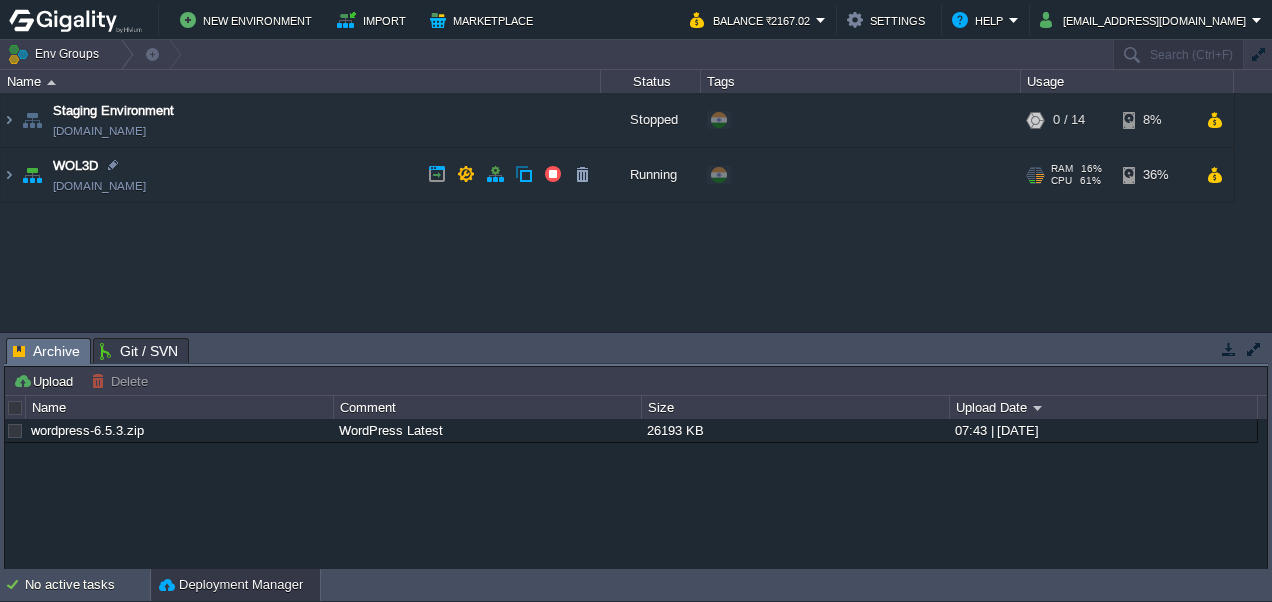 click on "WOL3D [DOMAIN_NAME]" at bounding box center [301, 175] 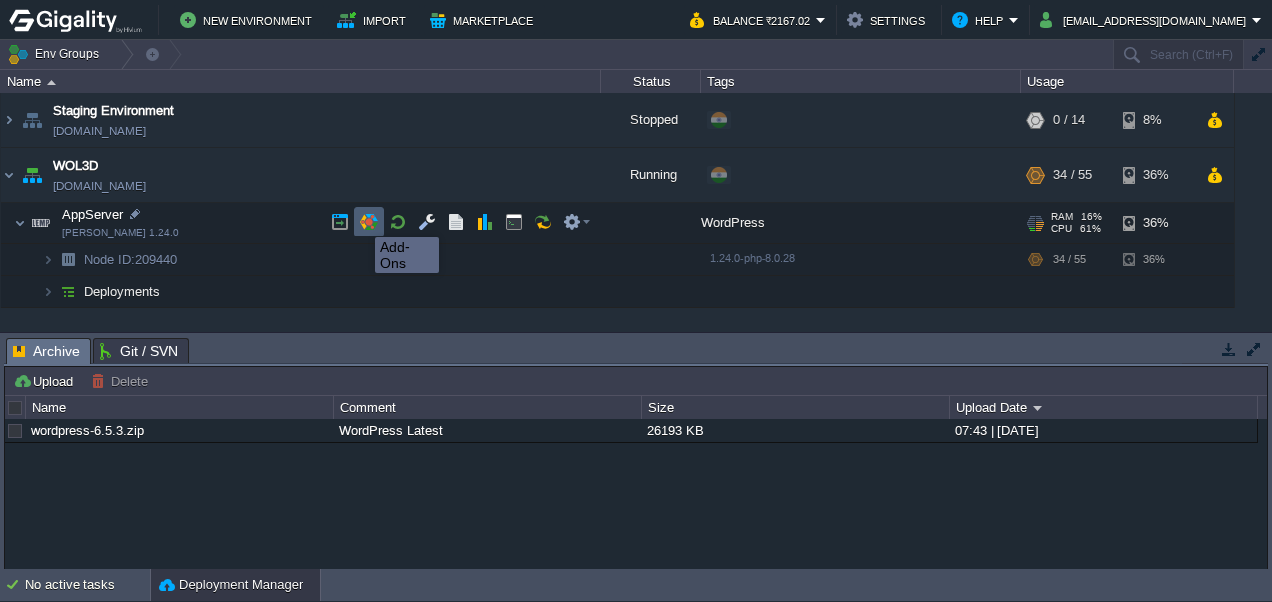 click at bounding box center [369, 222] 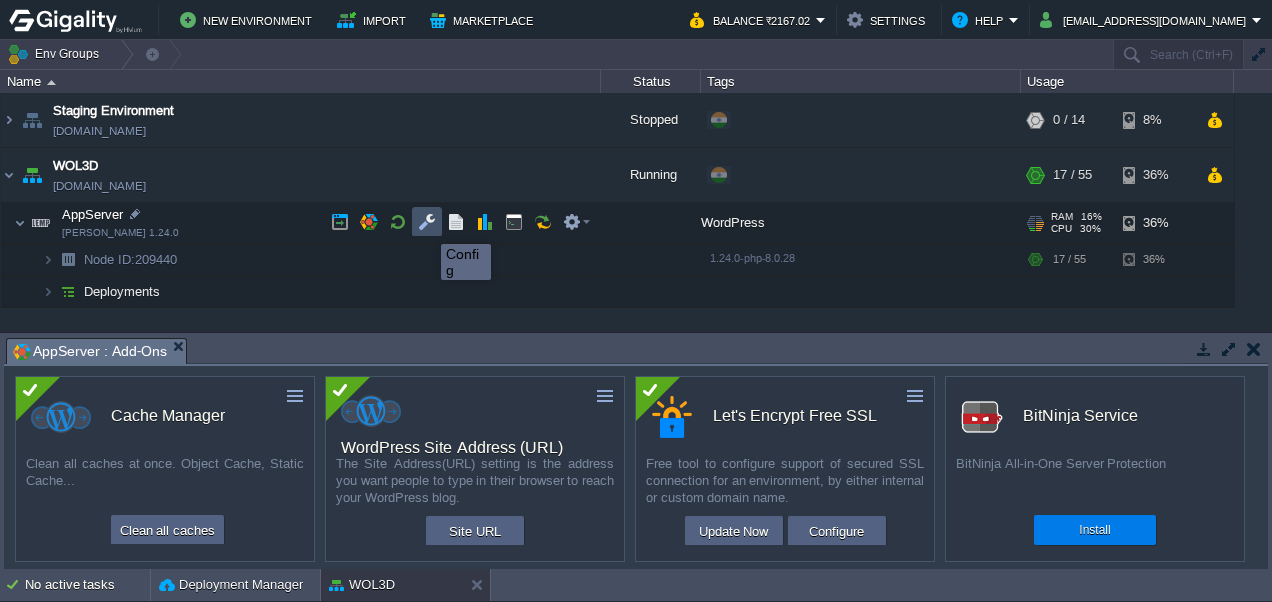 click at bounding box center [427, 222] 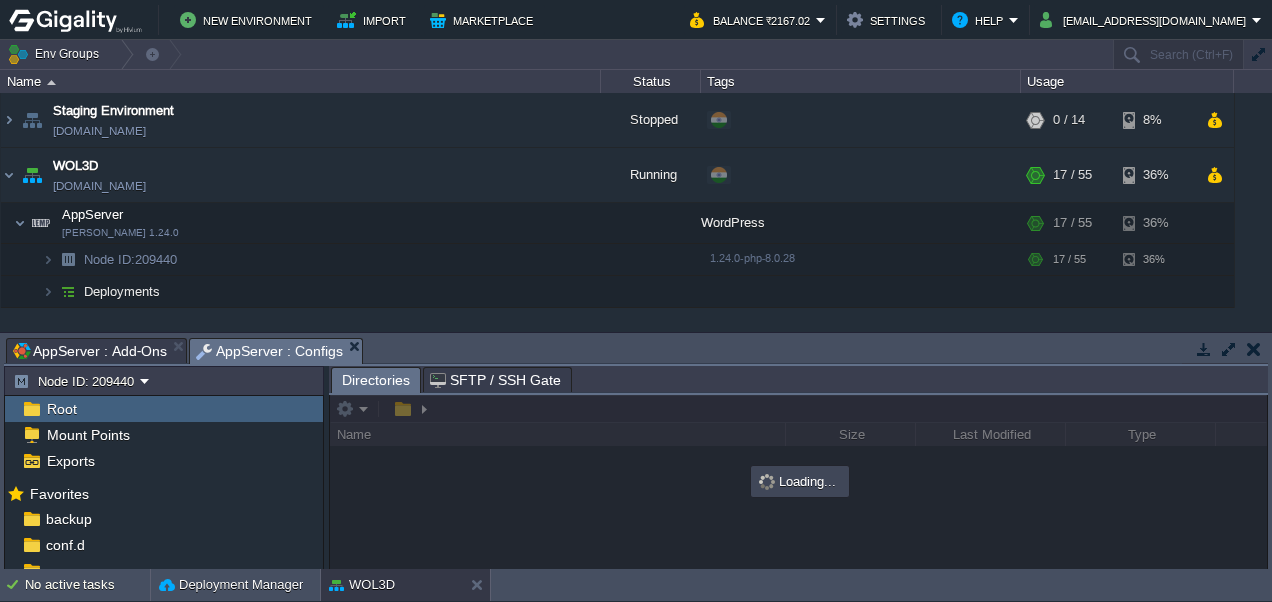 click on "Root" at bounding box center [61, 409] 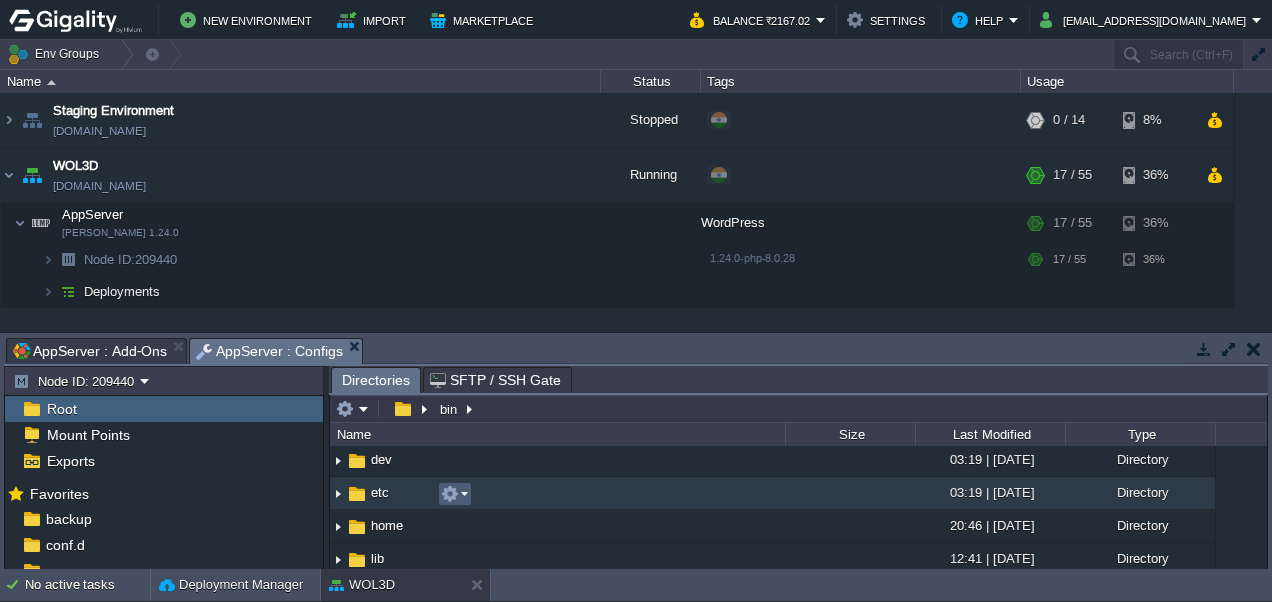 scroll, scrollTop: 100, scrollLeft: 0, axis: vertical 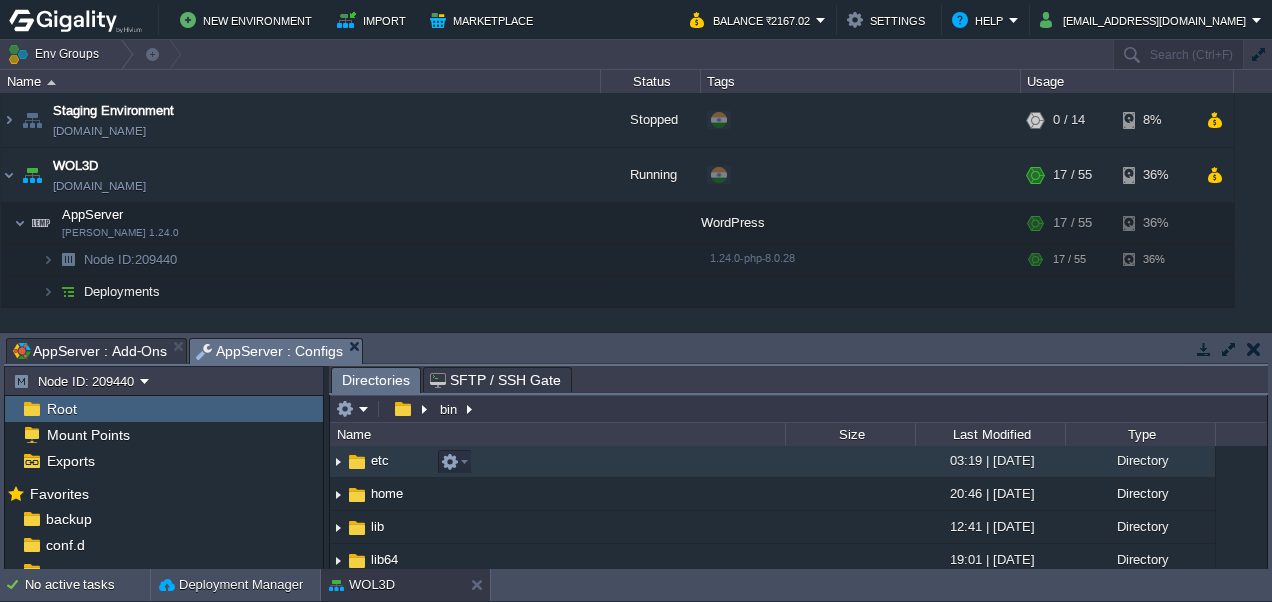 click at bounding box center [357, 462] 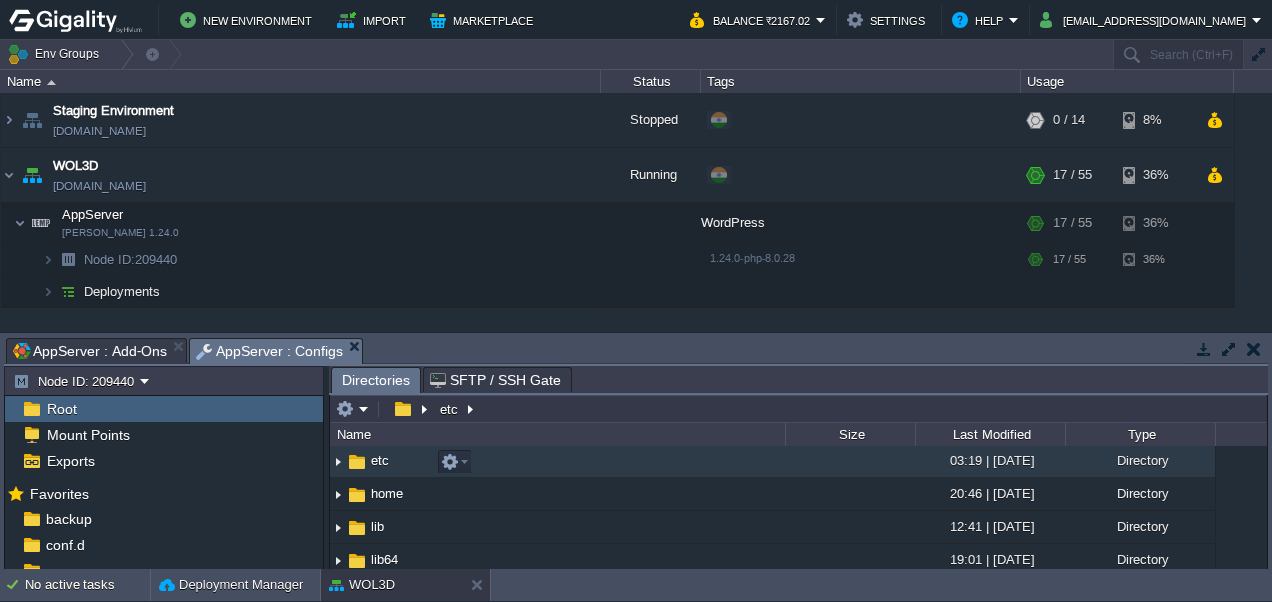 click at bounding box center [357, 462] 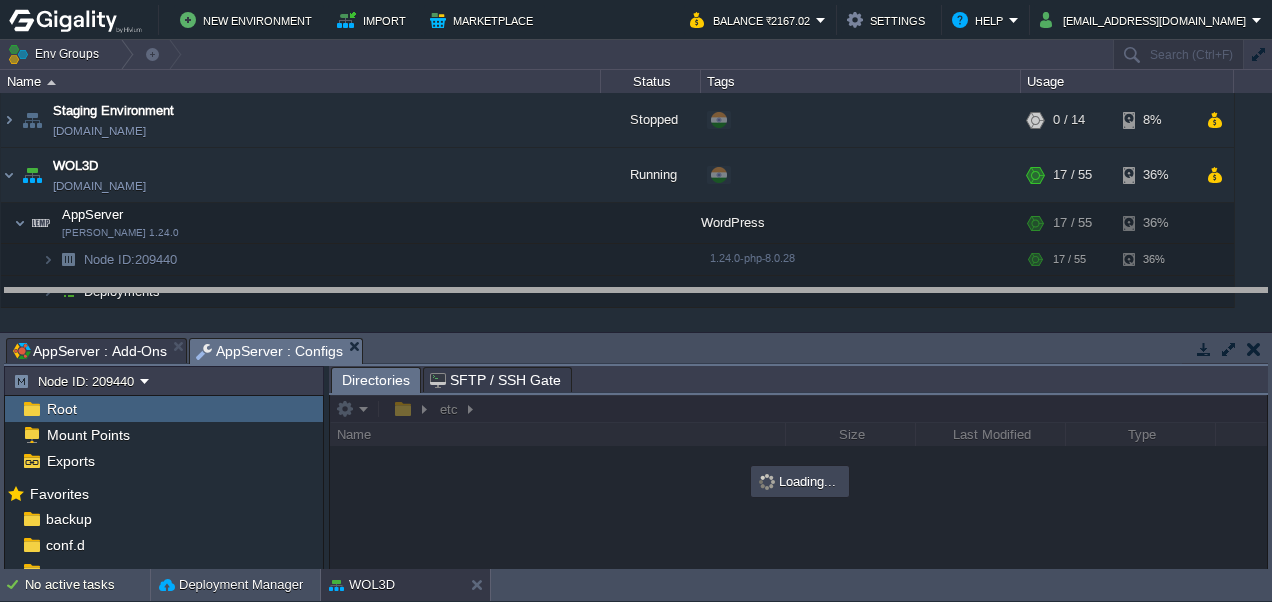 drag, startPoint x: 627, startPoint y: 341, endPoint x: 626, endPoint y: 291, distance: 50.01 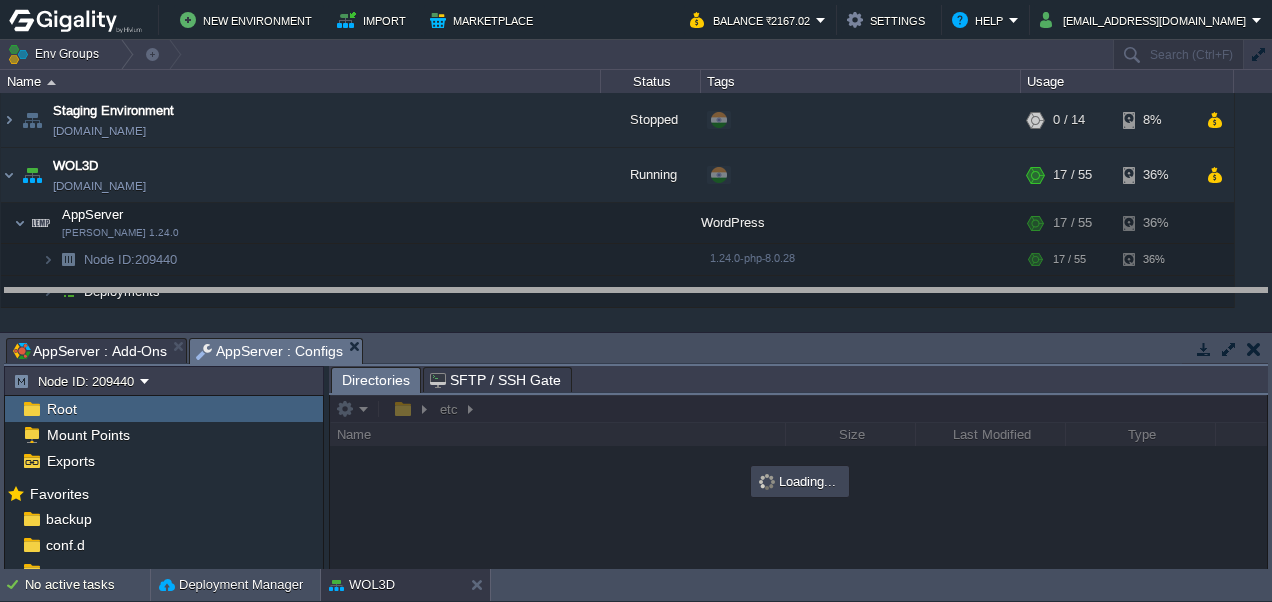 click on "New Environment Import Marketplace Bonus ₹0.00 Upgrade Account Balance ₹2167.02 Settings Help kazihashir@gmail.com       Env Groups                     Search (Ctrl+F)         auto-gen Name Status Tags Usage Staging Environment env-2550067.in1.gigality.net Stopped                                 + Add to Env Group                                                                                                                                                            RAM                 0%                                         CPU                 0%                             0 / 14                    8%       WOL3D env-2550066.in1.gigality.net Running                                 + Add to Env Group                                                                                                                                                            RAM                 16%                                         CPU                 30%                             17 / 55" at bounding box center [636, 301] 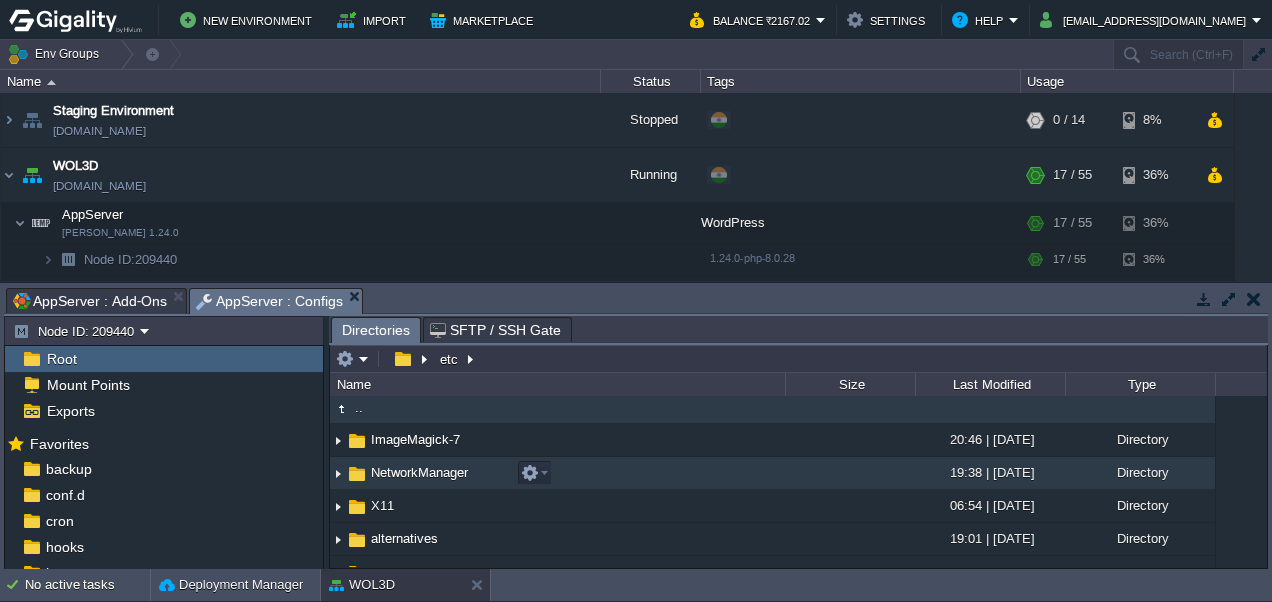 scroll, scrollTop: 0, scrollLeft: 0, axis: both 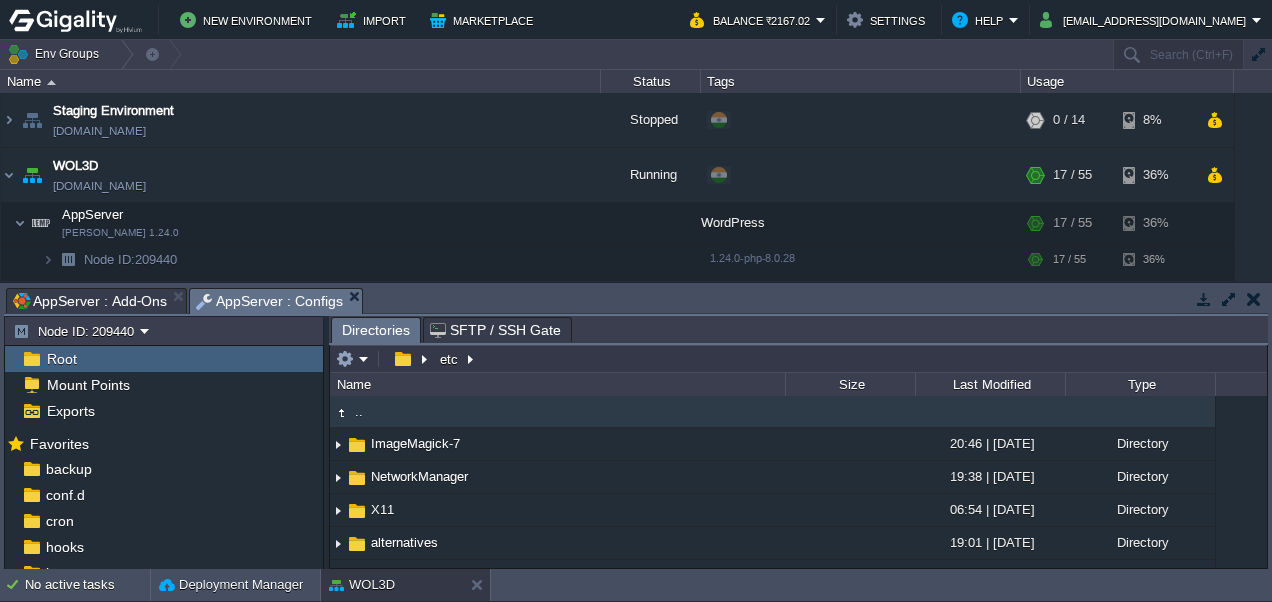 click on ".." at bounding box center [359, 411] 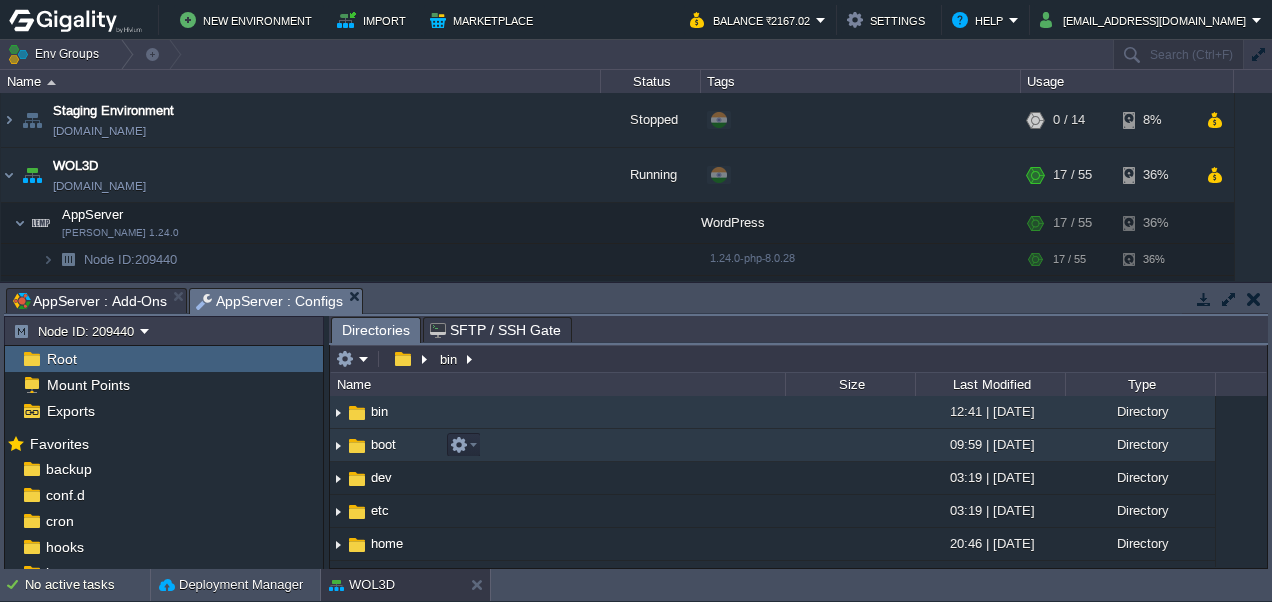 click at bounding box center [357, 446] 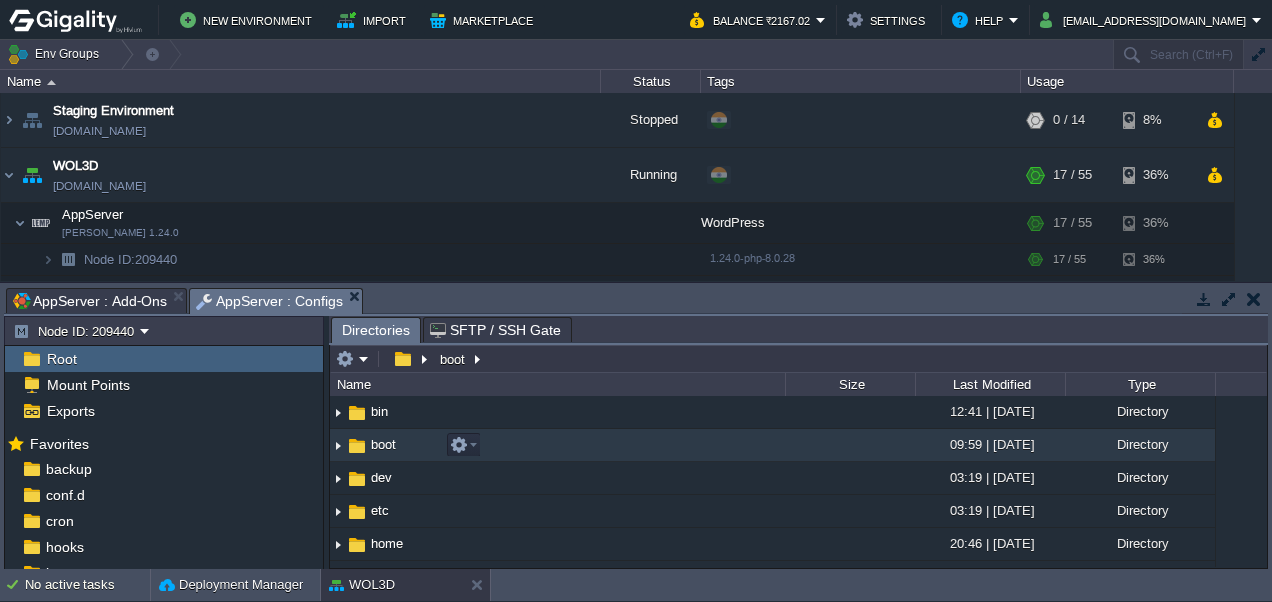click at bounding box center (357, 446) 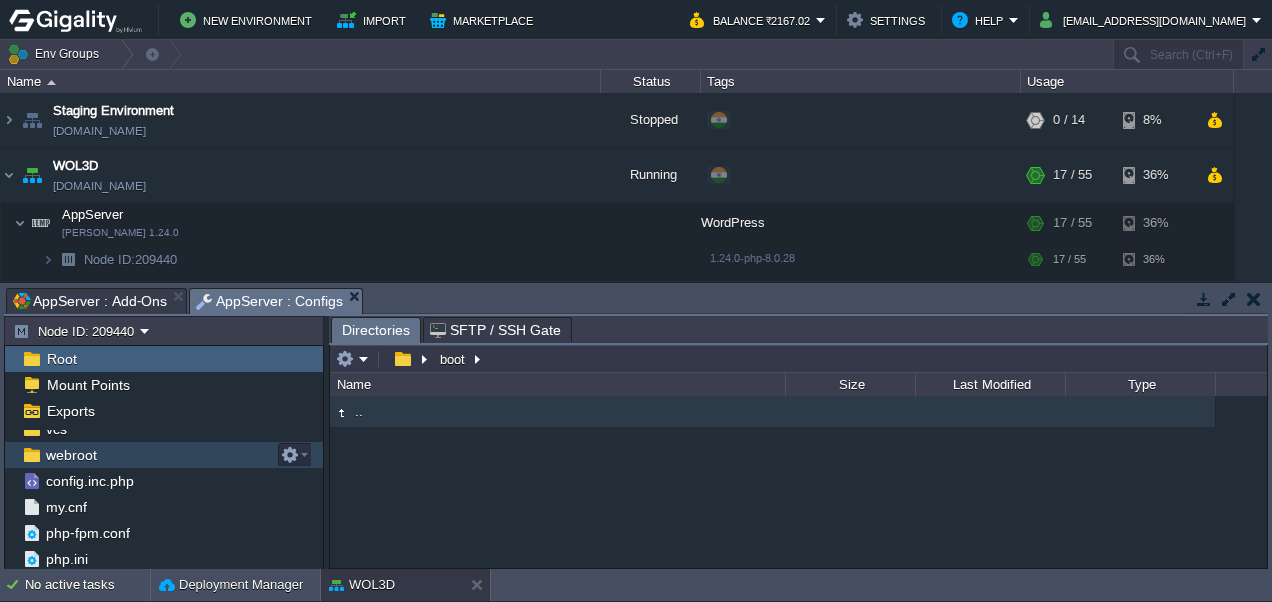 scroll, scrollTop: 0, scrollLeft: 0, axis: both 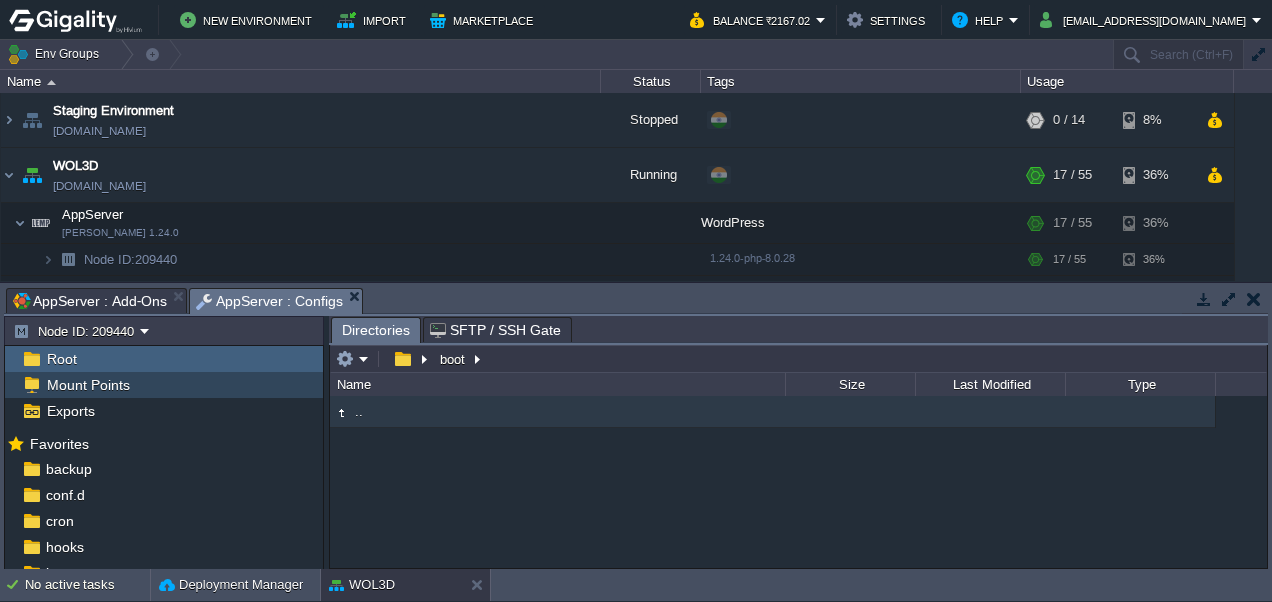 click on "Mount Points" at bounding box center [88, 385] 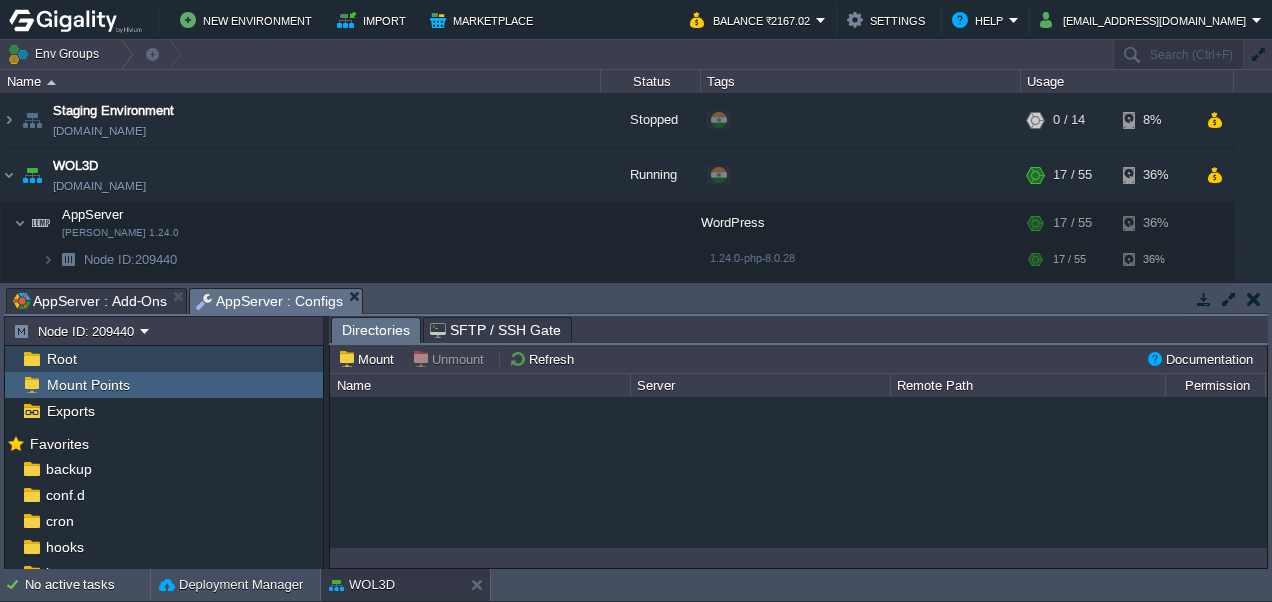 click on "Root" at bounding box center (61, 359) 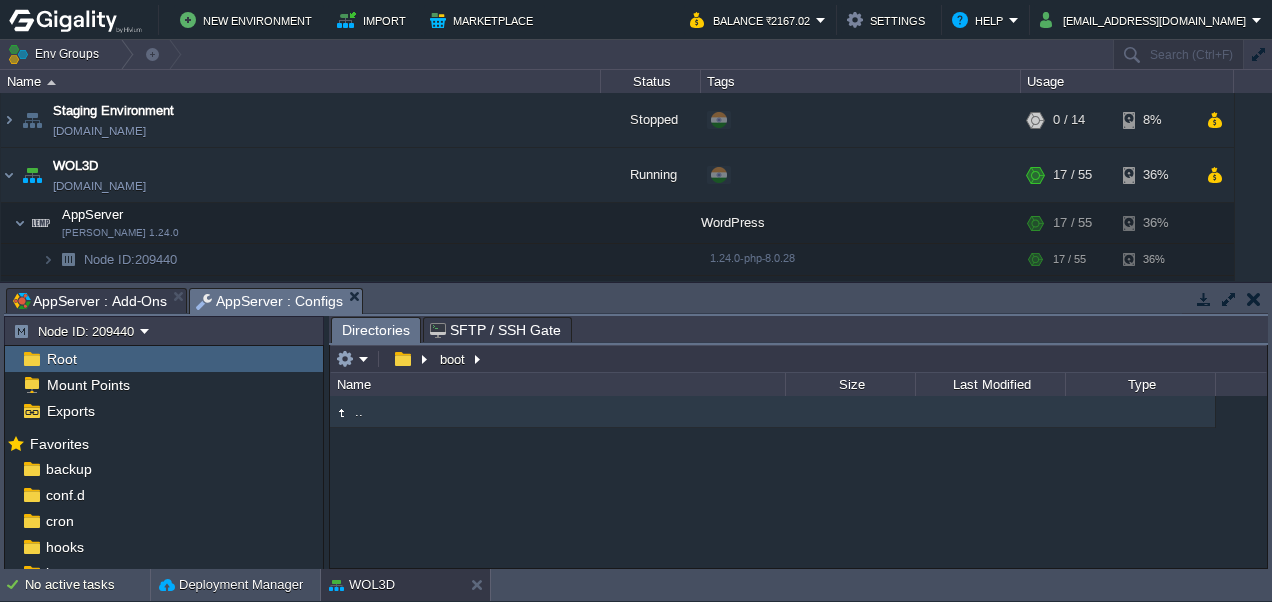 click on ".." at bounding box center (359, 411) 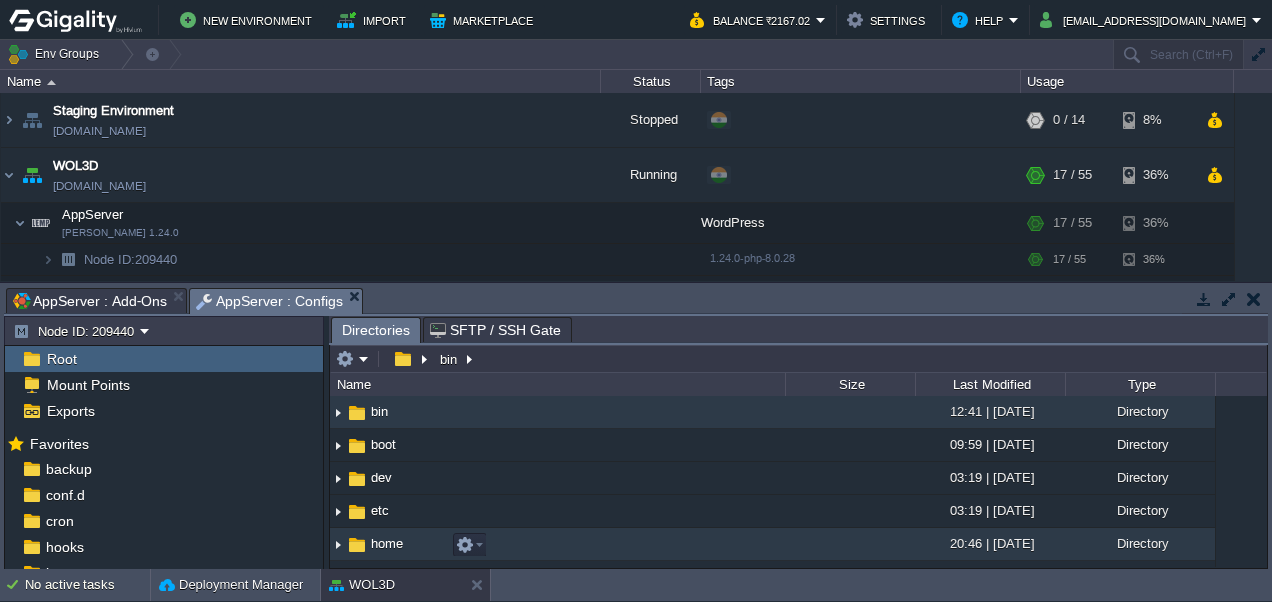 click on "home" at bounding box center [387, 543] 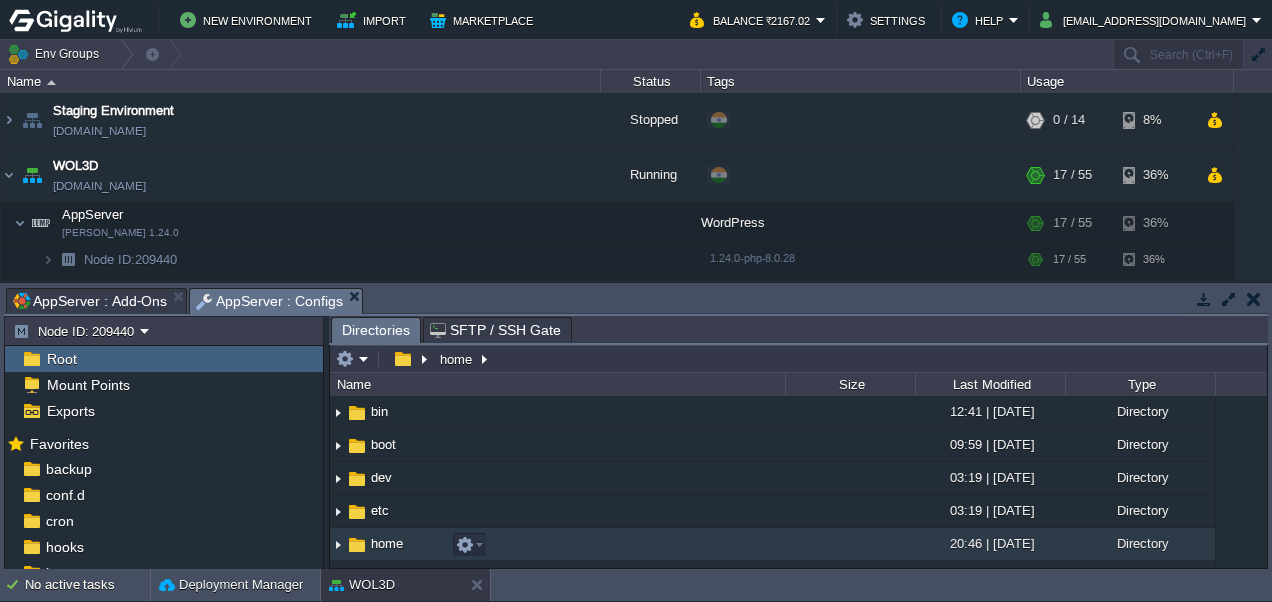 click on "home" at bounding box center [387, 543] 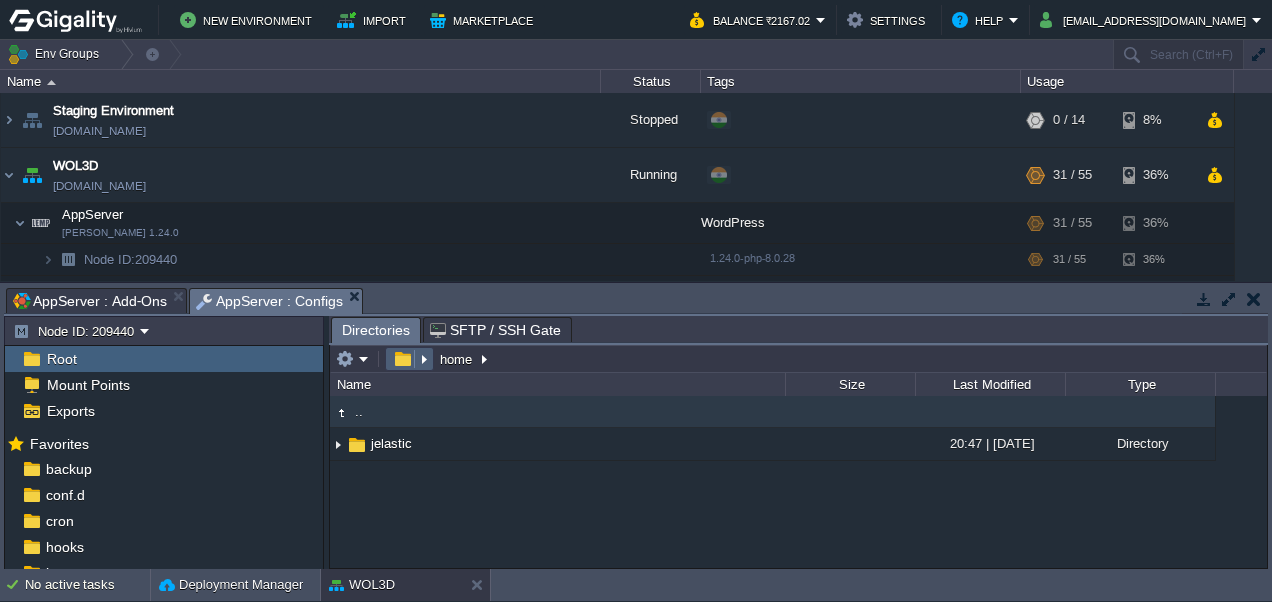 click at bounding box center [402, 359] 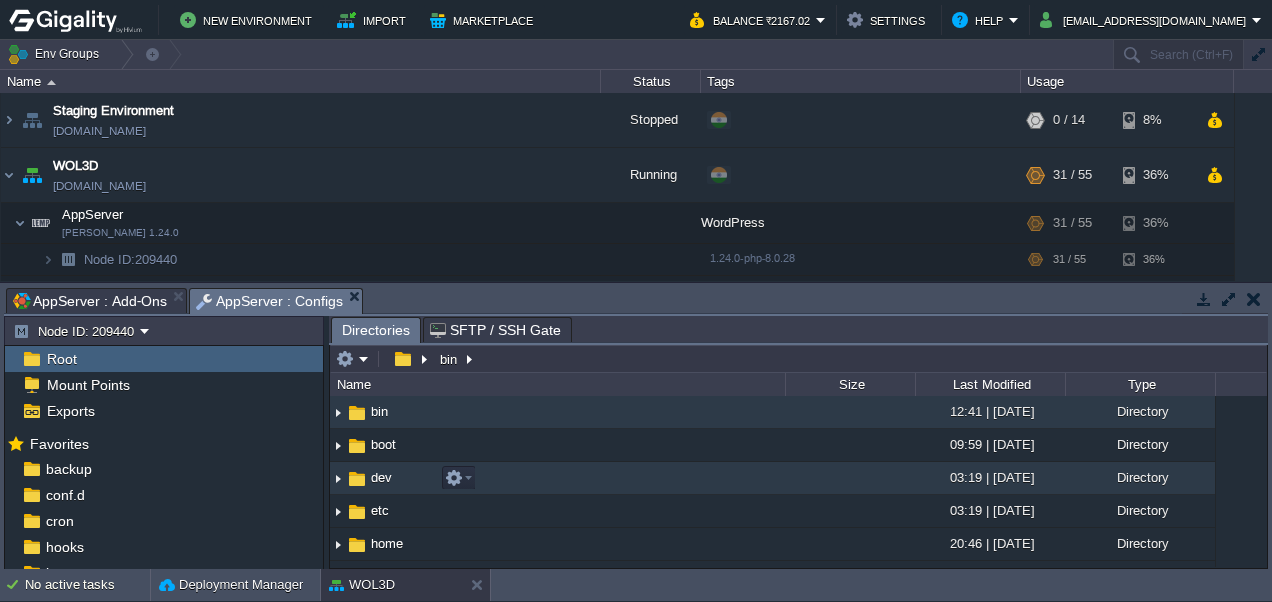 click on "dev" at bounding box center (381, 477) 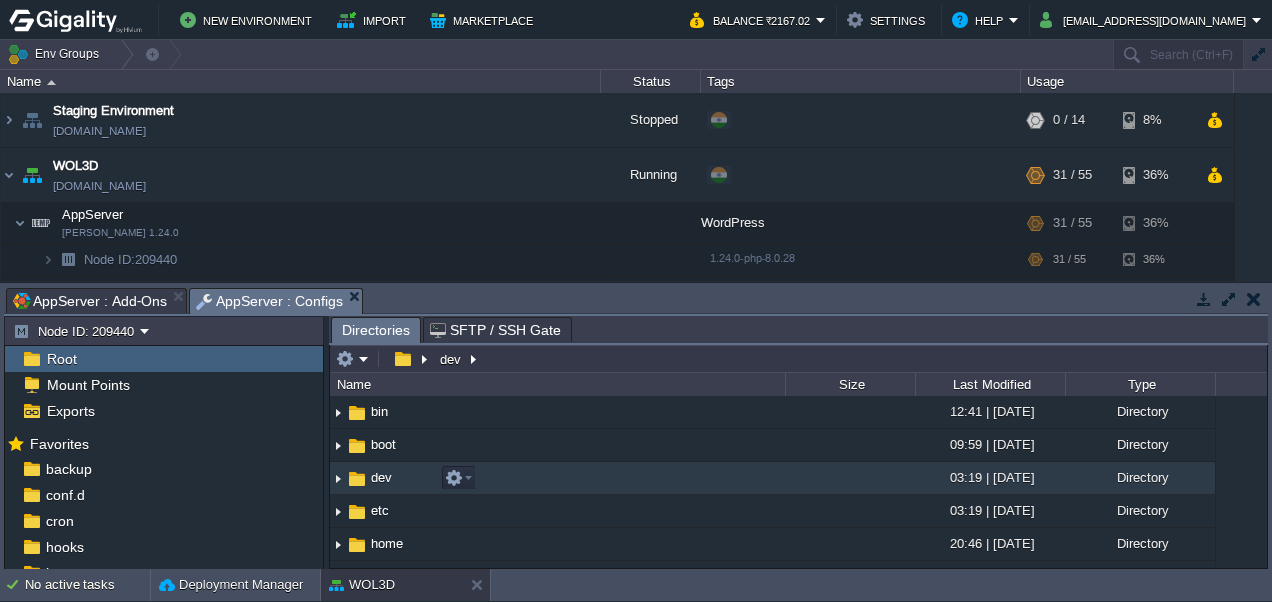 click on "dev" at bounding box center (381, 477) 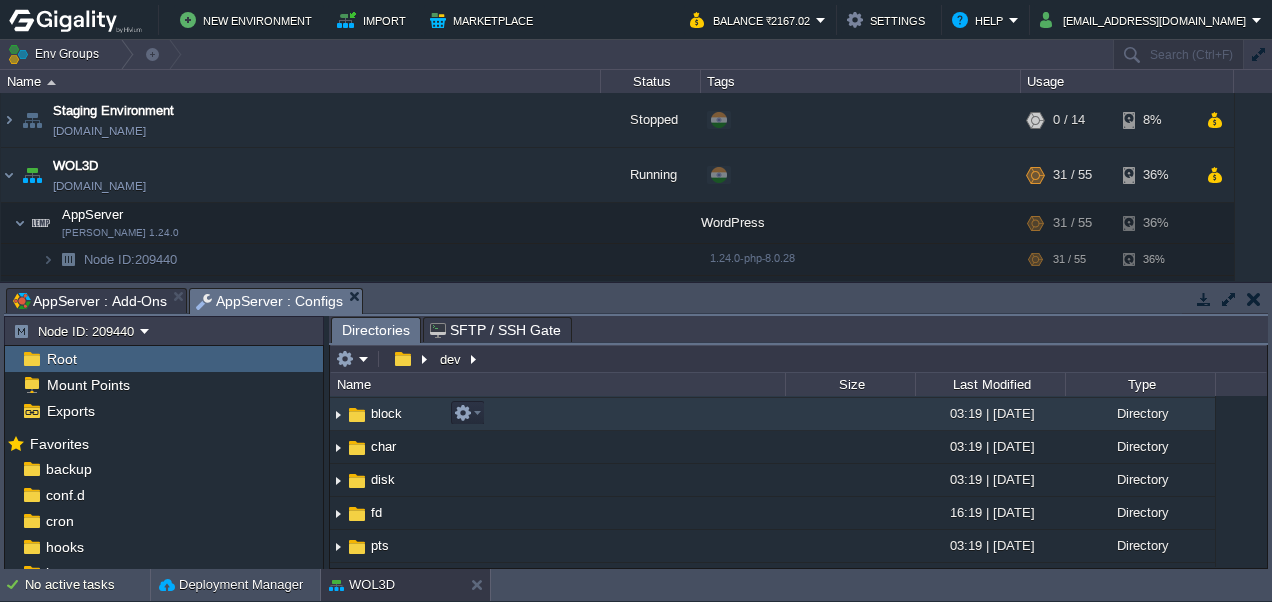 scroll, scrollTop: 0, scrollLeft: 0, axis: both 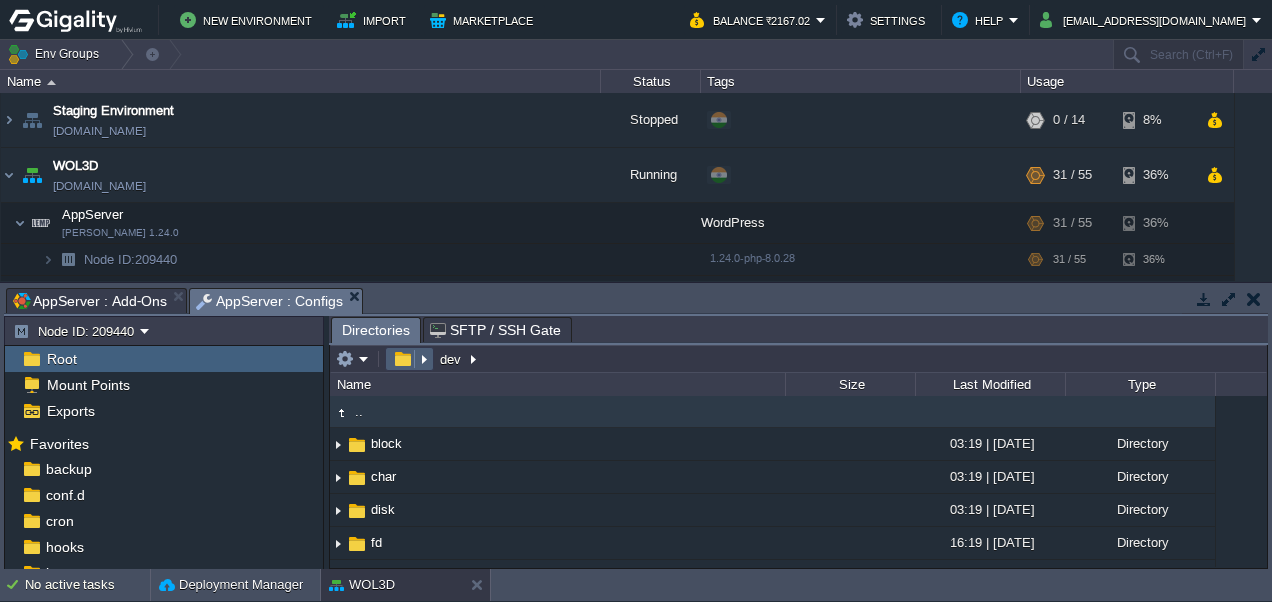 click at bounding box center (409, 359) 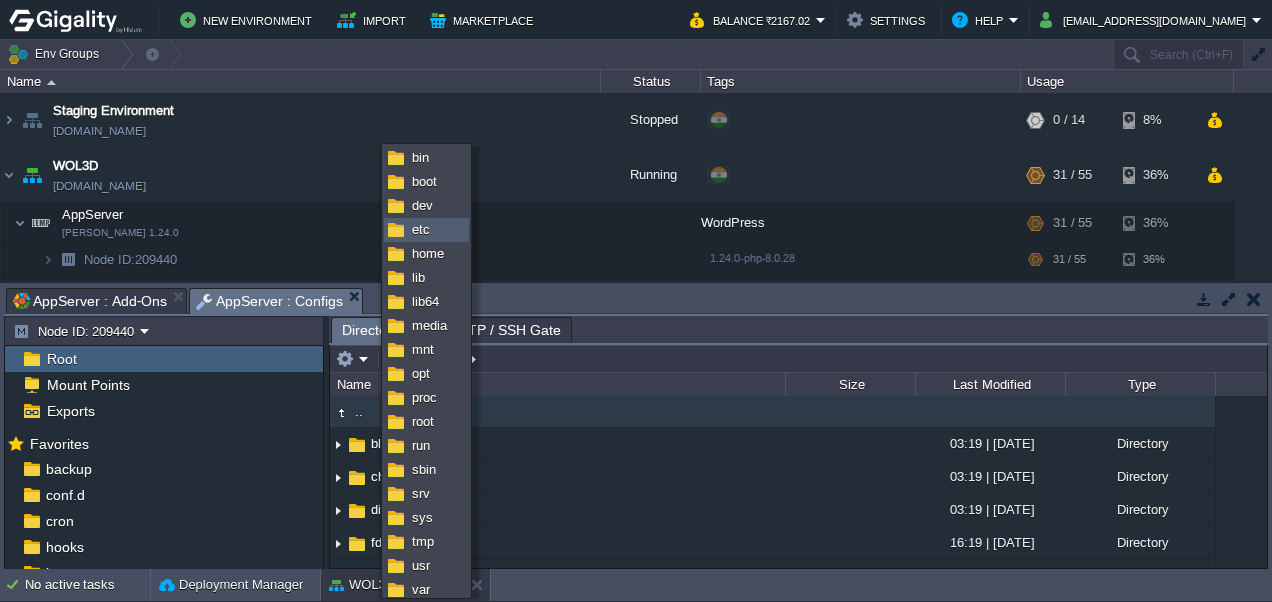 click on "etc" at bounding box center [421, 229] 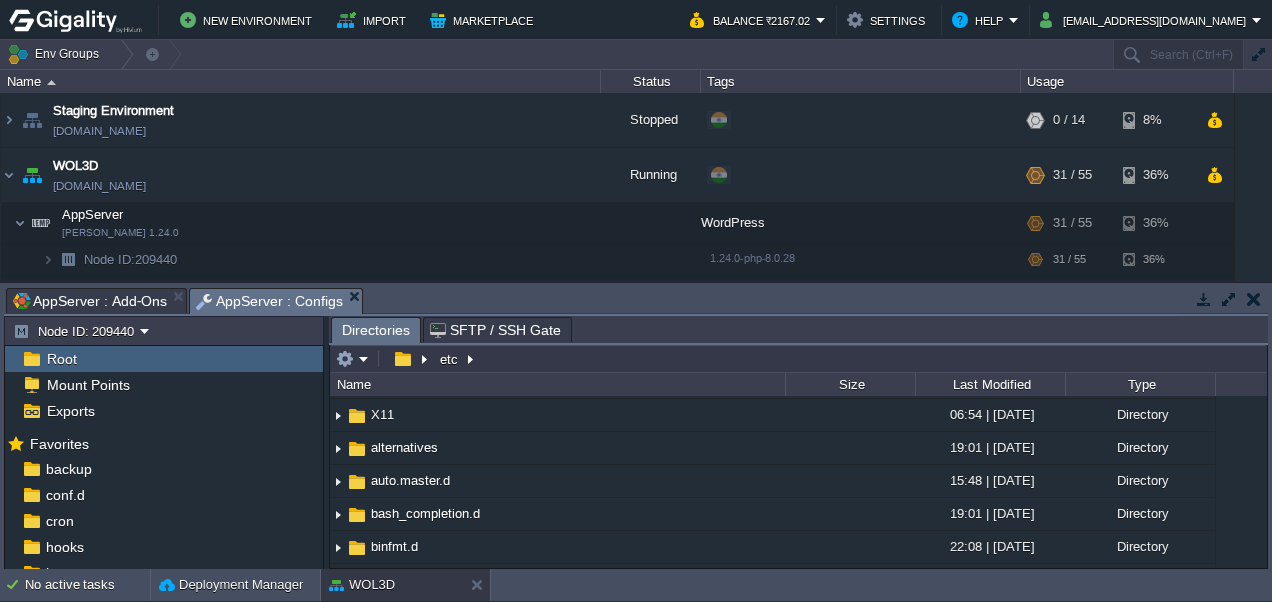 scroll, scrollTop: 0, scrollLeft: 0, axis: both 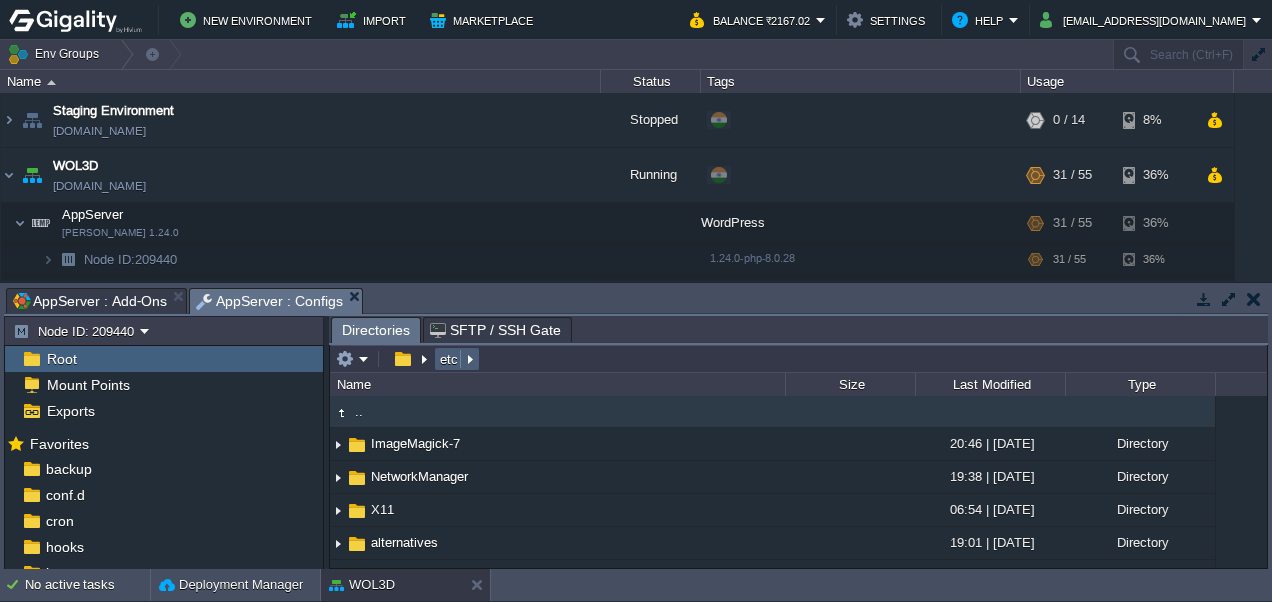 click on "etc" at bounding box center (457, 359) 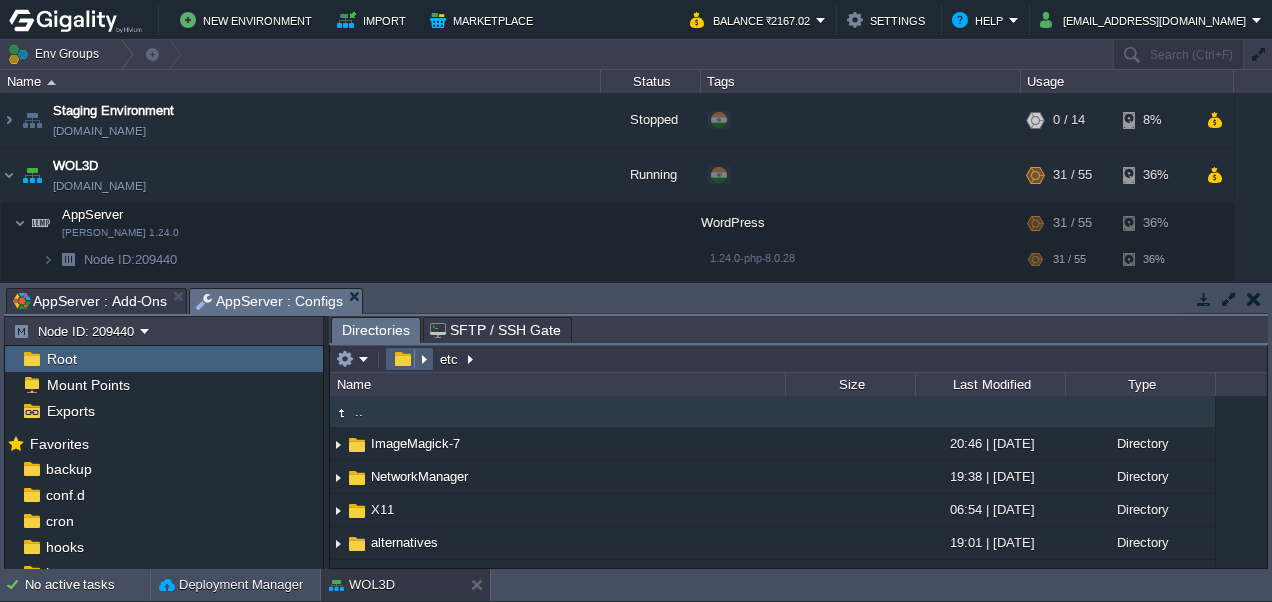 click at bounding box center (409, 359) 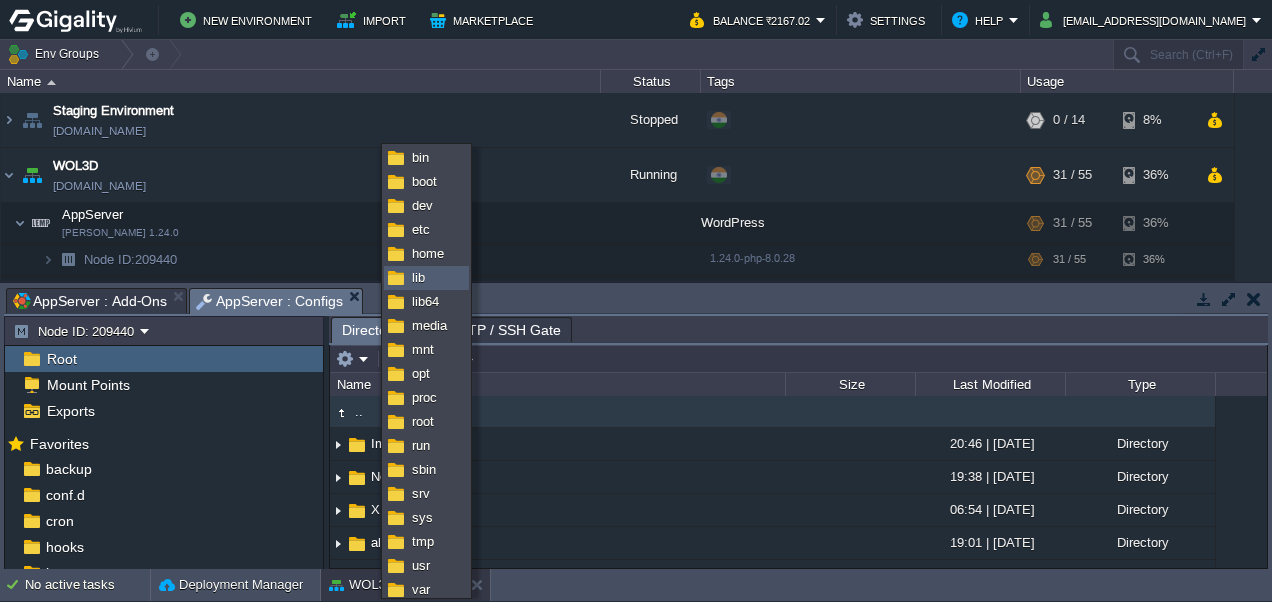 click on "lib" at bounding box center (426, 278) 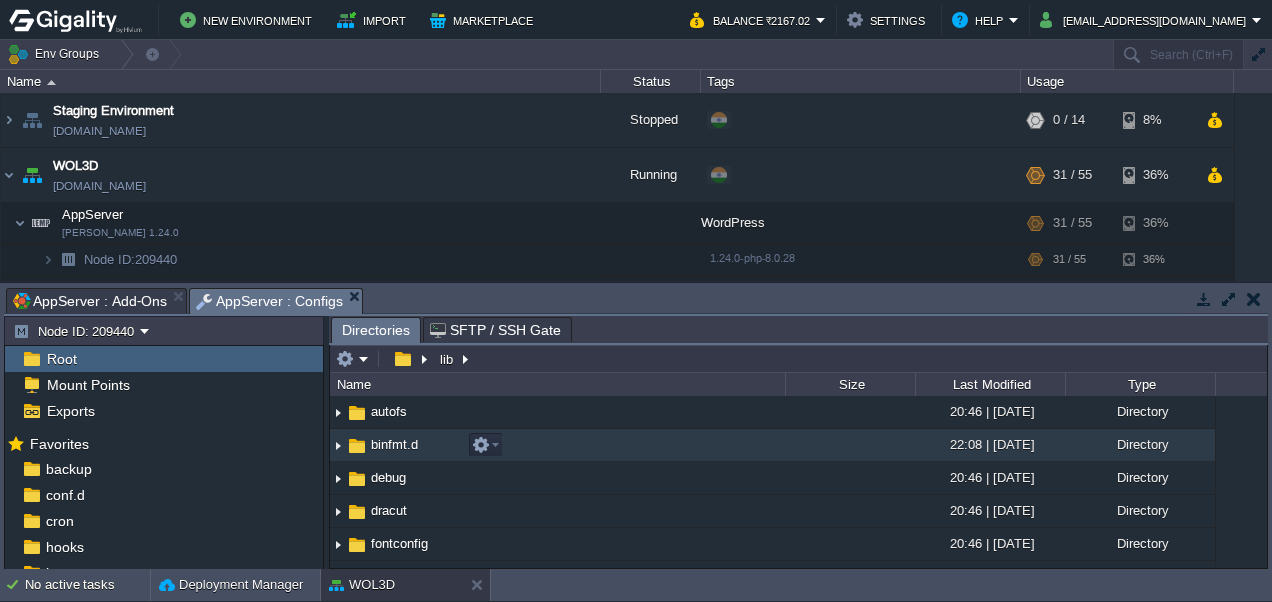 scroll, scrollTop: 0, scrollLeft: 0, axis: both 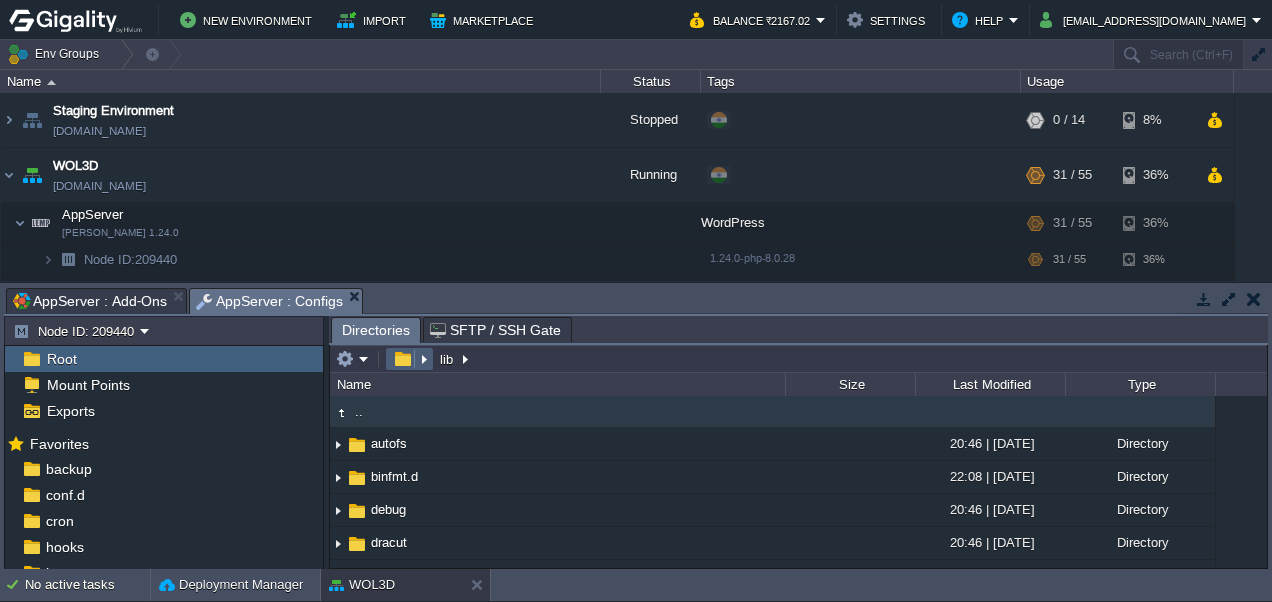 click at bounding box center (409, 359) 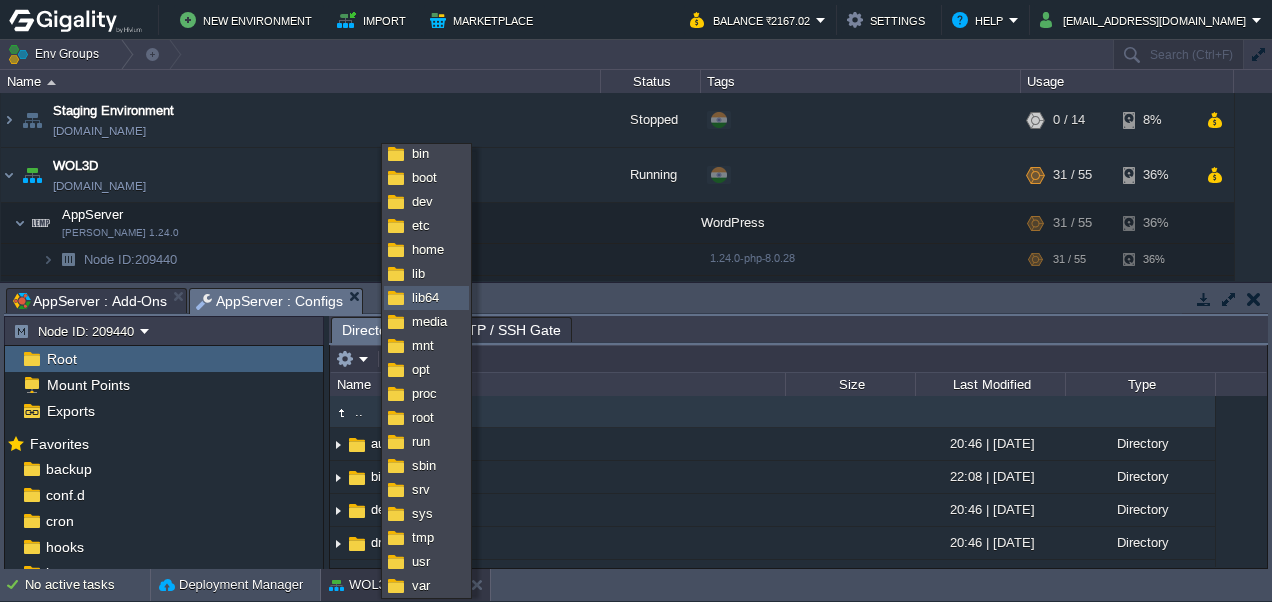 scroll, scrollTop: 6, scrollLeft: 0, axis: vertical 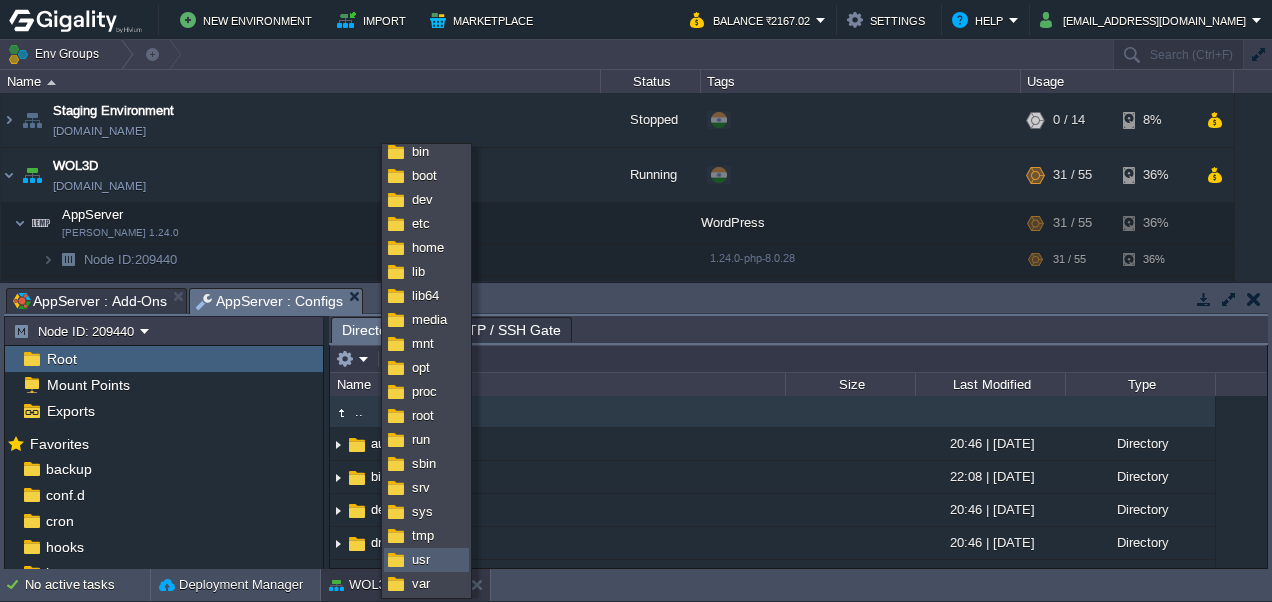 click on "usr" at bounding box center [421, 559] 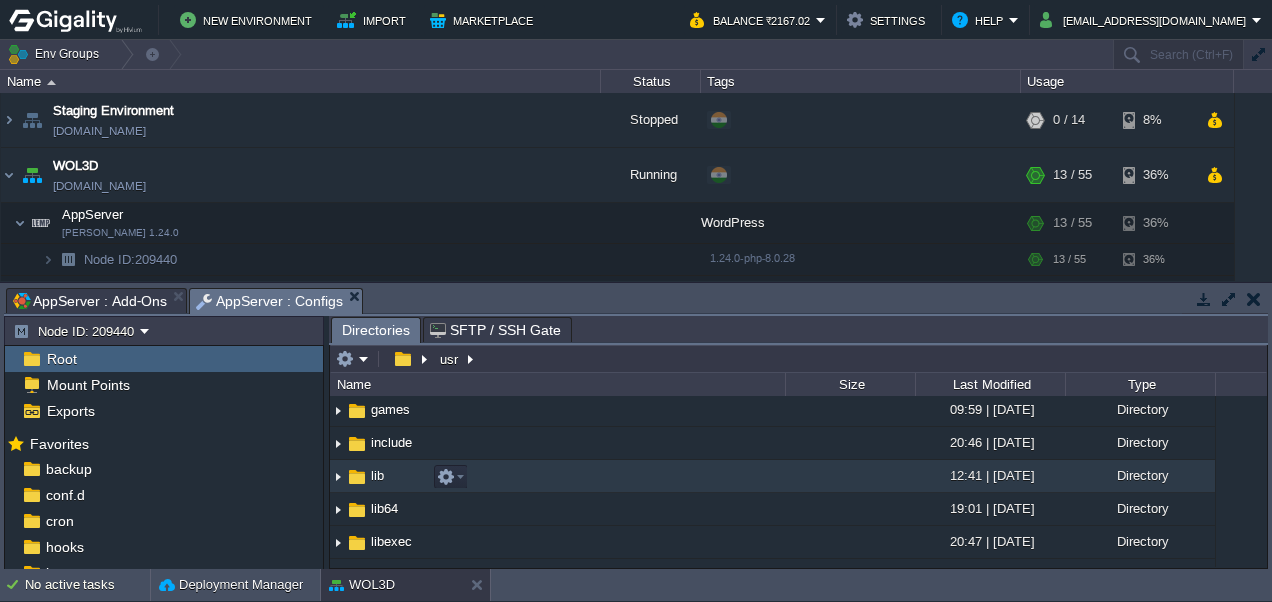 scroll, scrollTop: 0, scrollLeft: 0, axis: both 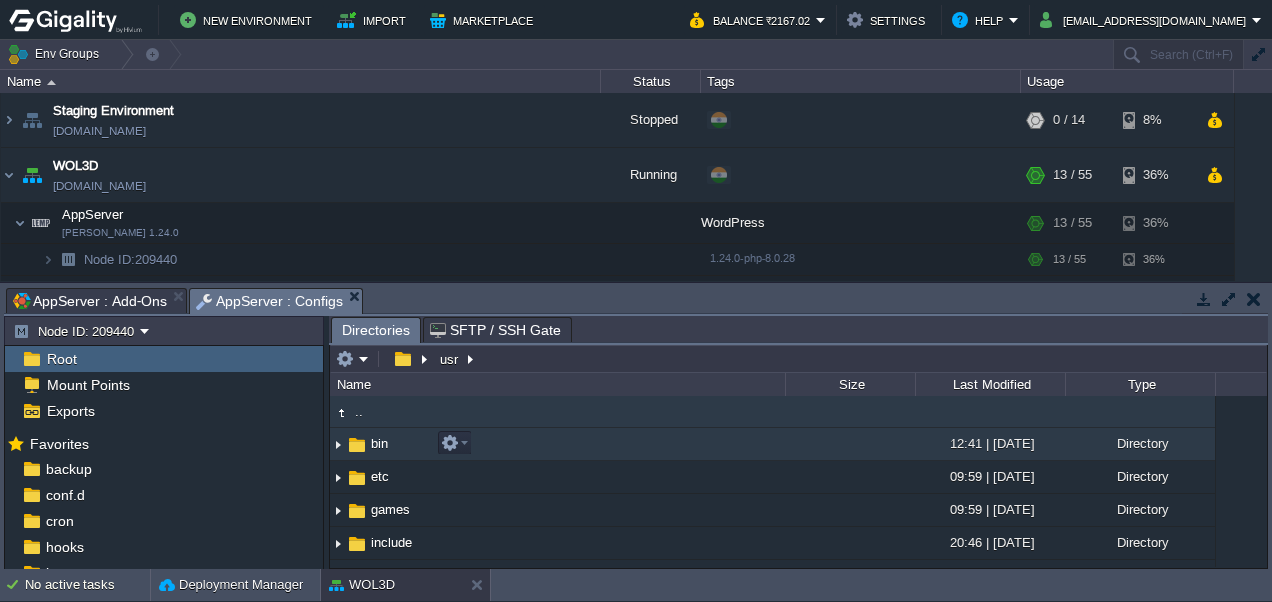 click at bounding box center [357, 445] 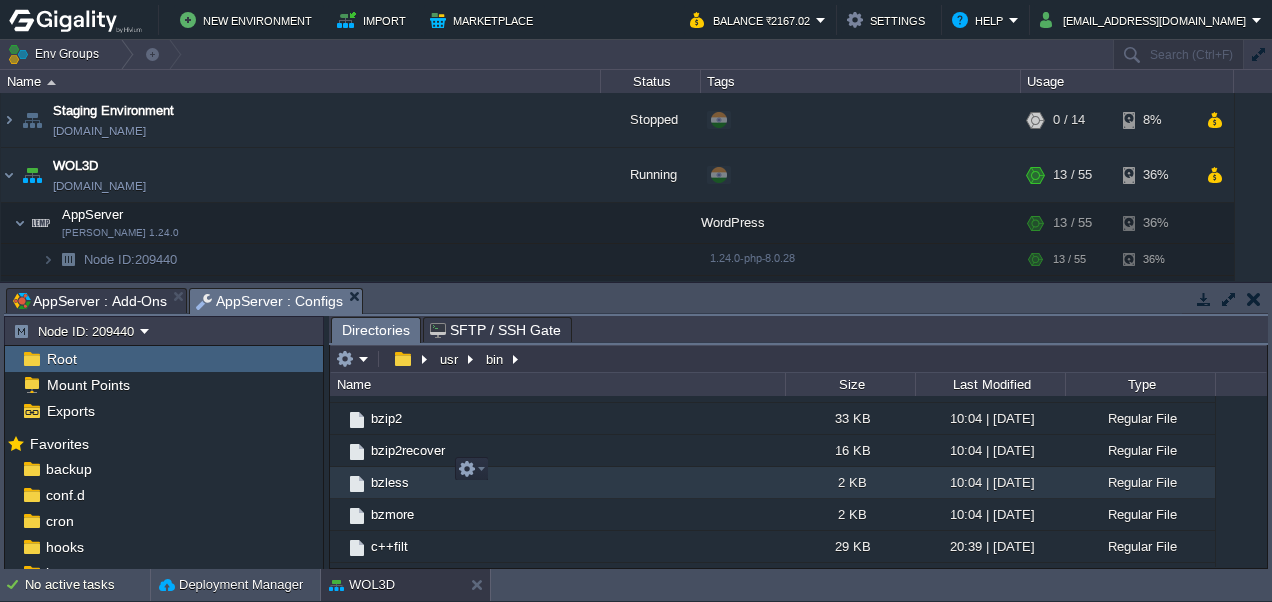 scroll, scrollTop: 1200, scrollLeft: 0, axis: vertical 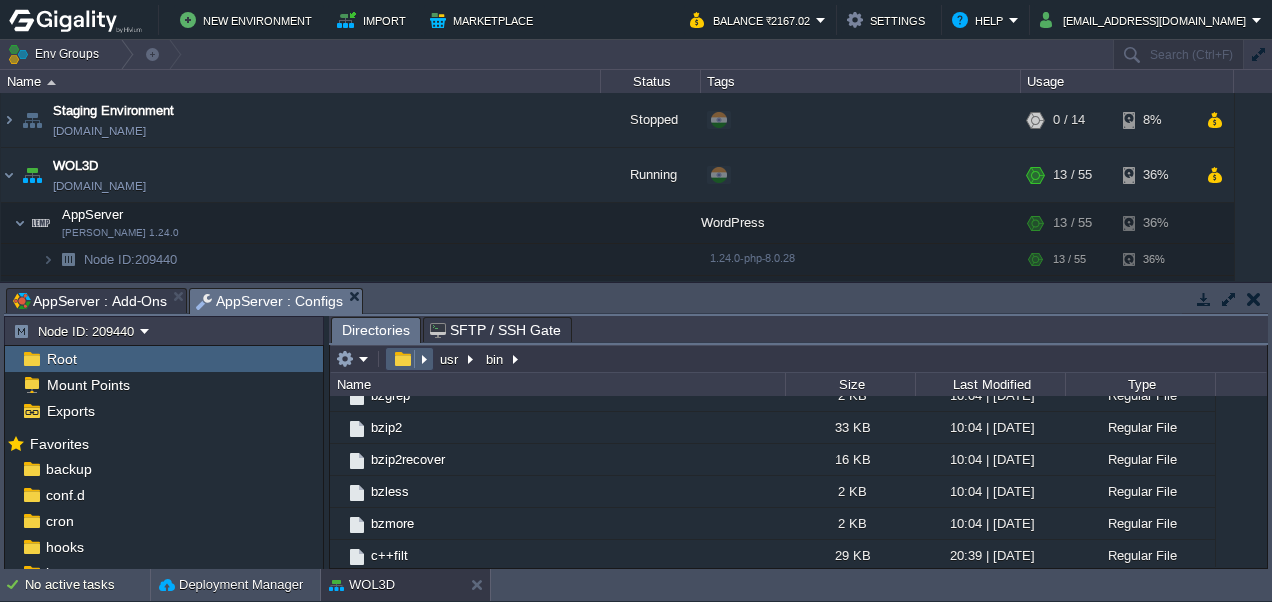 click at bounding box center (409, 359) 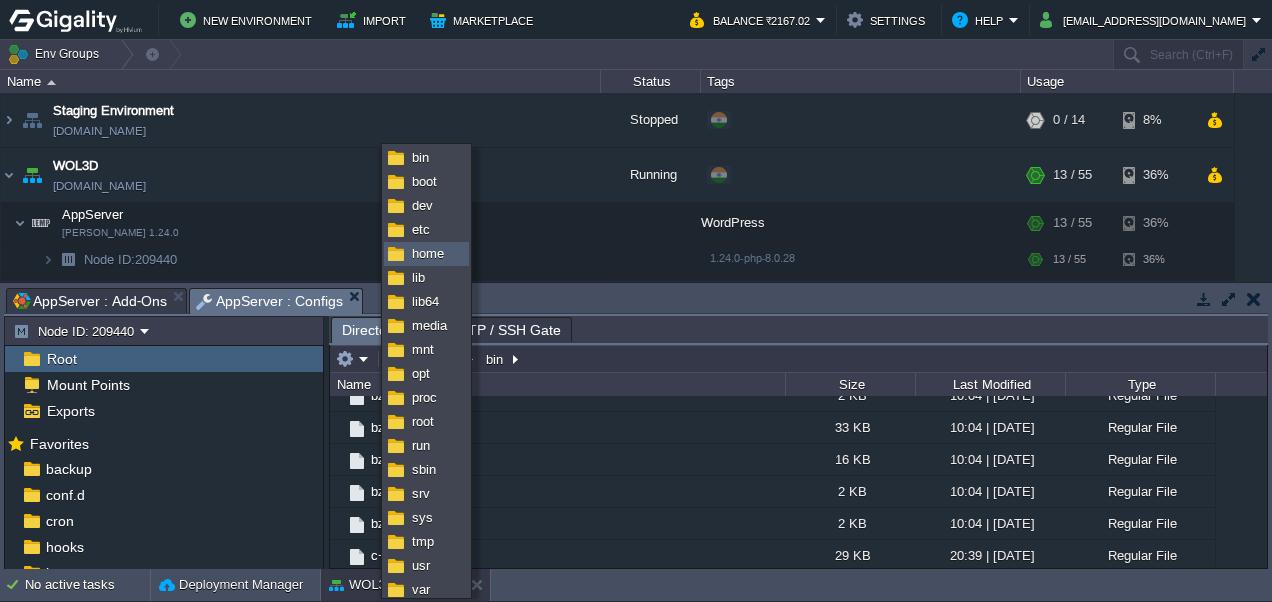 click on "home" at bounding box center [428, 253] 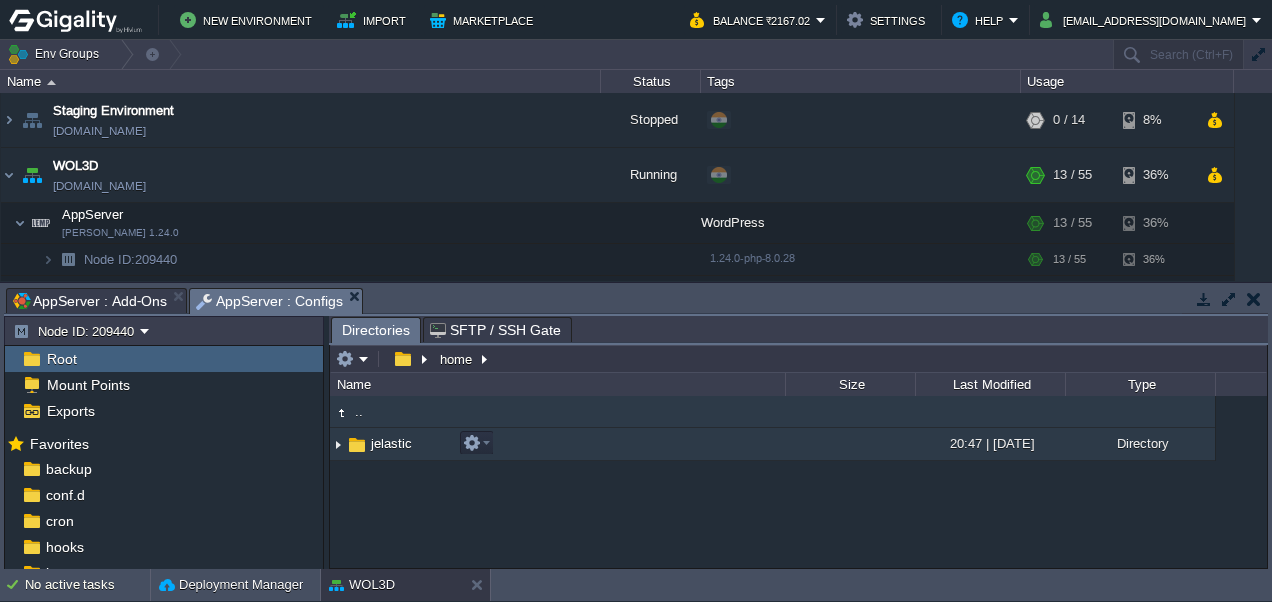 click at bounding box center [357, 445] 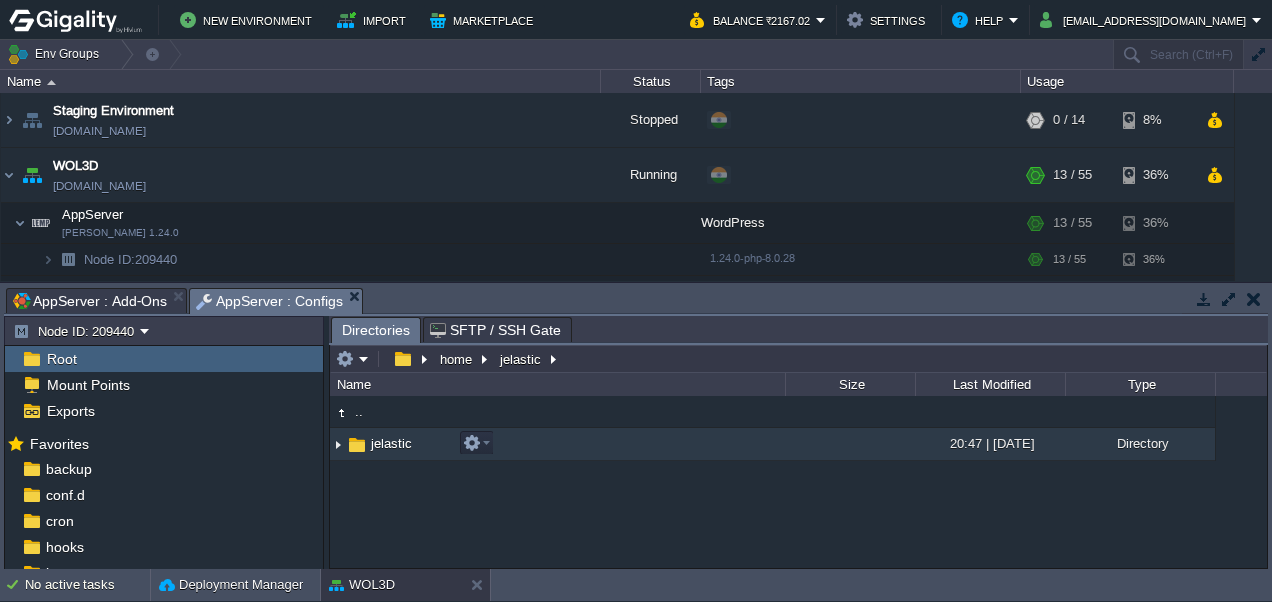 click at bounding box center [357, 445] 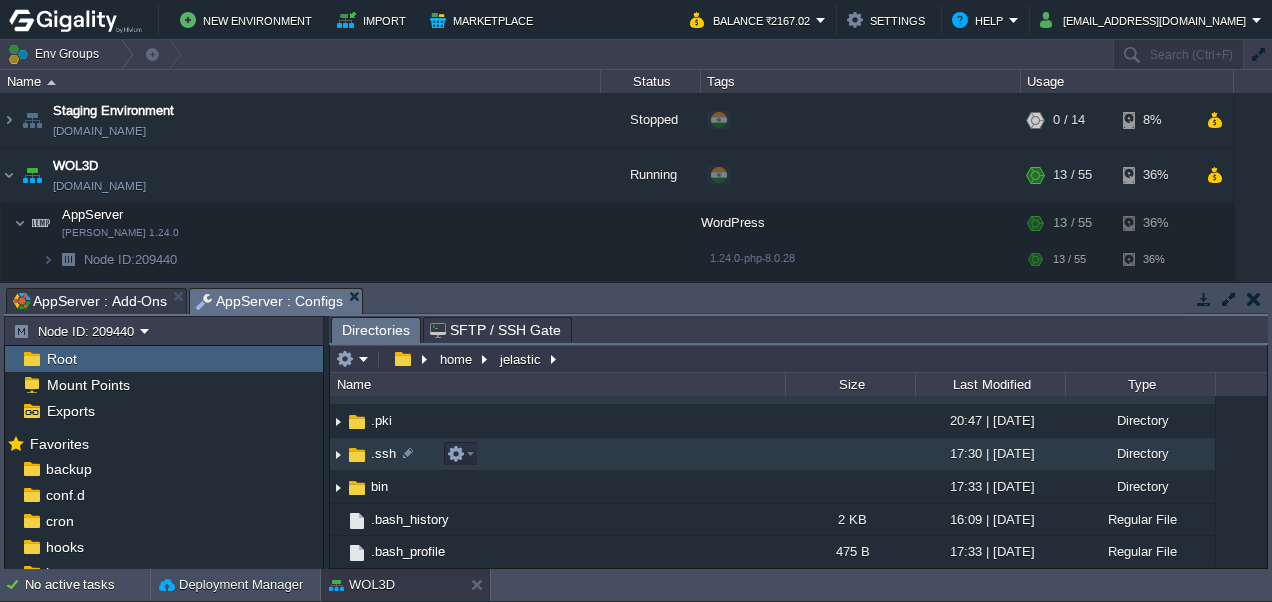 scroll, scrollTop: 0, scrollLeft: 0, axis: both 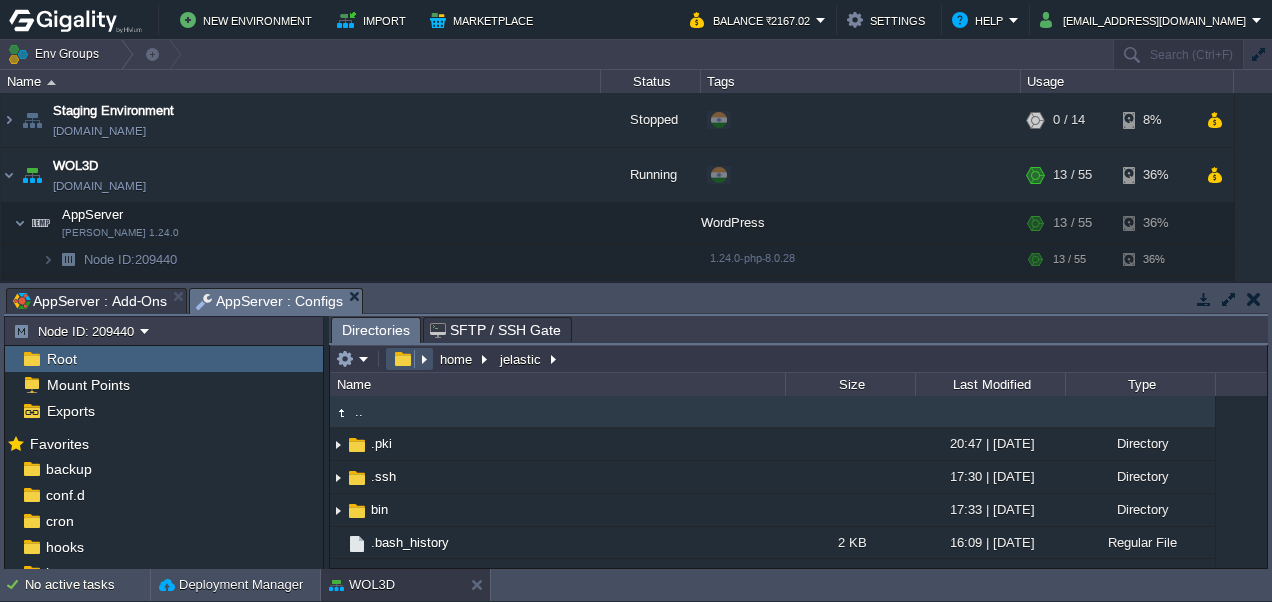 click at bounding box center [402, 359] 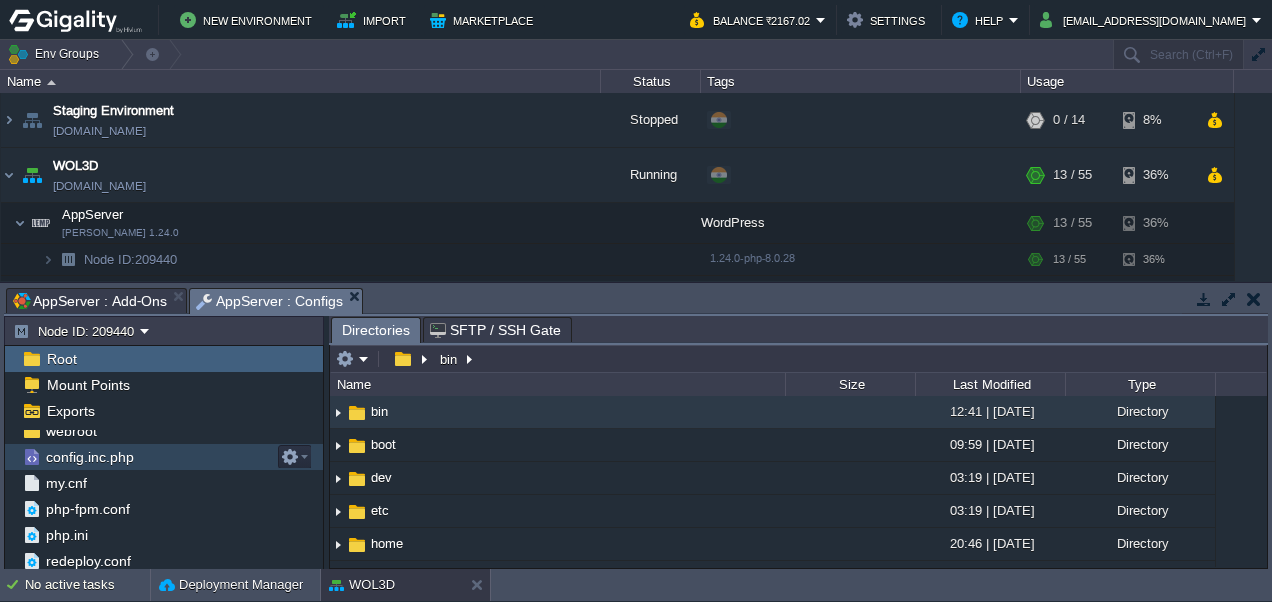 scroll, scrollTop: 0, scrollLeft: 0, axis: both 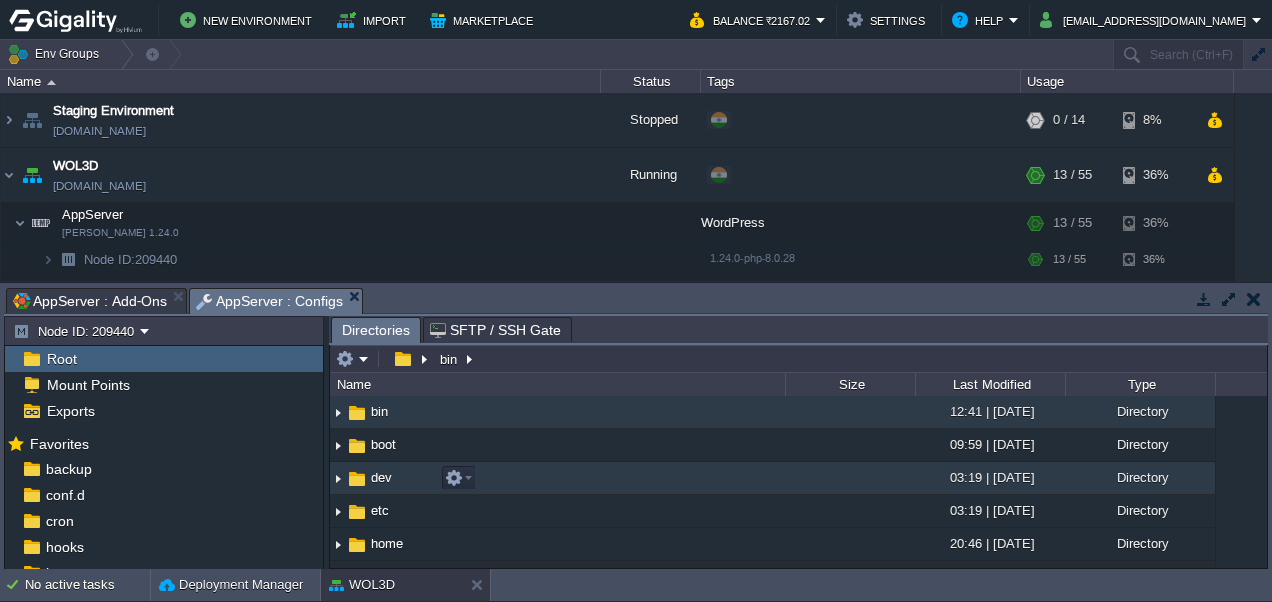 click on "dev" at bounding box center [557, 478] 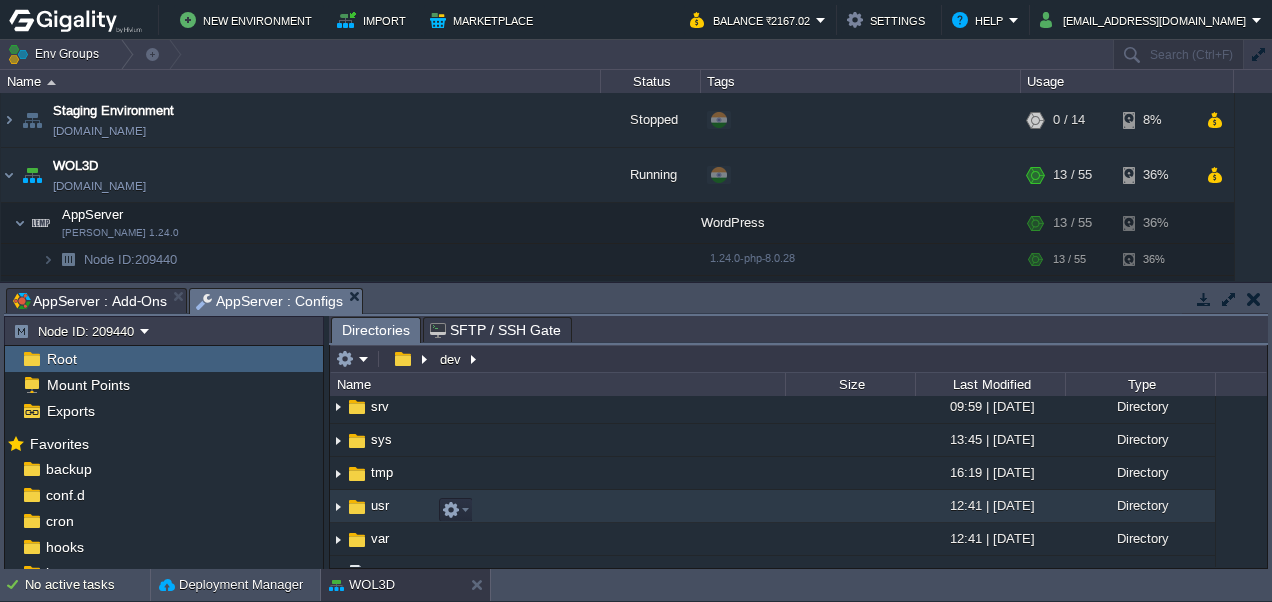 scroll, scrollTop: 500, scrollLeft: 0, axis: vertical 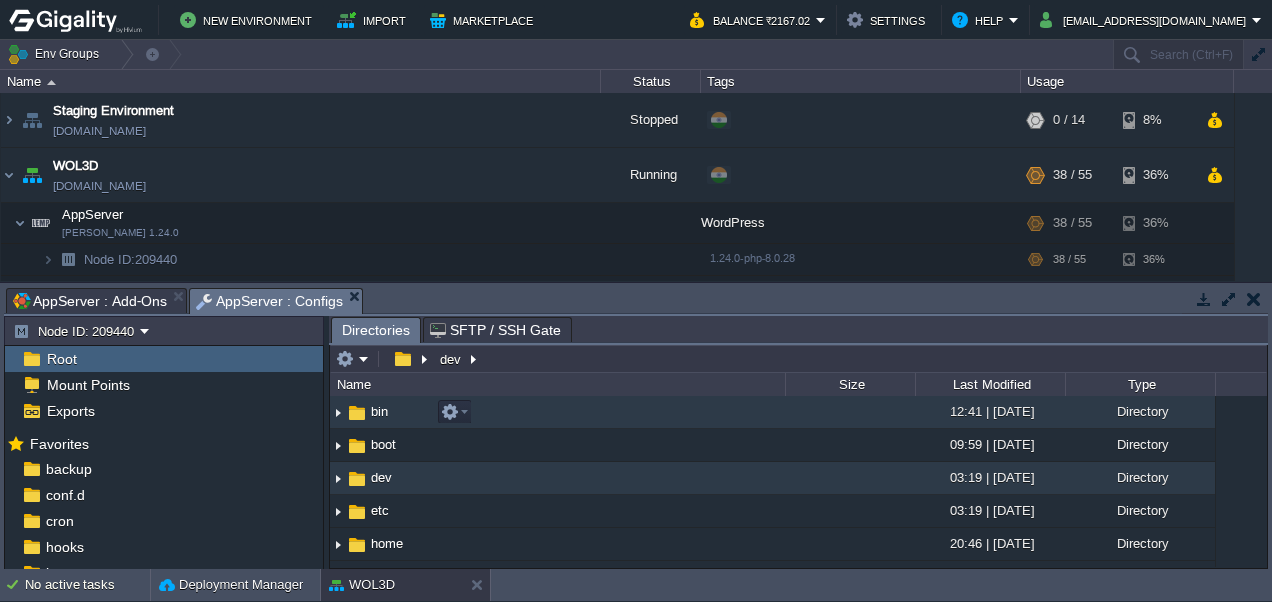 click on "bin" at bounding box center [379, 411] 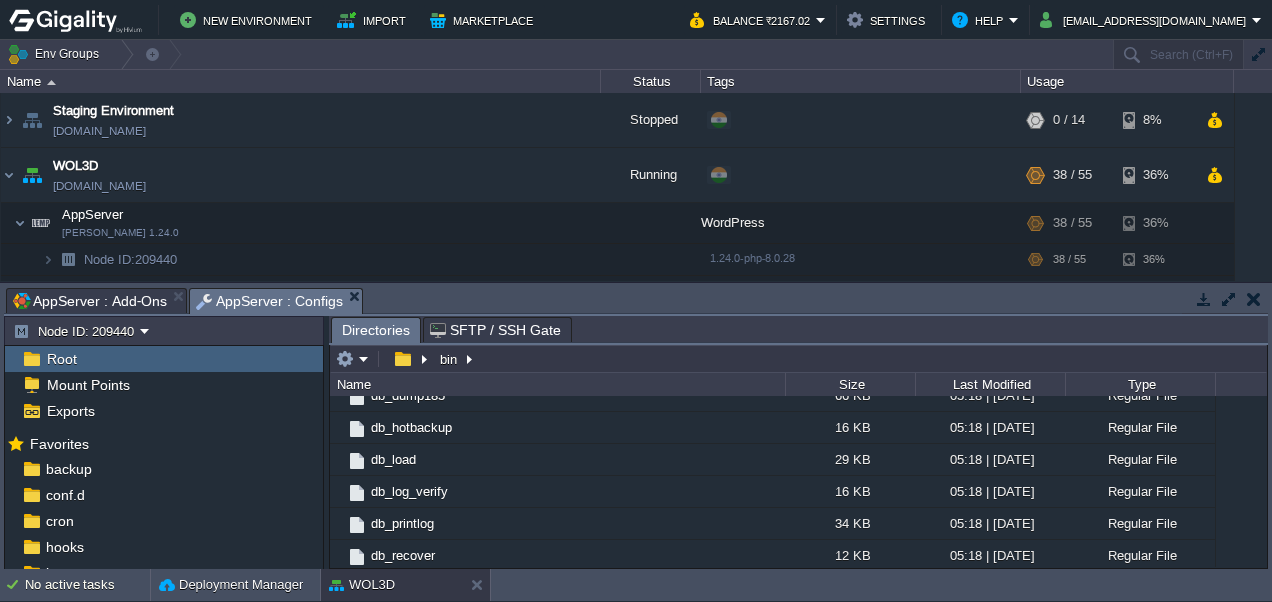 scroll, scrollTop: 4300, scrollLeft: 0, axis: vertical 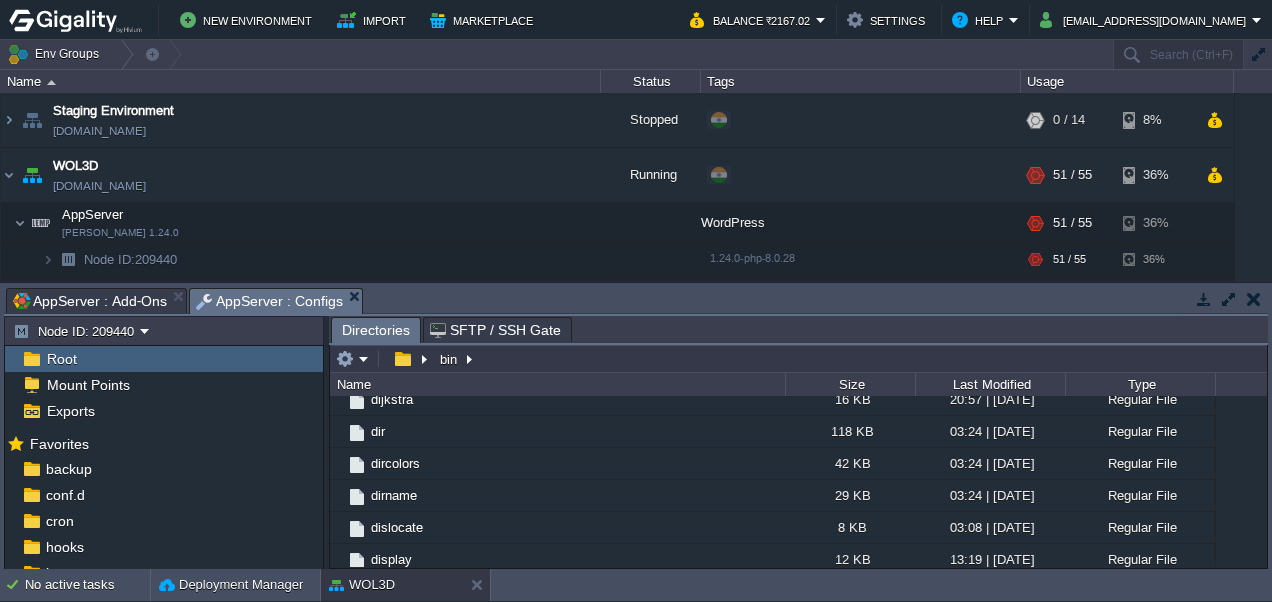 click on "Root" at bounding box center [164, 359] 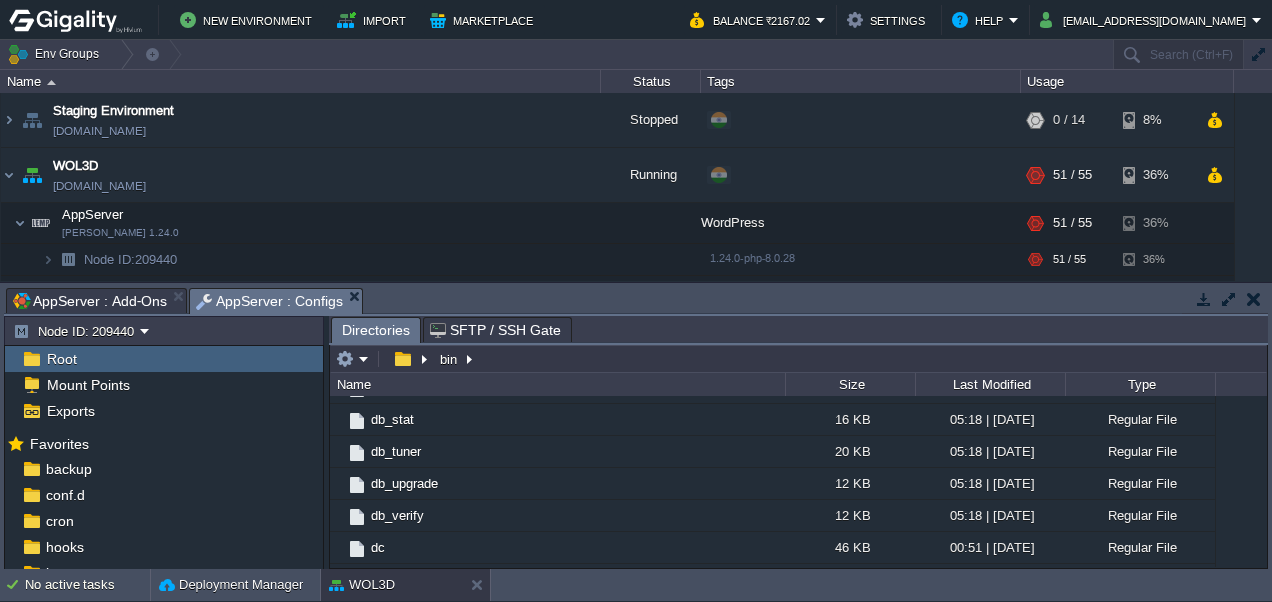 scroll, scrollTop: 3100, scrollLeft: 0, axis: vertical 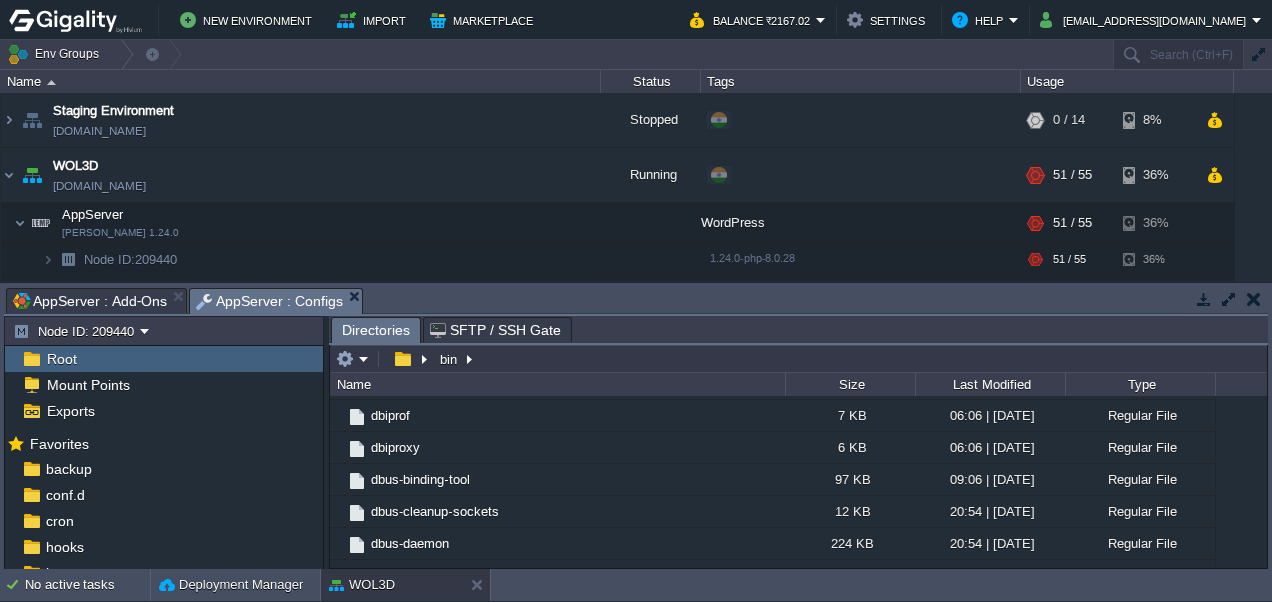 click on "Root" at bounding box center [61, 359] 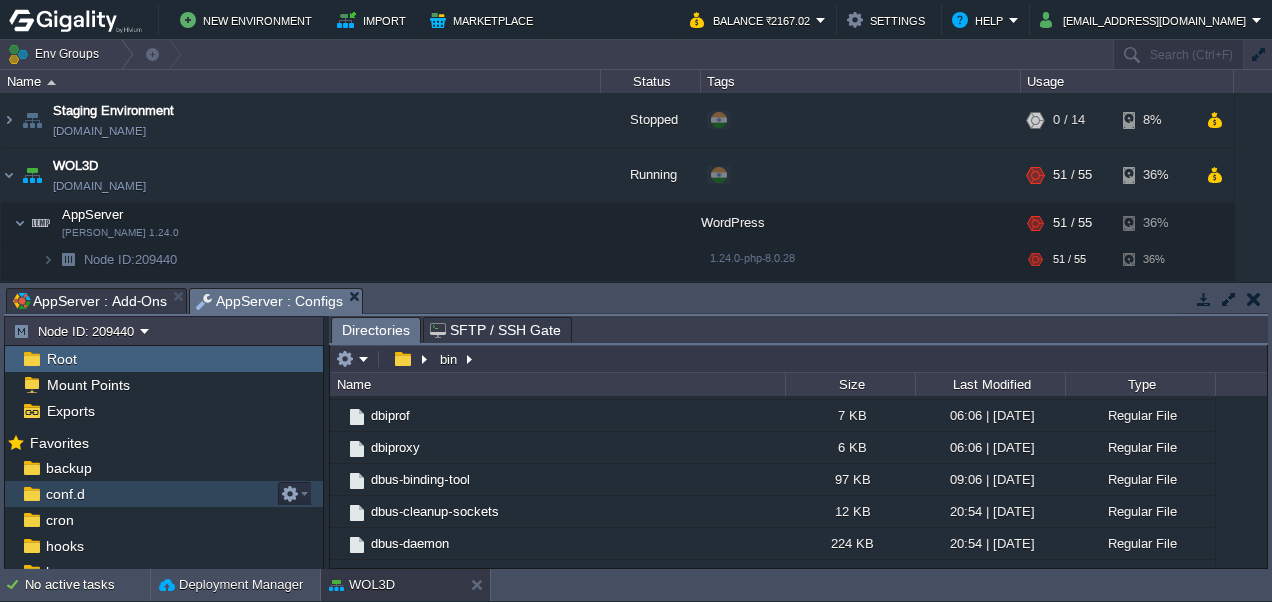 scroll, scrollTop: 0, scrollLeft: 0, axis: both 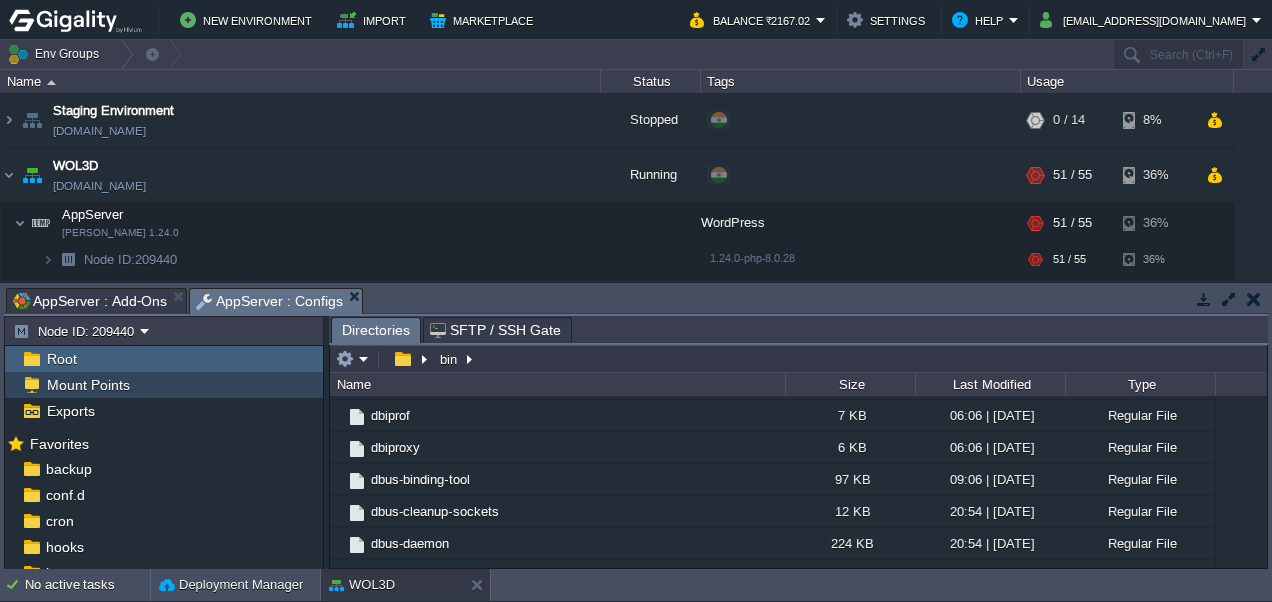 click on "Mount Points" at bounding box center [88, 385] 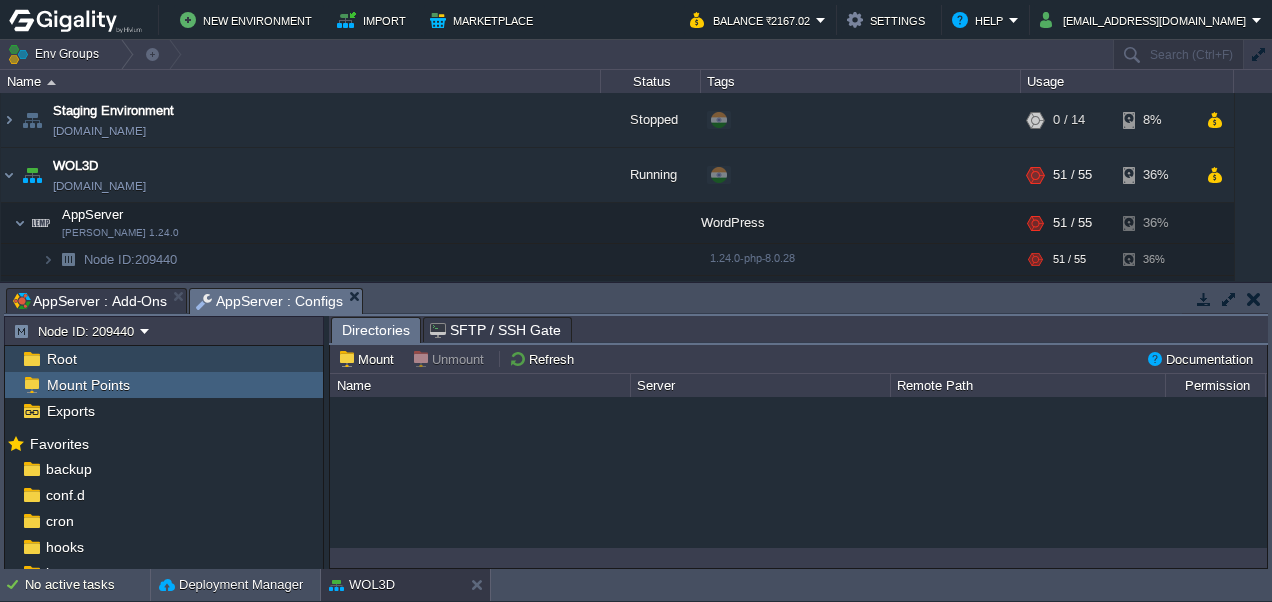 click on "Root" at bounding box center [164, 359] 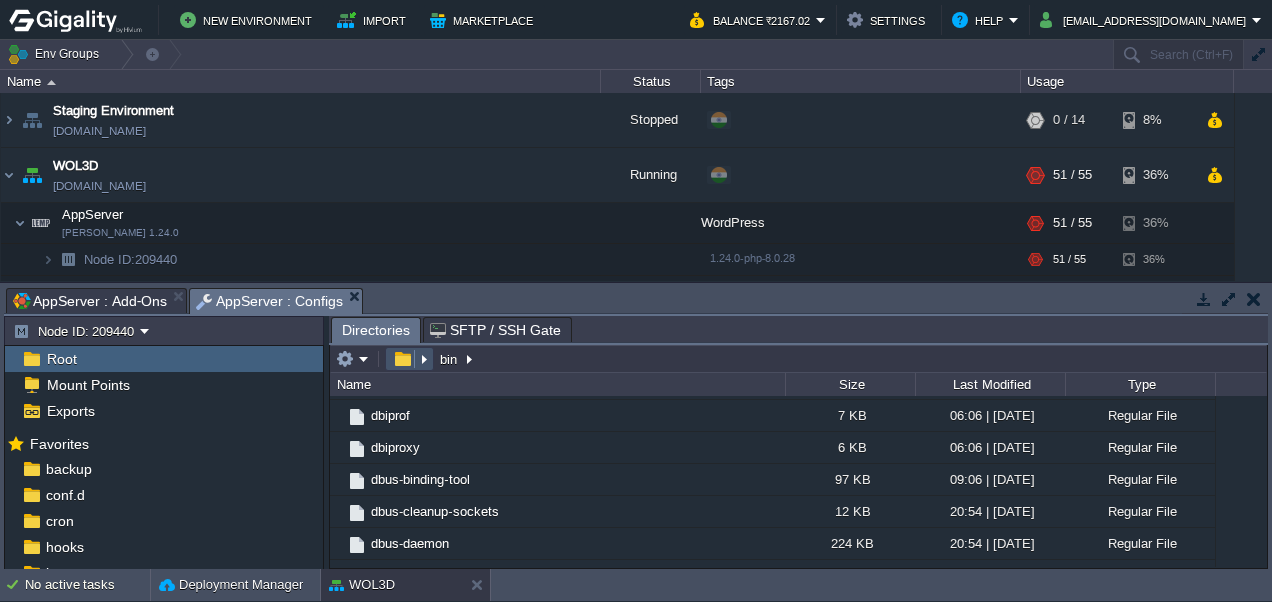 click at bounding box center [402, 359] 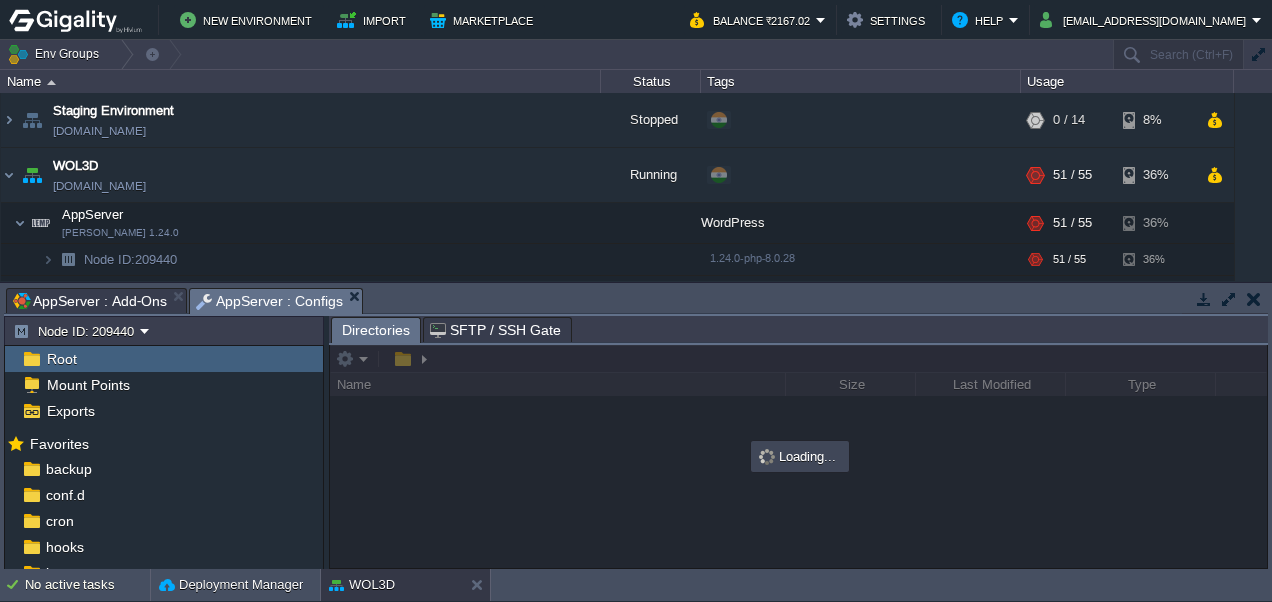 scroll, scrollTop: 0, scrollLeft: 0, axis: both 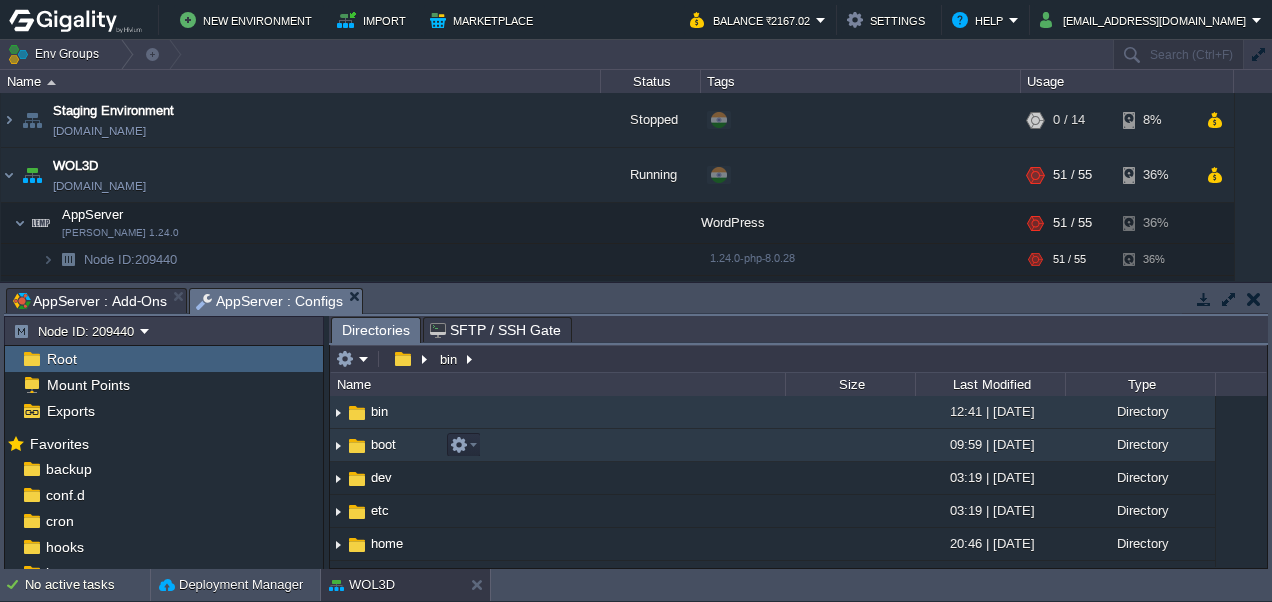 click on "boot" at bounding box center [557, 445] 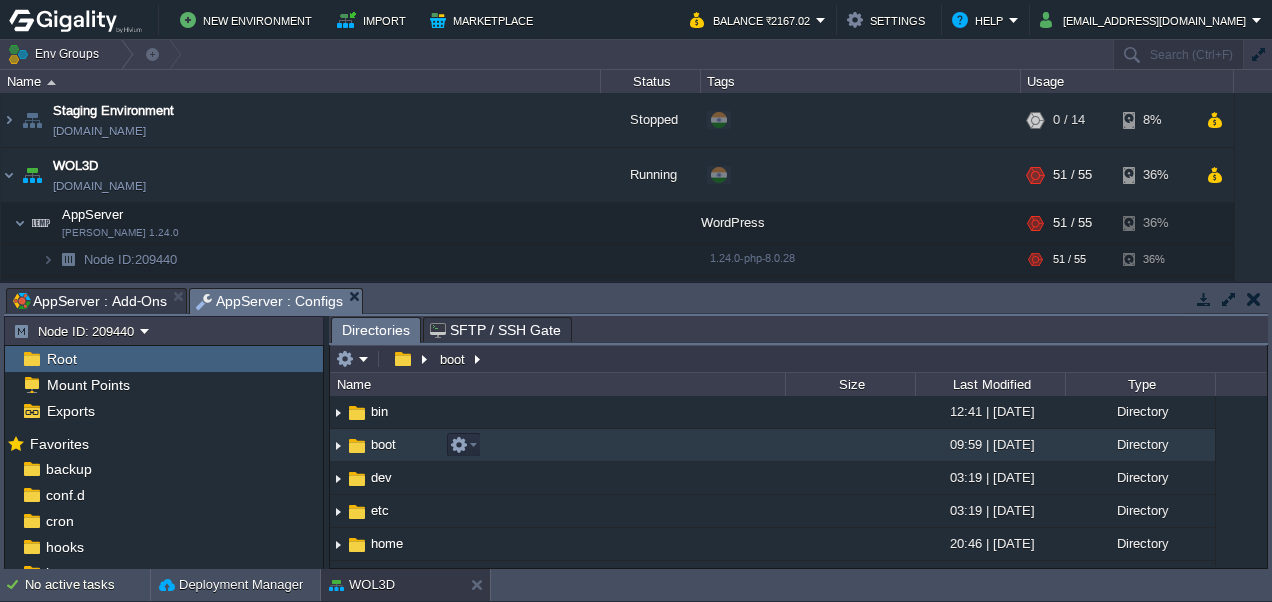 click on "boot" at bounding box center [557, 445] 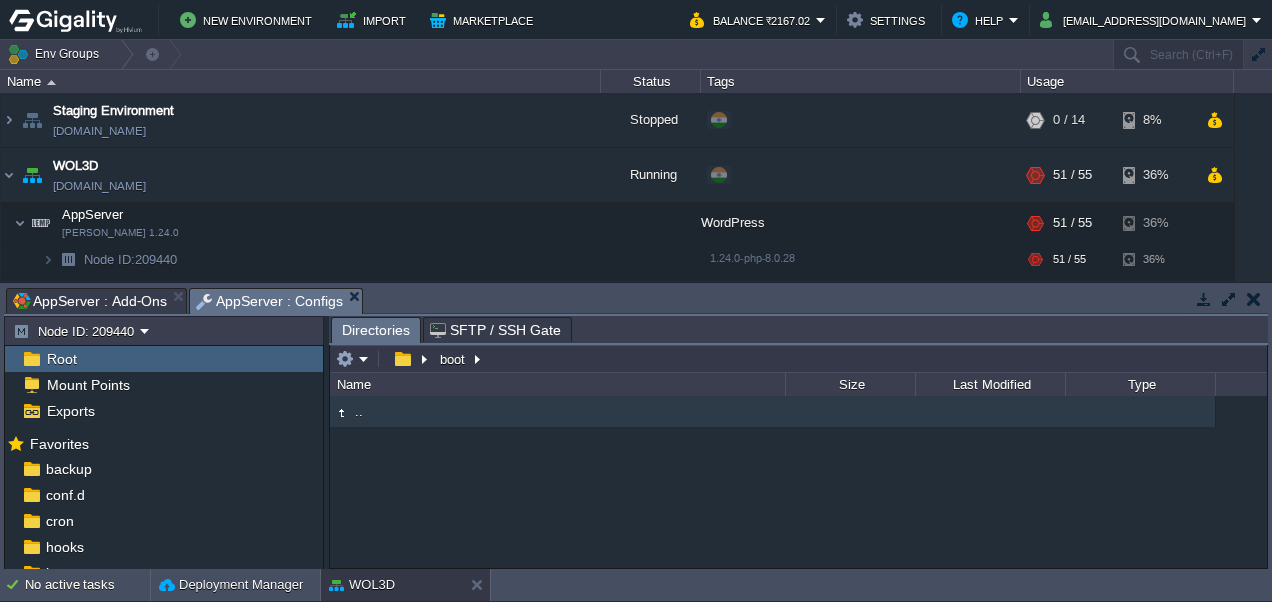 click on ".." at bounding box center (359, 411) 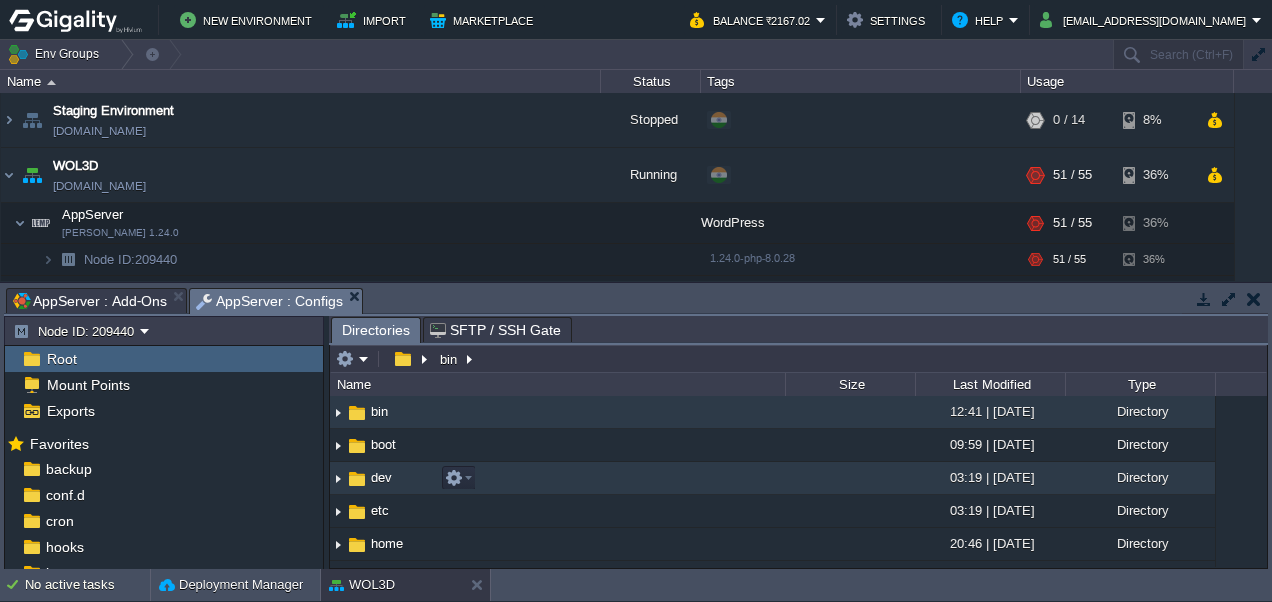 click on "dev" at bounding box center (381, 477) 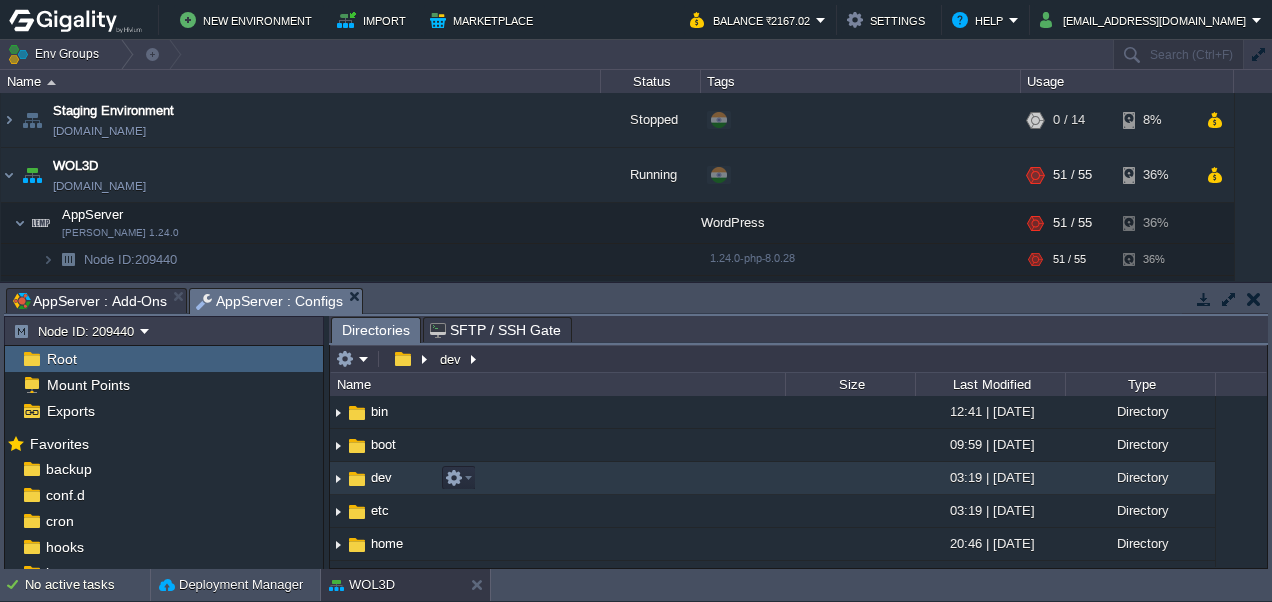 click on "dev" at bounding box center (381, 477) 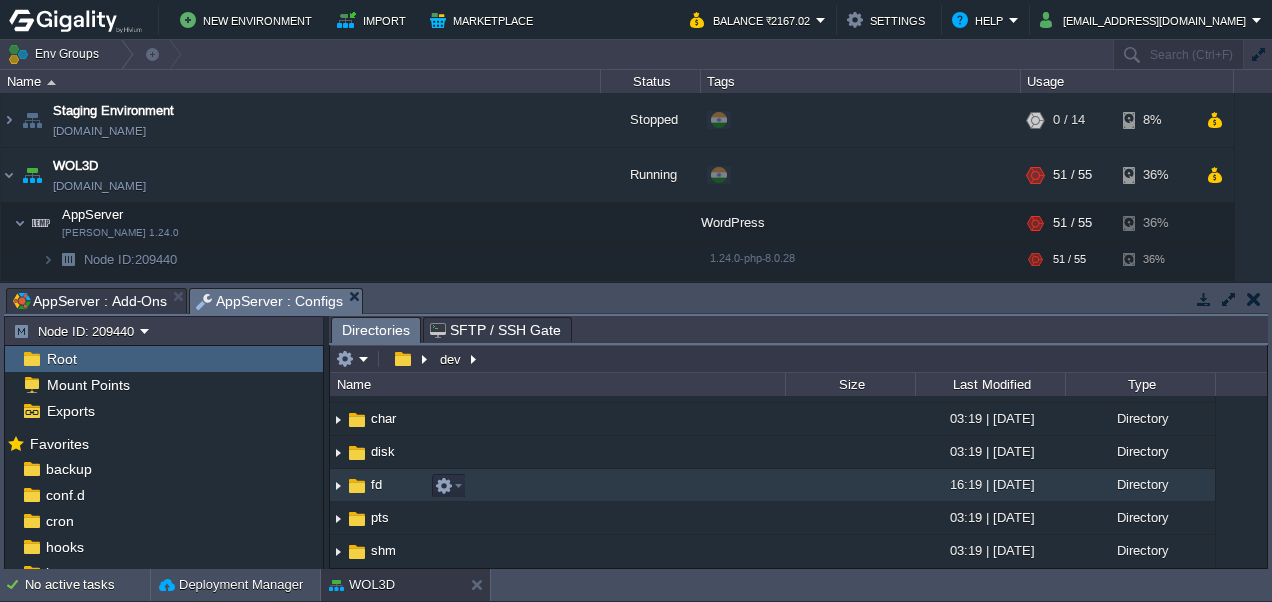 scroll, scrollTop: 100, scrollLeft: 0, axis: vertical 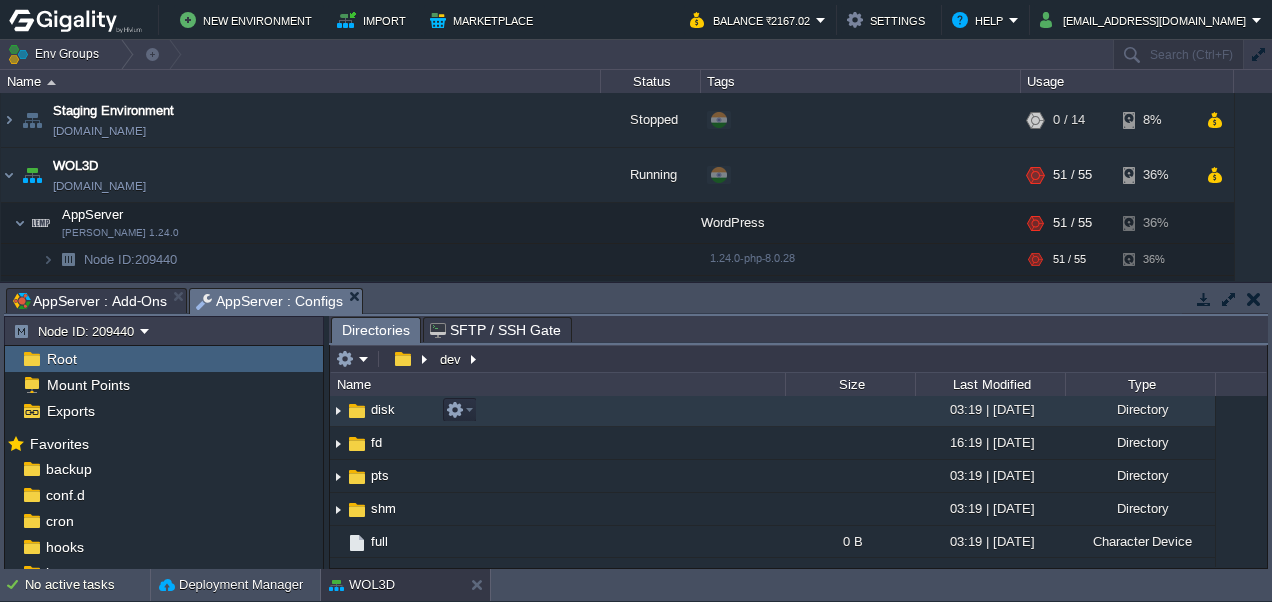 click on "disk" at bounding box center [383, 409] 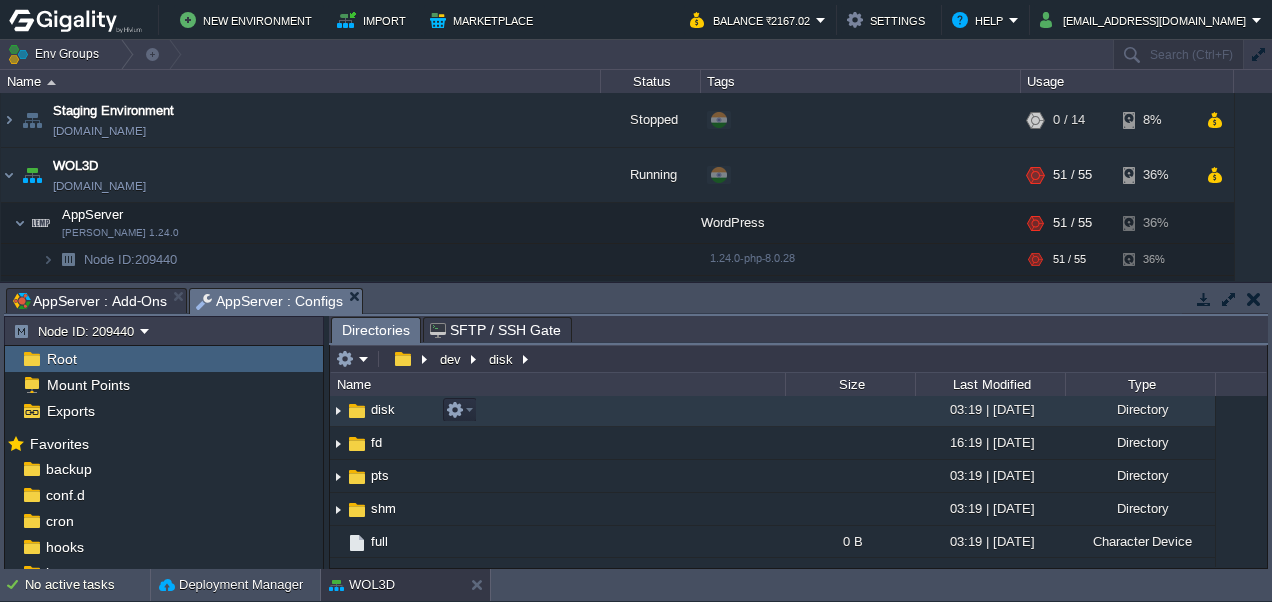 click on "disk" at bounding box center [383, 409] 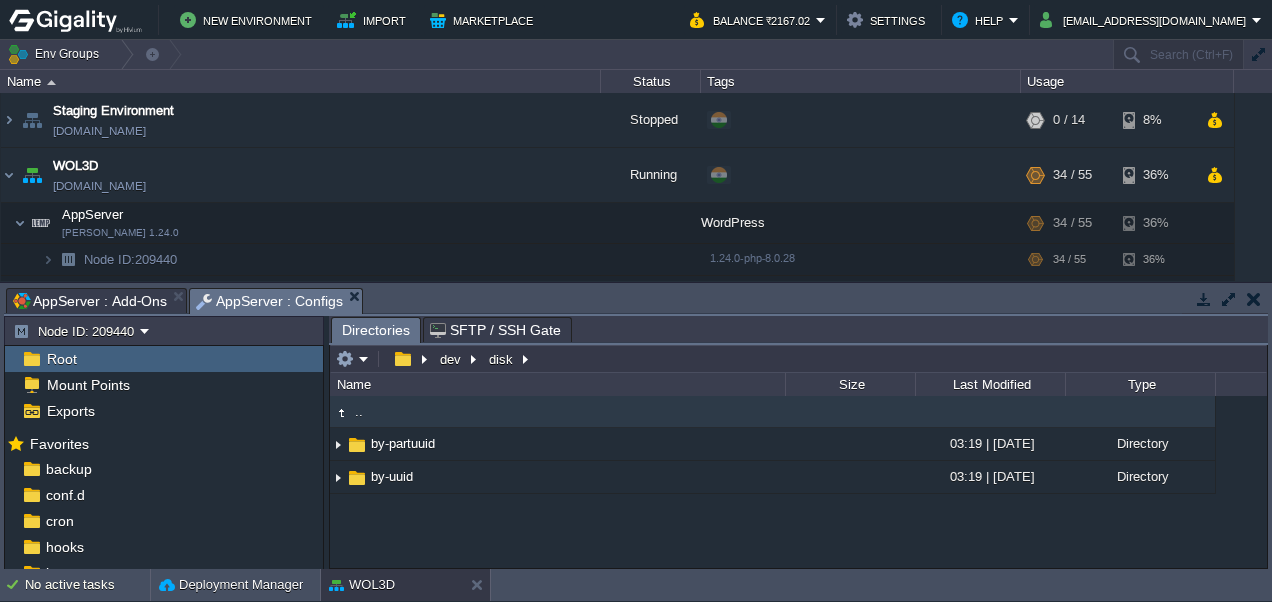 click on ".." at bounding box center [359, 411] 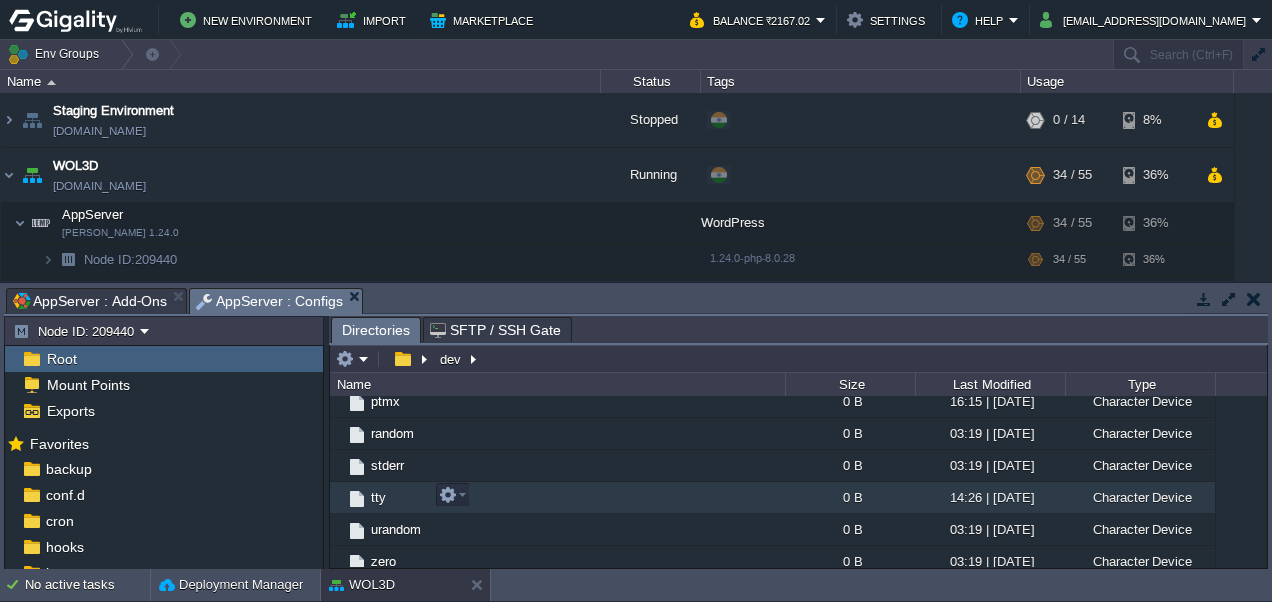 scroll, scrollTop: 0, scrollLeft: 0, axis: both 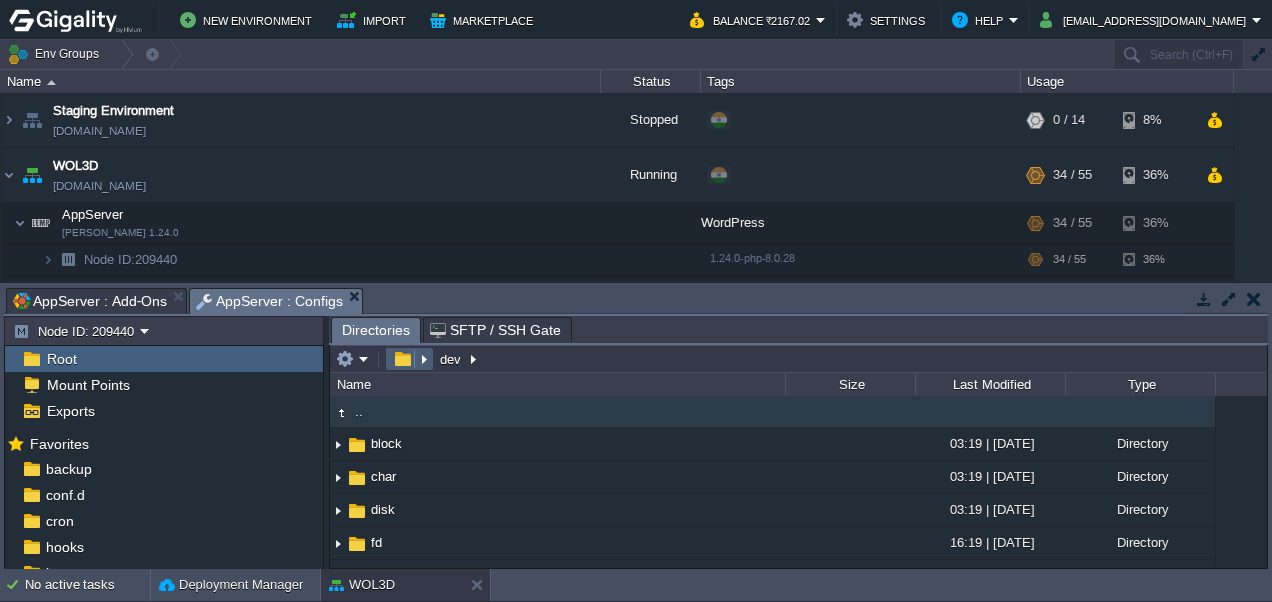 click at bounding box center (409, 359) 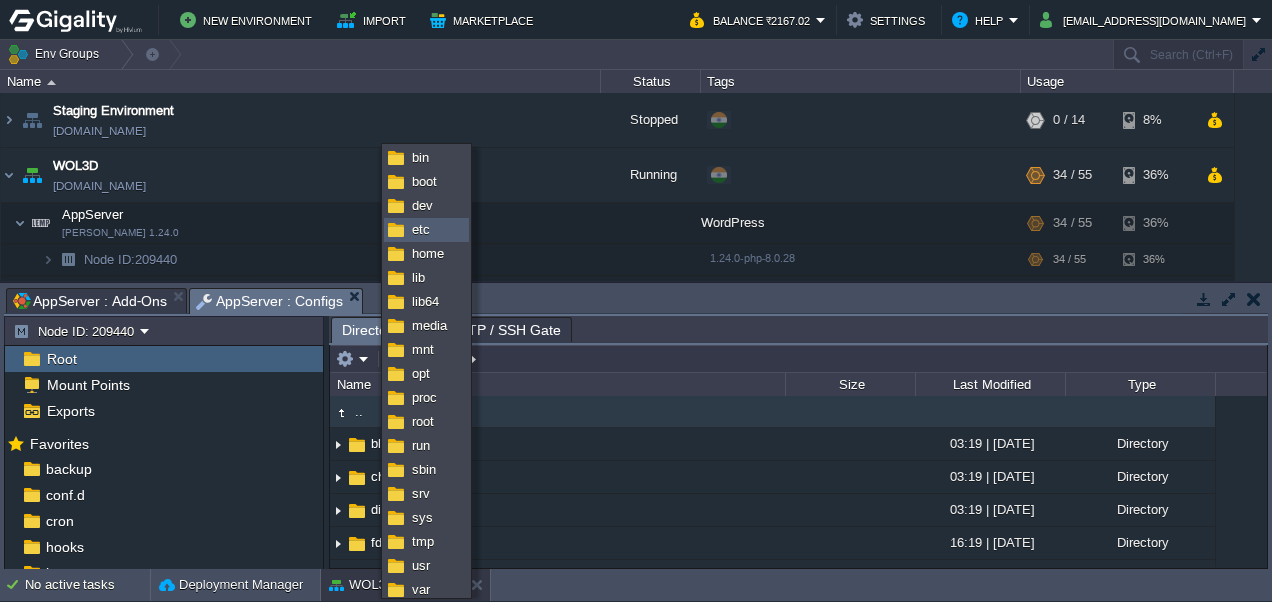 click on "etc" at bounding box center [426, 230] 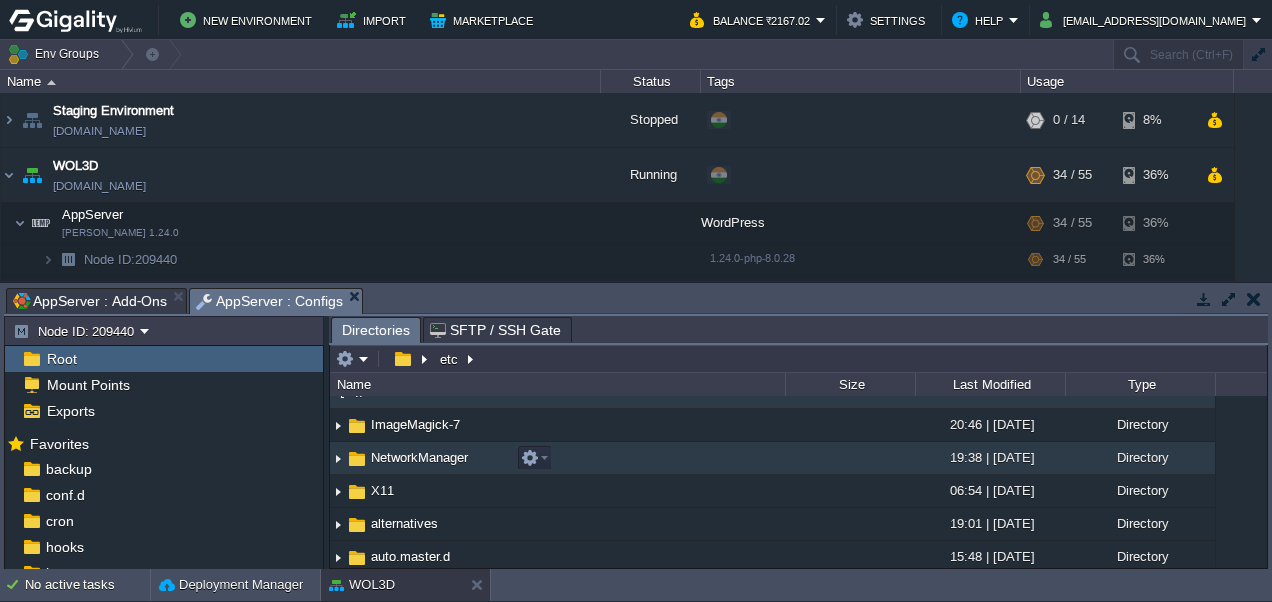 scroll, scrollTop: 0, scrollLeft: 0, axis: both 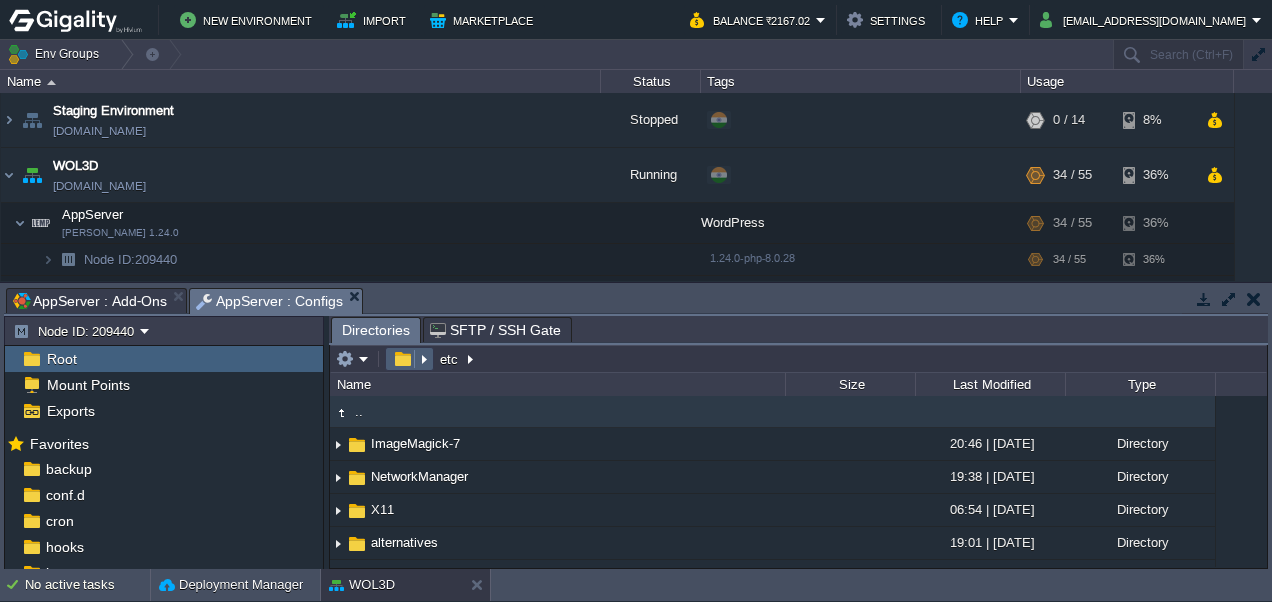 click at bounding box center (409, 359) 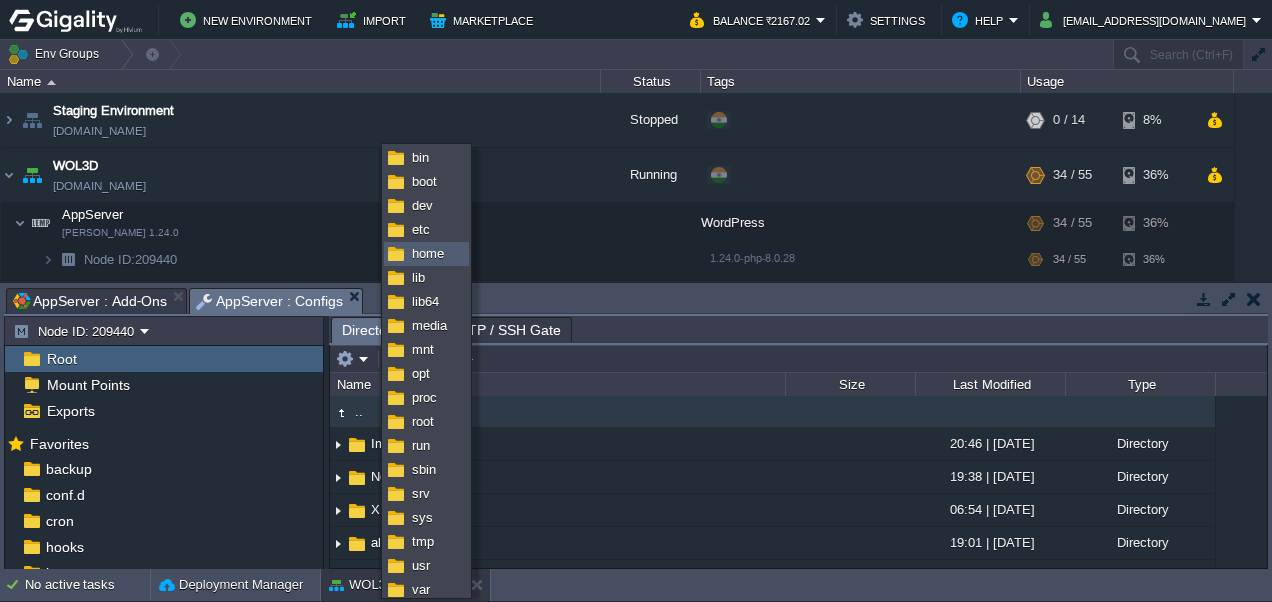 click on "home" at bounding box center (428, 253) 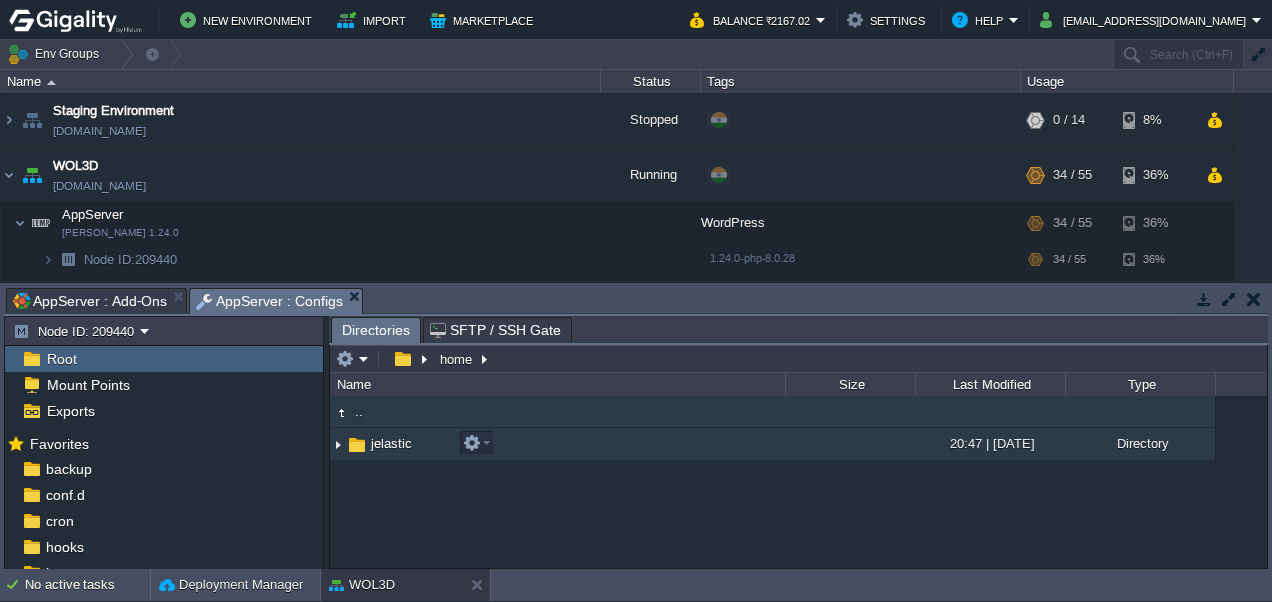 click on "jelastic" at bounding box center [391, 443] 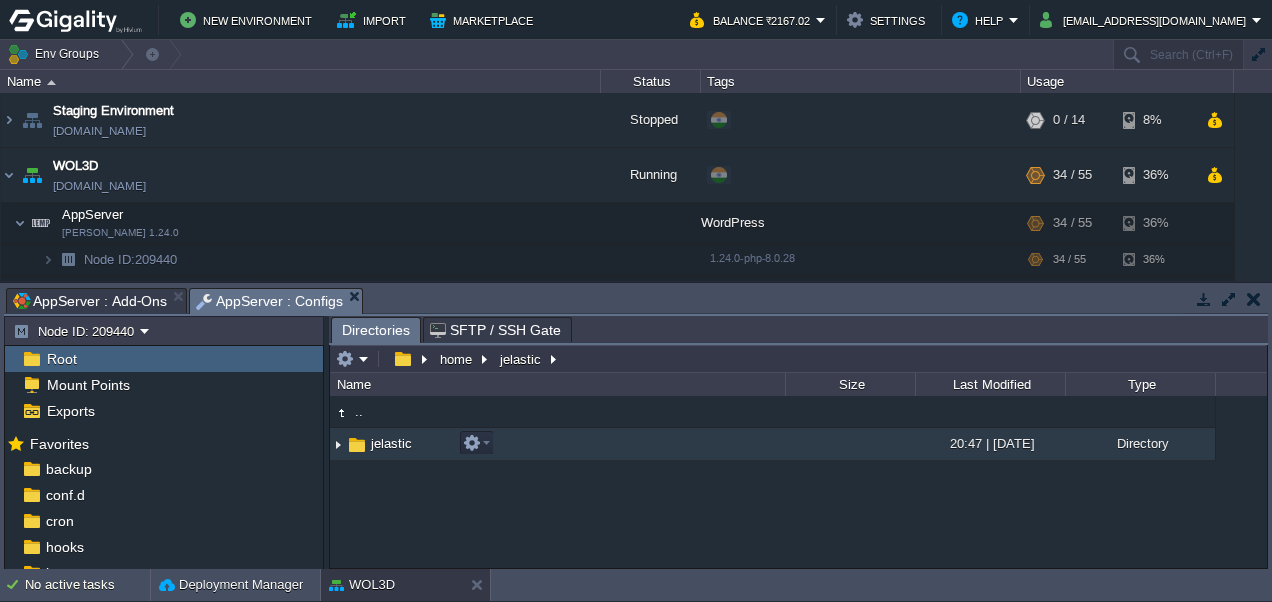 click on "jelastic" at bounding box center (391, 443) 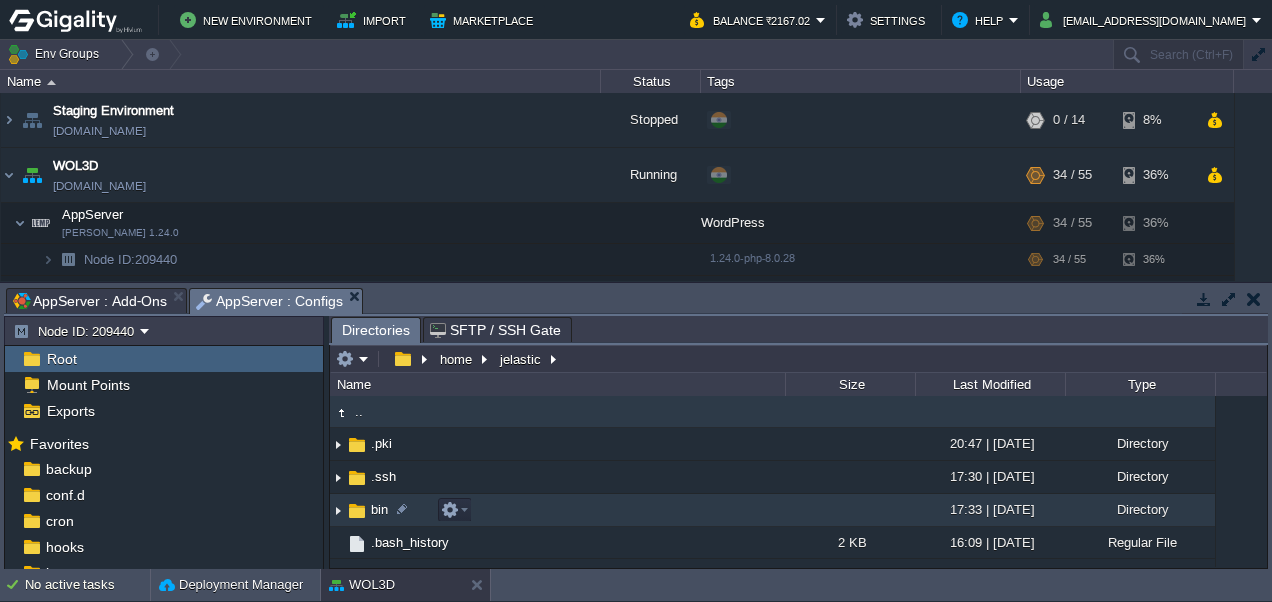 click on "bin" at bounding box center [379, 509] 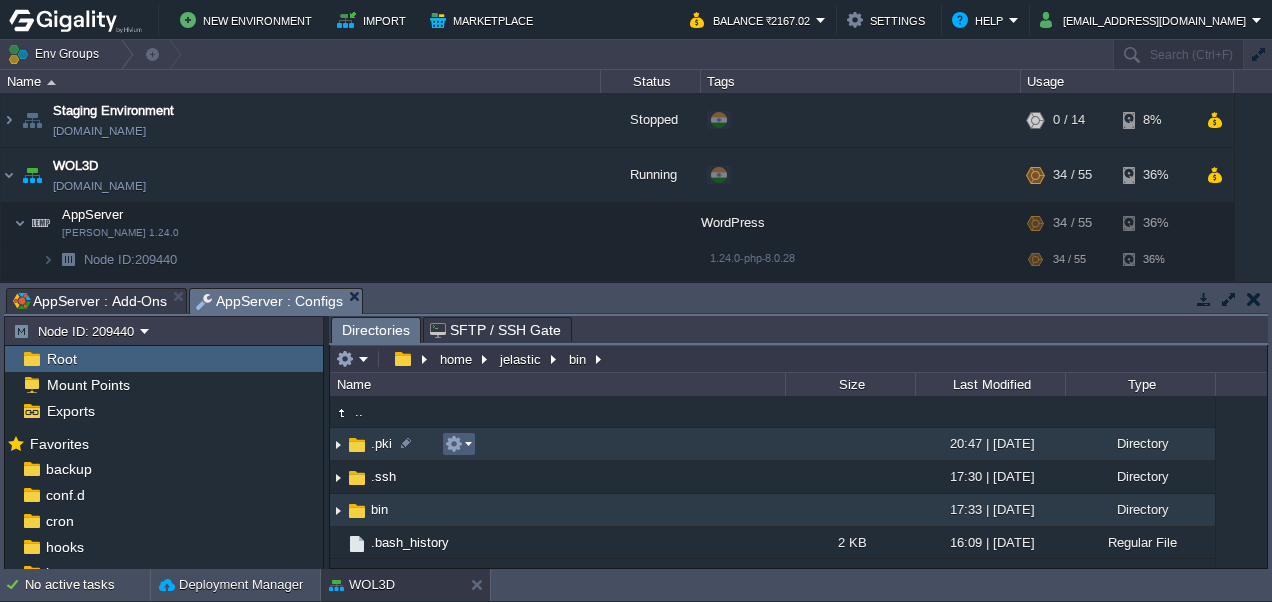 scroll, scrollTop: 23, scrollLeft: 0, axis: vertical 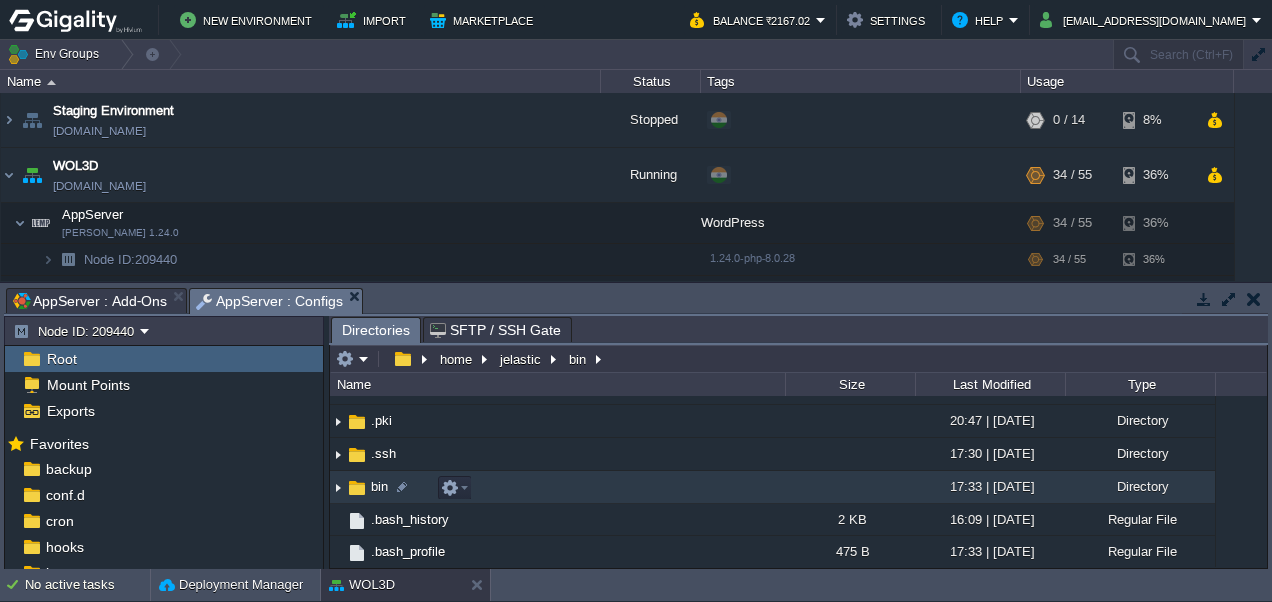 click at bounding box center (357, 488) 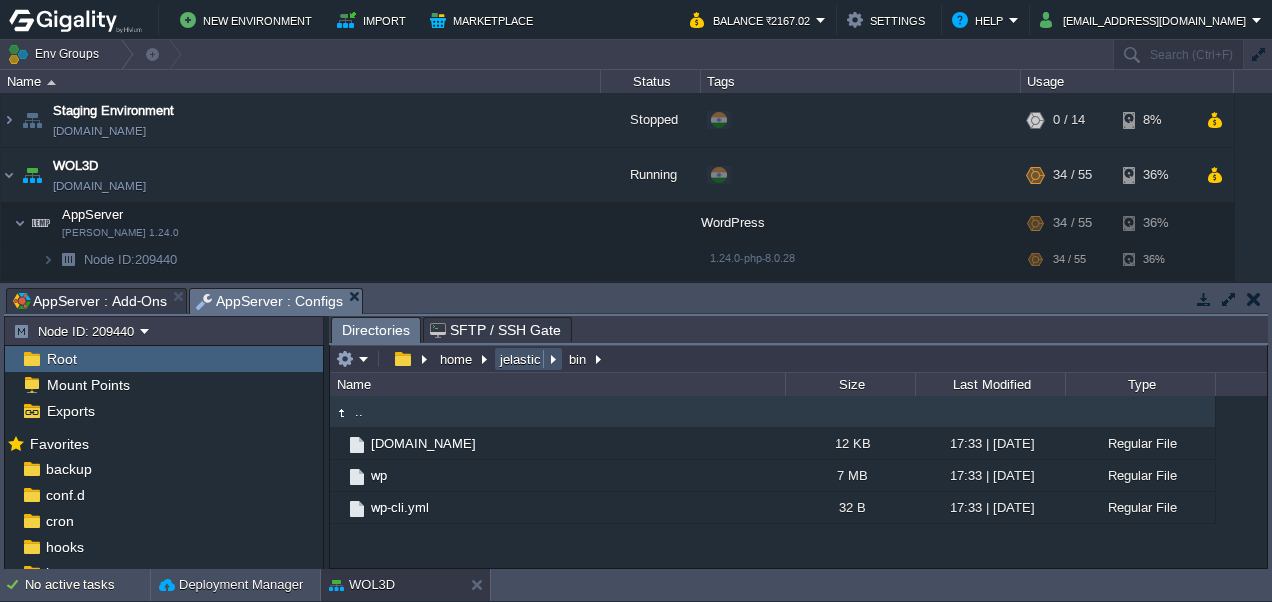 click on "jelastic" at bounding box center (521, 359) 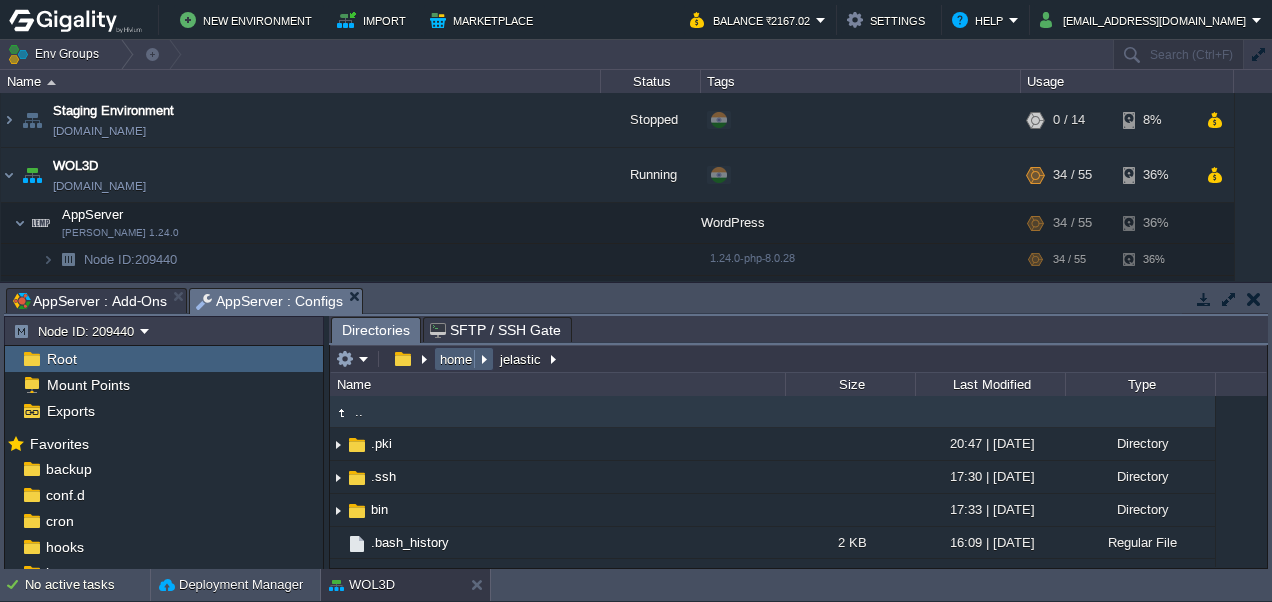 click on "home" at bounding box center (457, 359) 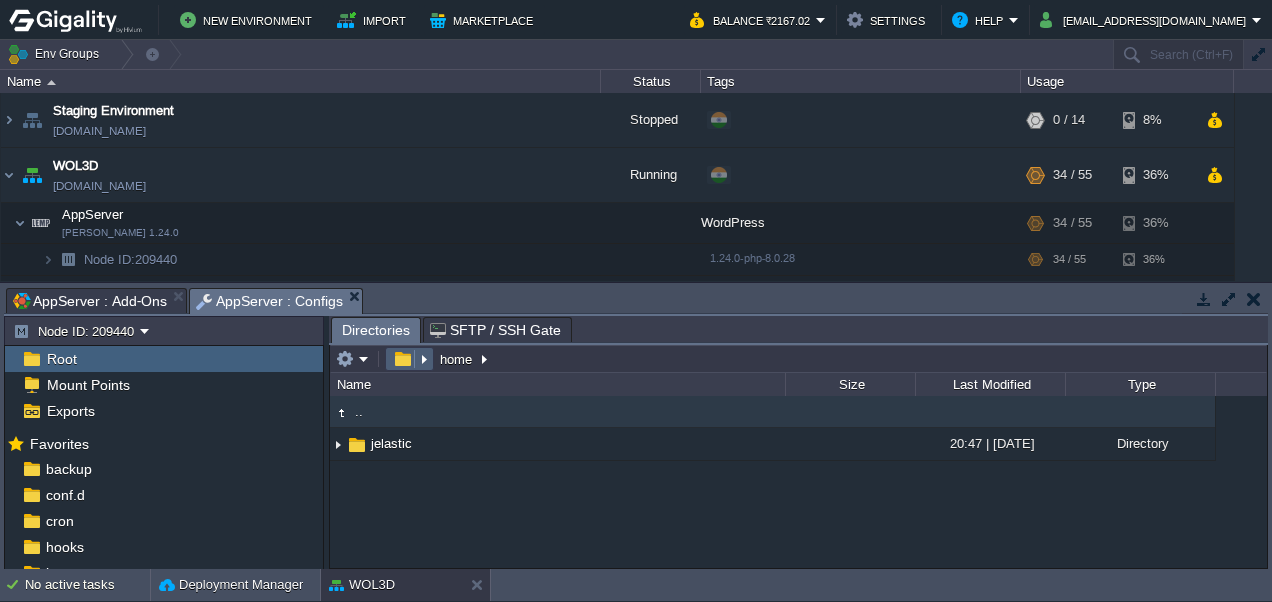 click at bounding box center [409, 359] 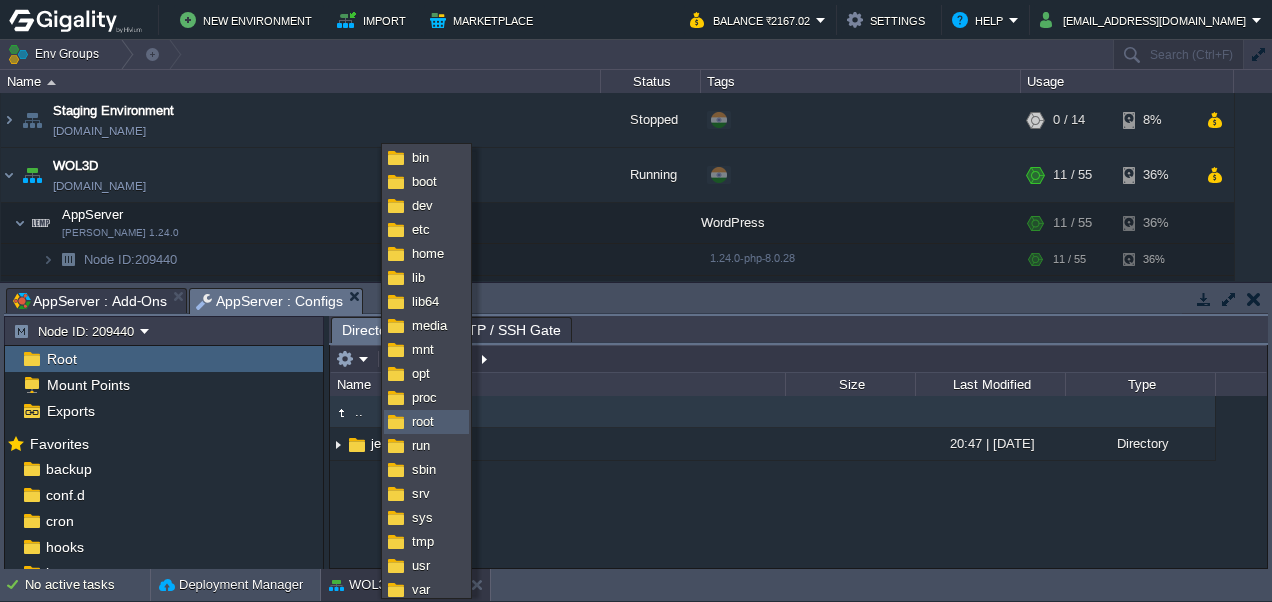 click on "root" at bounding box center [423, 421] 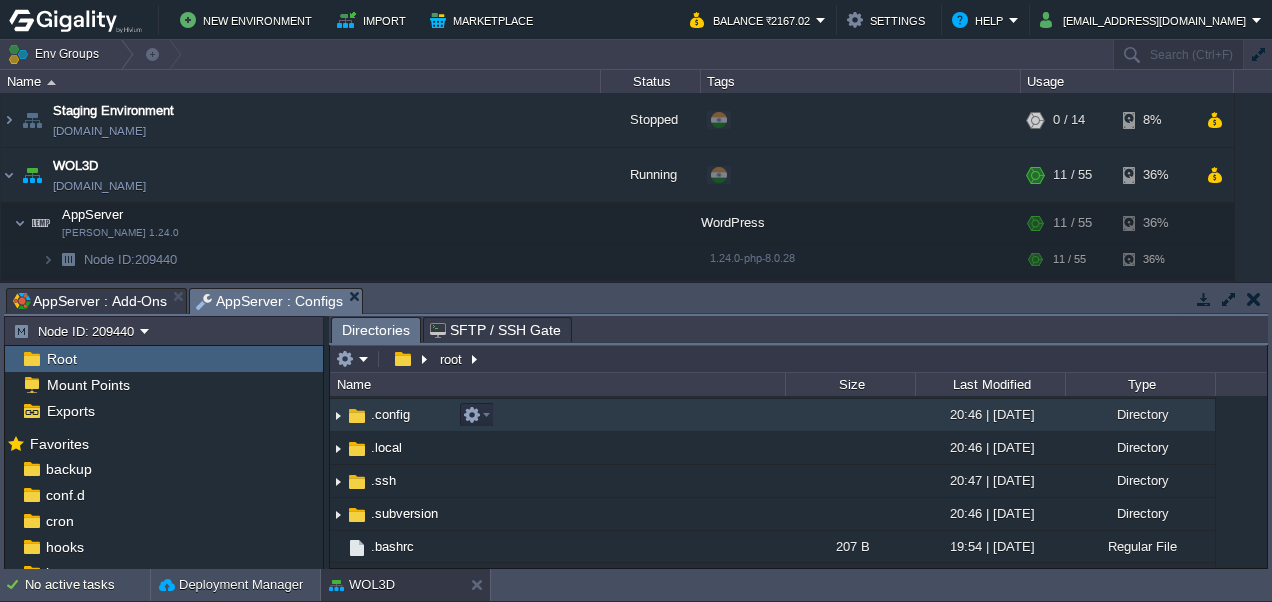 scroll, scrollTop: 0, scrollLeft: 0, axis: both 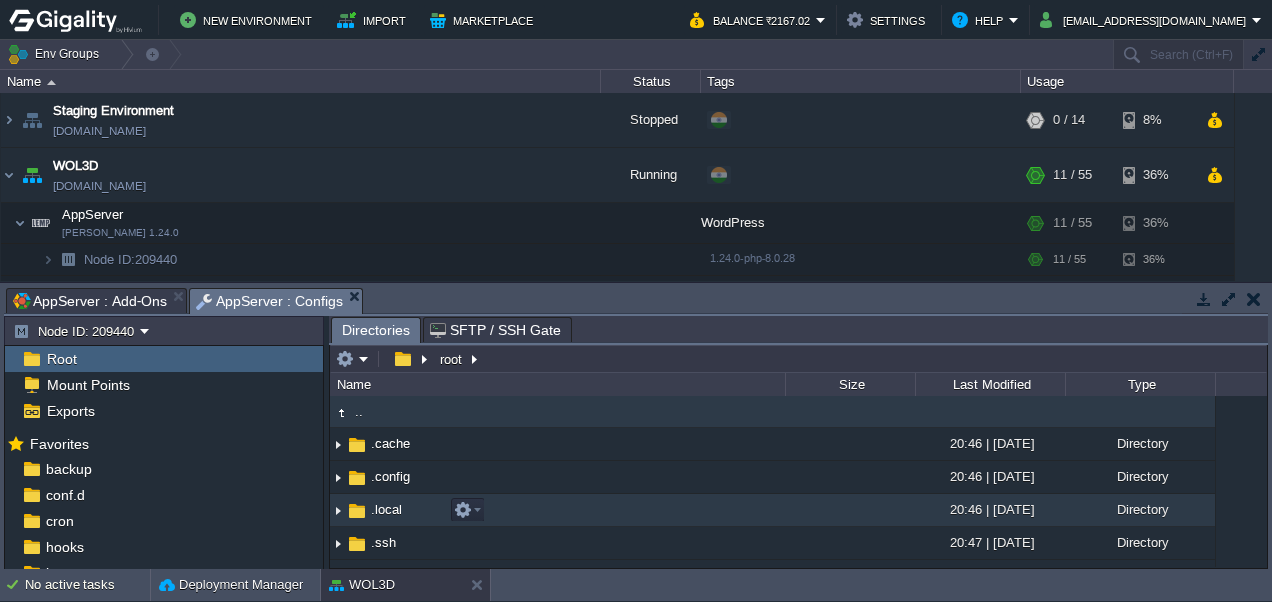 click on ".local" at bounding box center [386, 509] 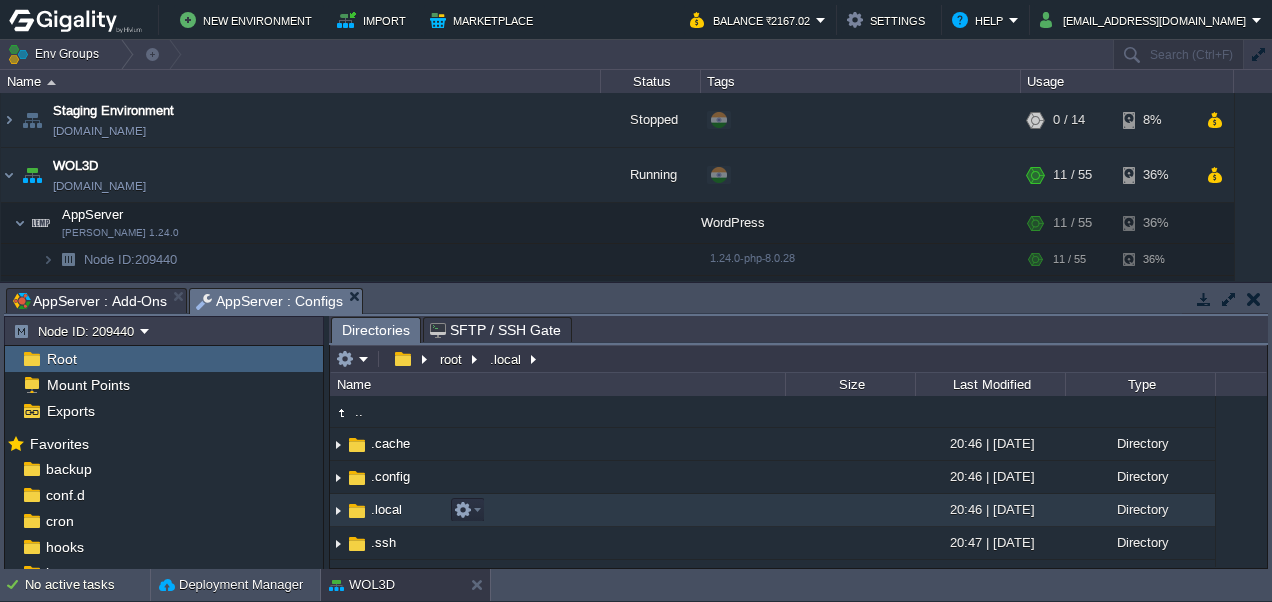 click on ".local" at bounding box center [386, 509] 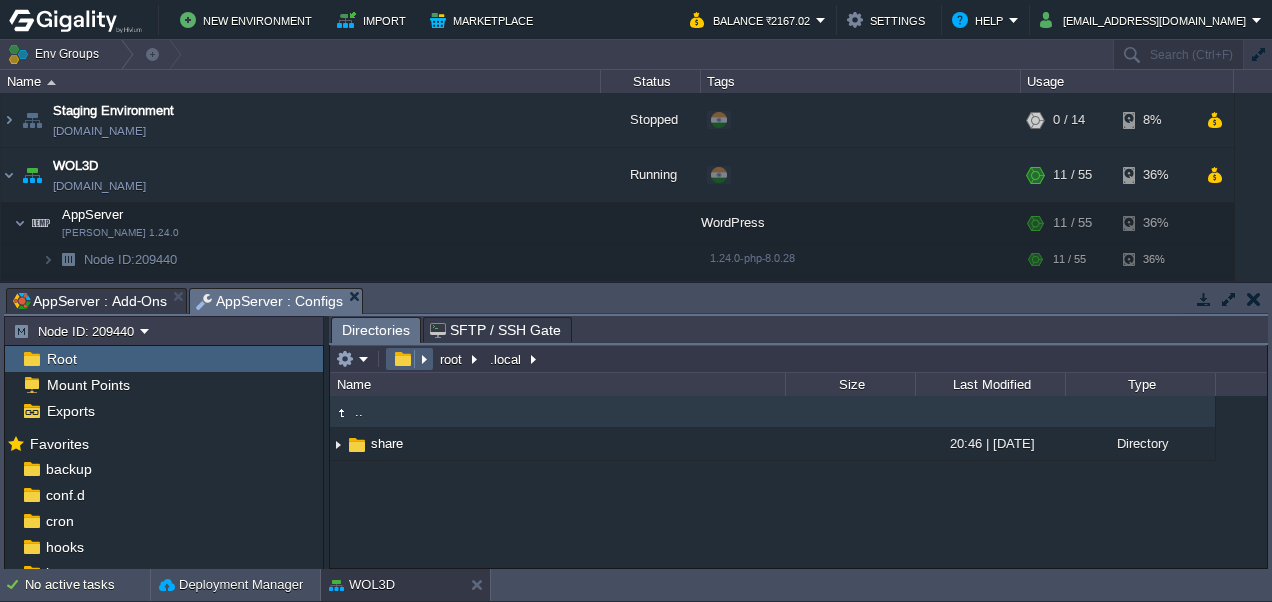 click at bounding box center (409, 359) 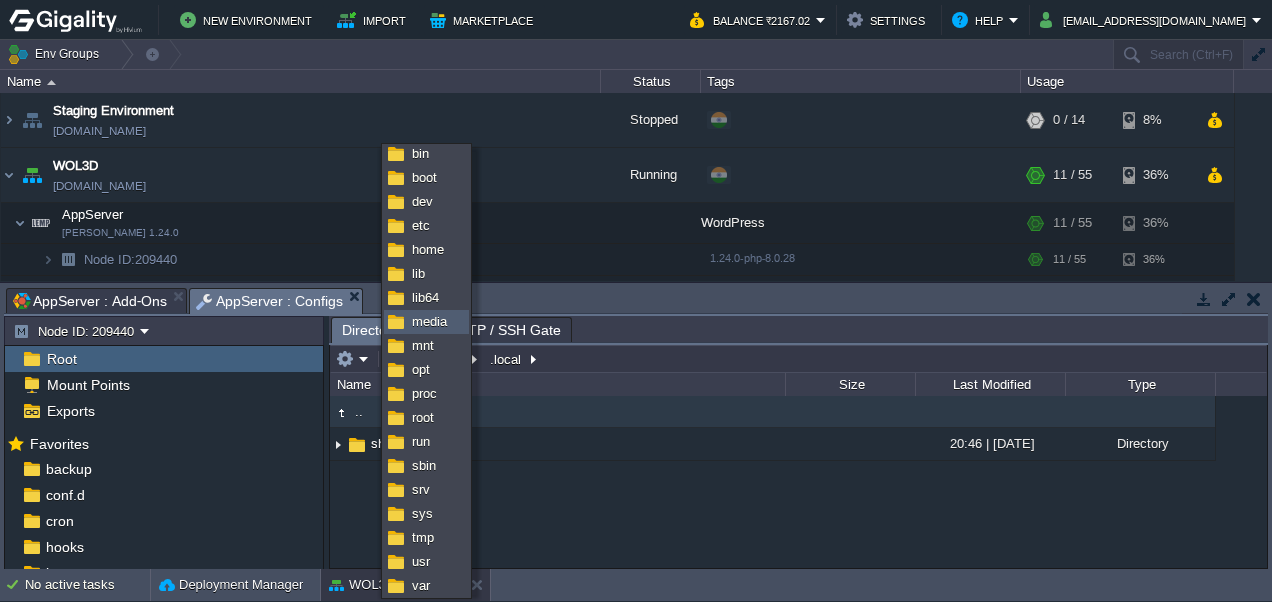 scroll, scrollTop: 6, scrollLeft: 0, axis: vertical 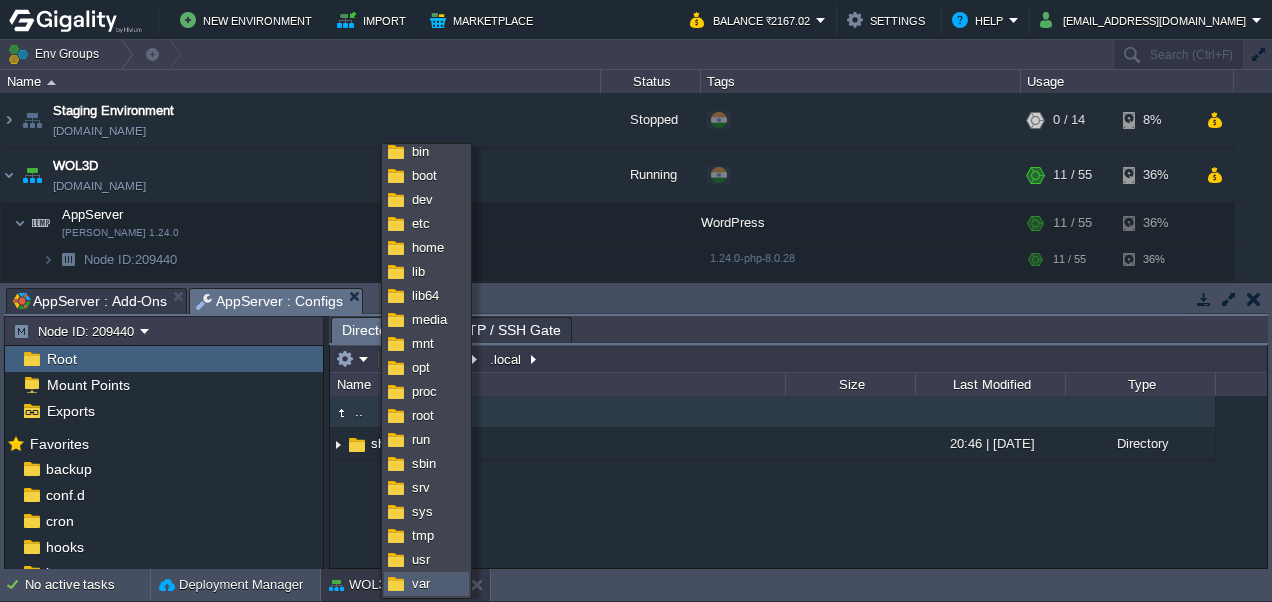 click on "var" at bounding box center [426, 584] 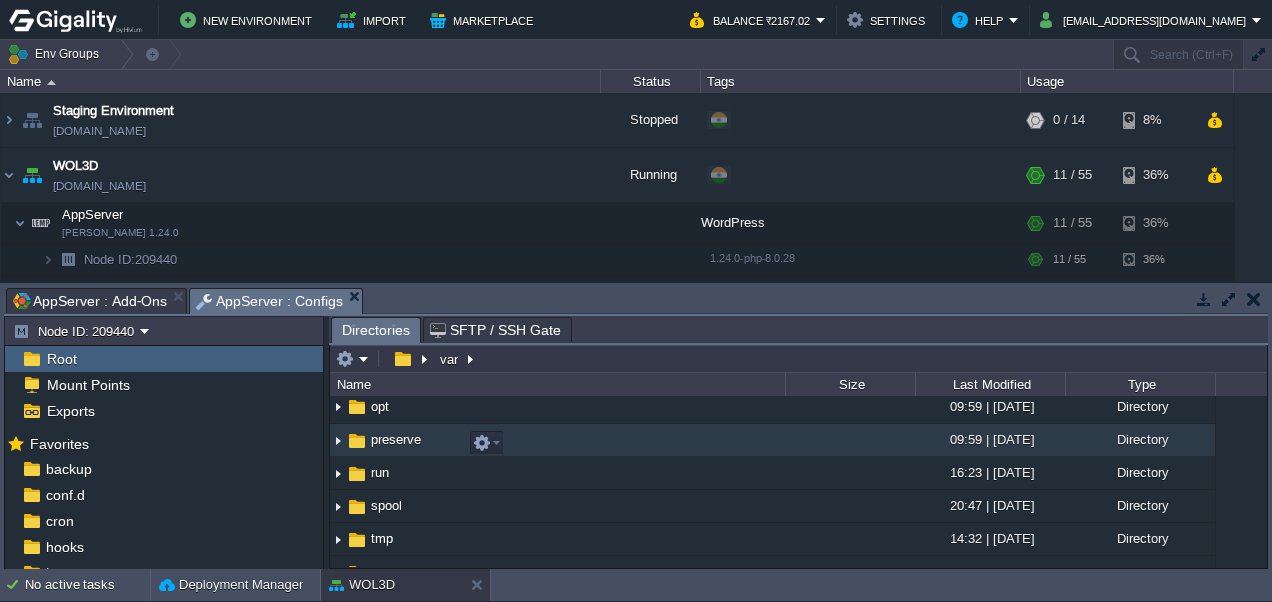scroll, scrollTop: 591, scrollLeft: 0, axis: vertical 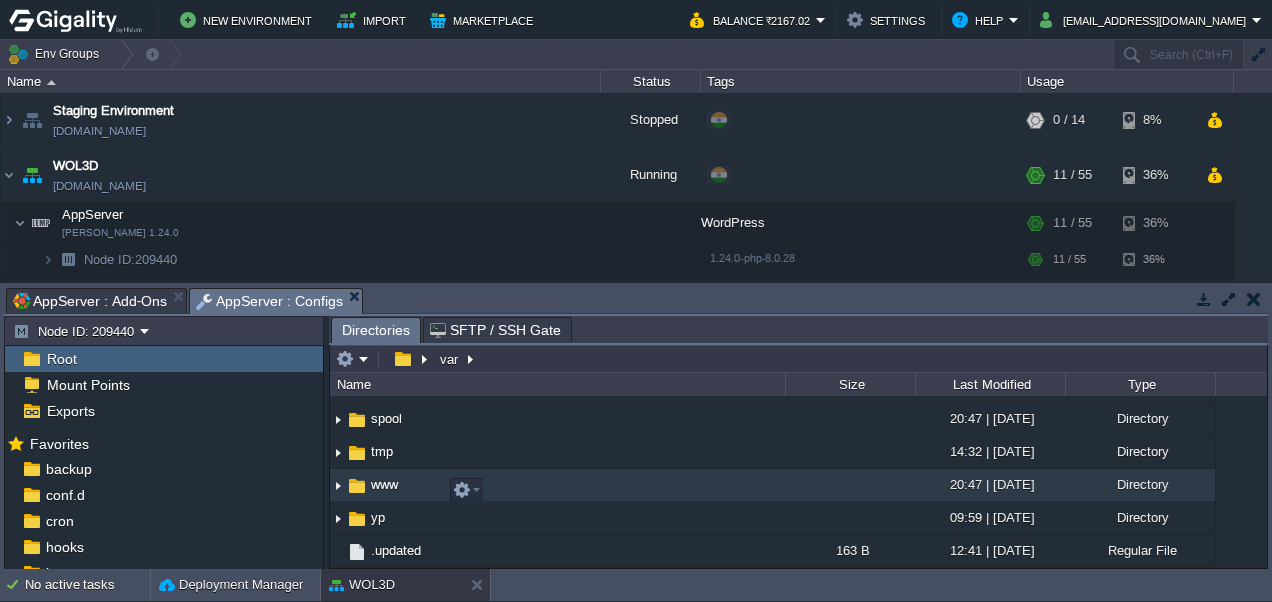 click at bounding box center [357, 486] 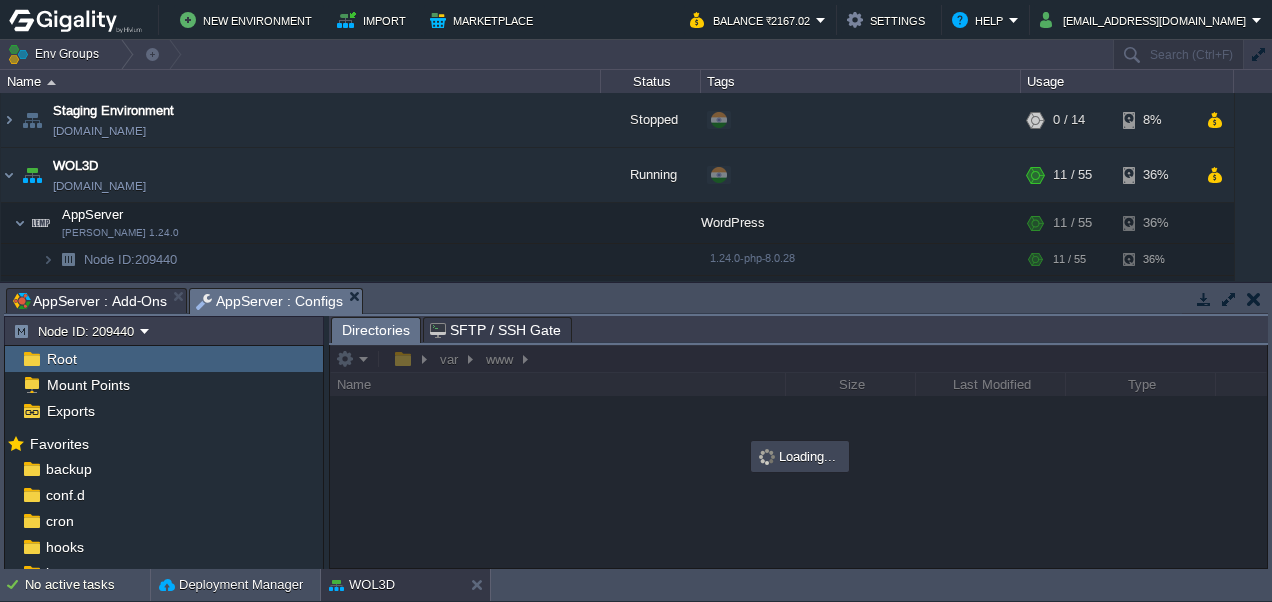 scroll, scrollTop: 0, scrollLeft: 0, axis: both 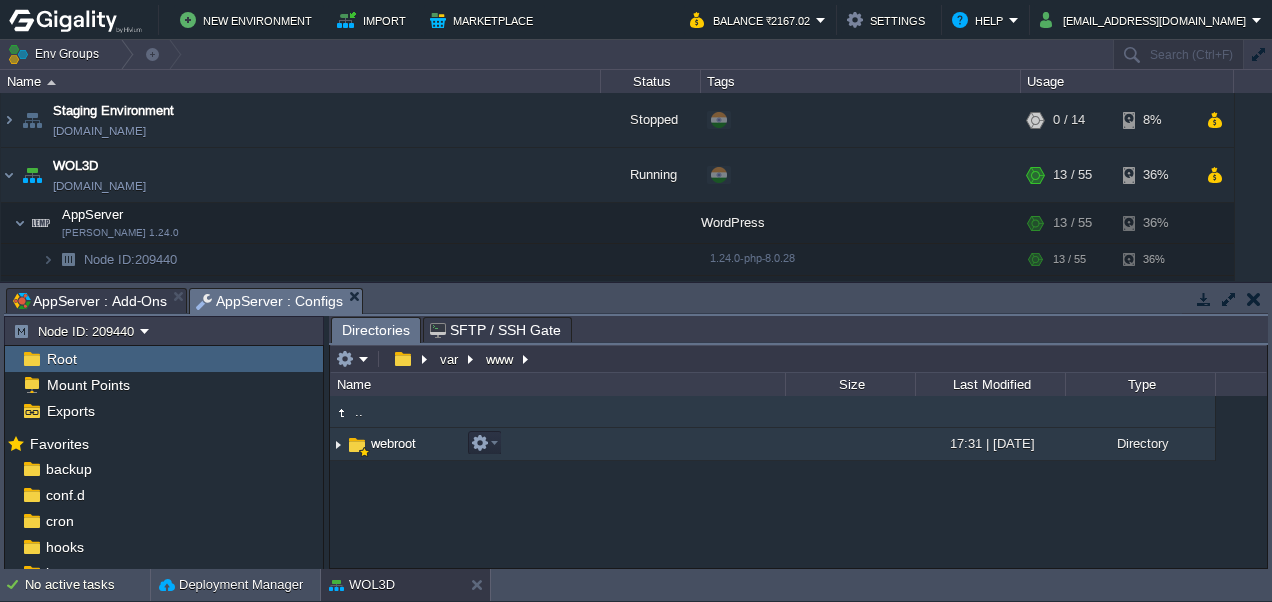 click on "webroot" at bounding box center (393, 443) 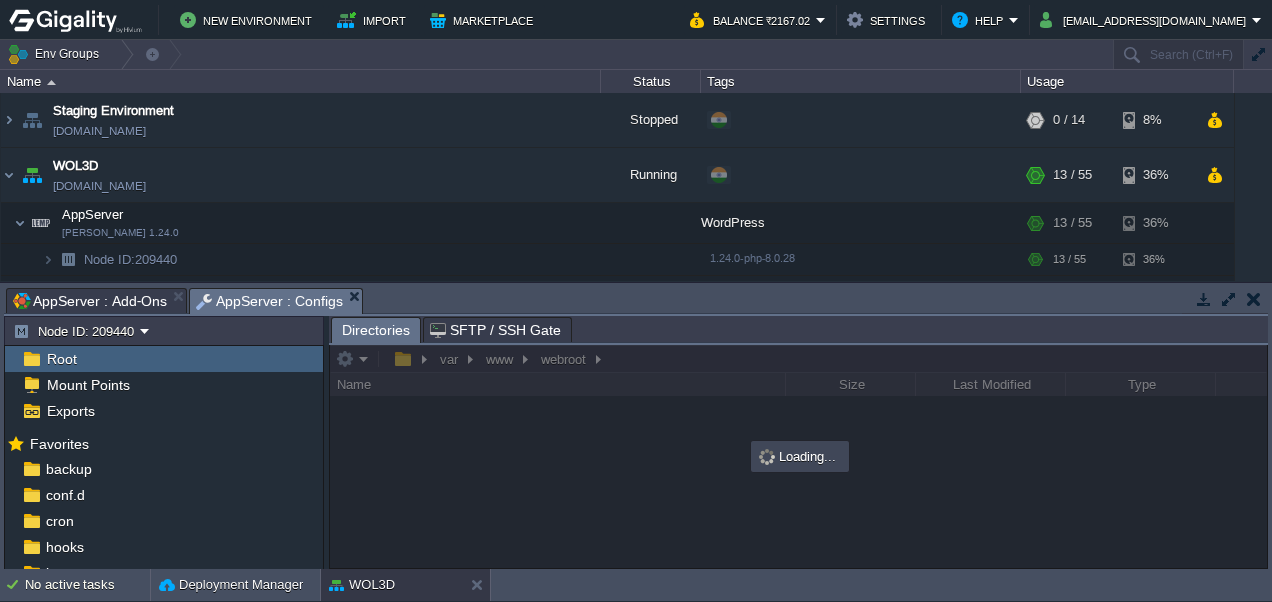 scroll, scrollTop: 253, scrollLeft: 0, axis: vertical 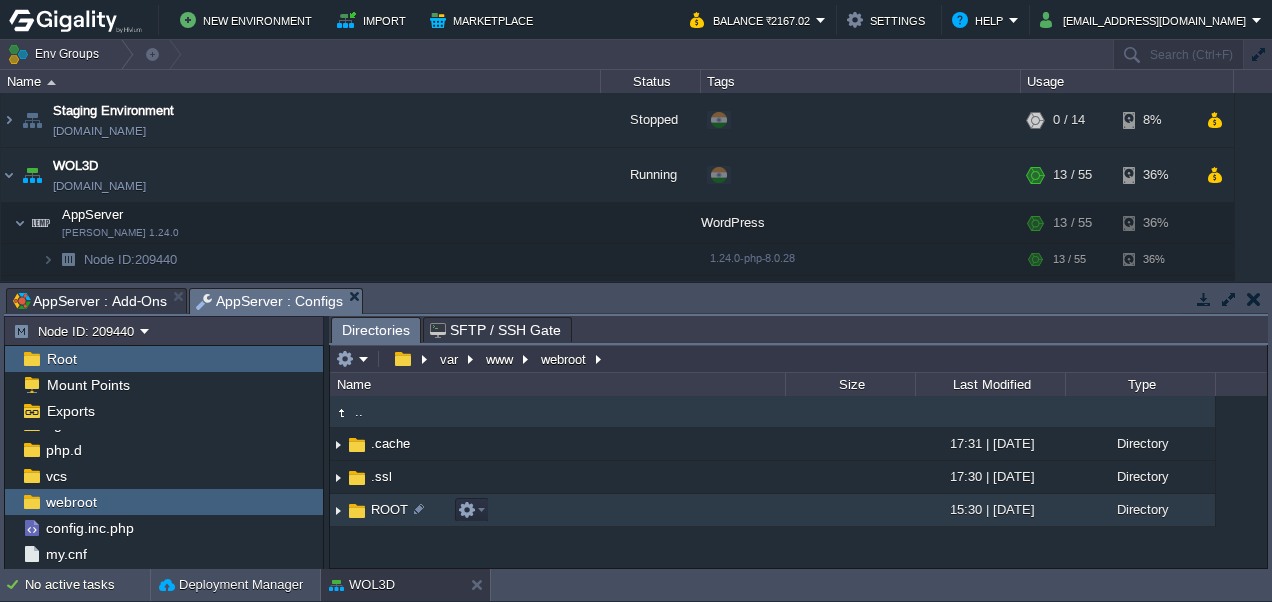 click on "ROOT" at bounding box center [389, 509] 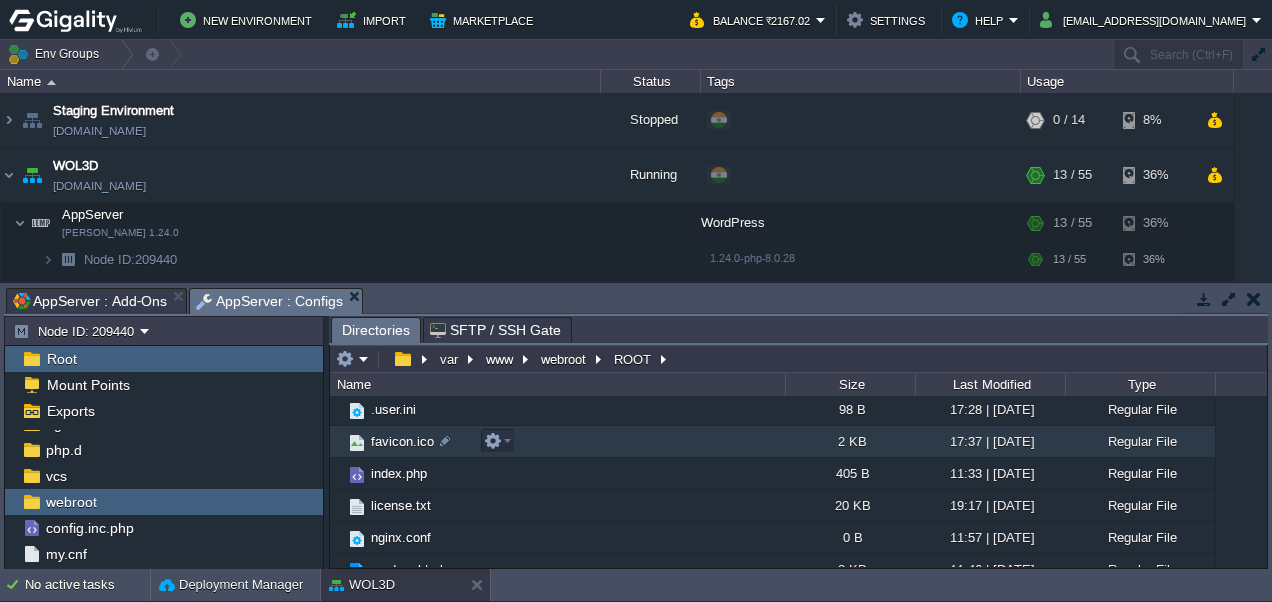 scroll, scrollTop: 200, scrollLeft: 0, axis: vertical 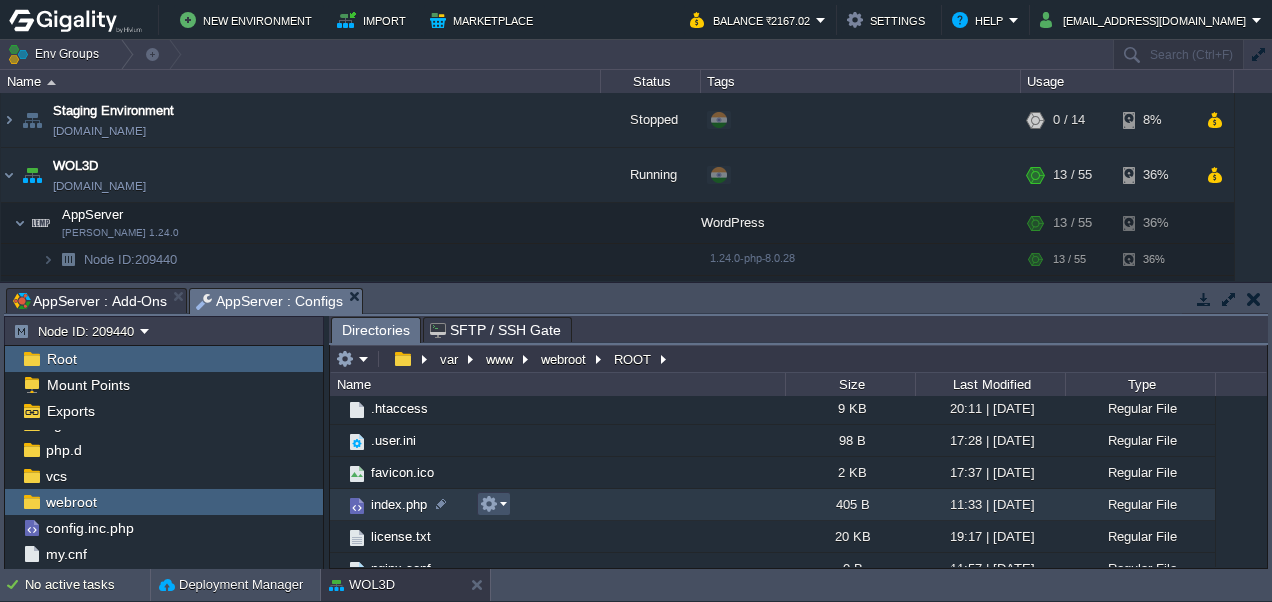 click at bounding box center [489, 504] 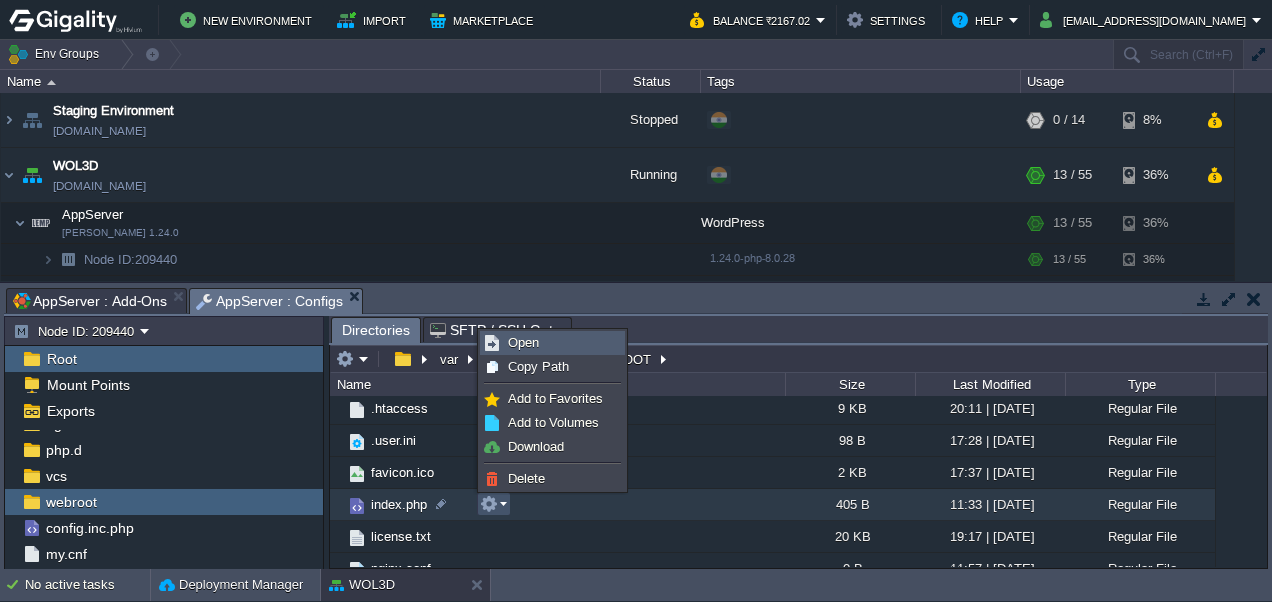 click on "Open" at bounding box center (523, 342) 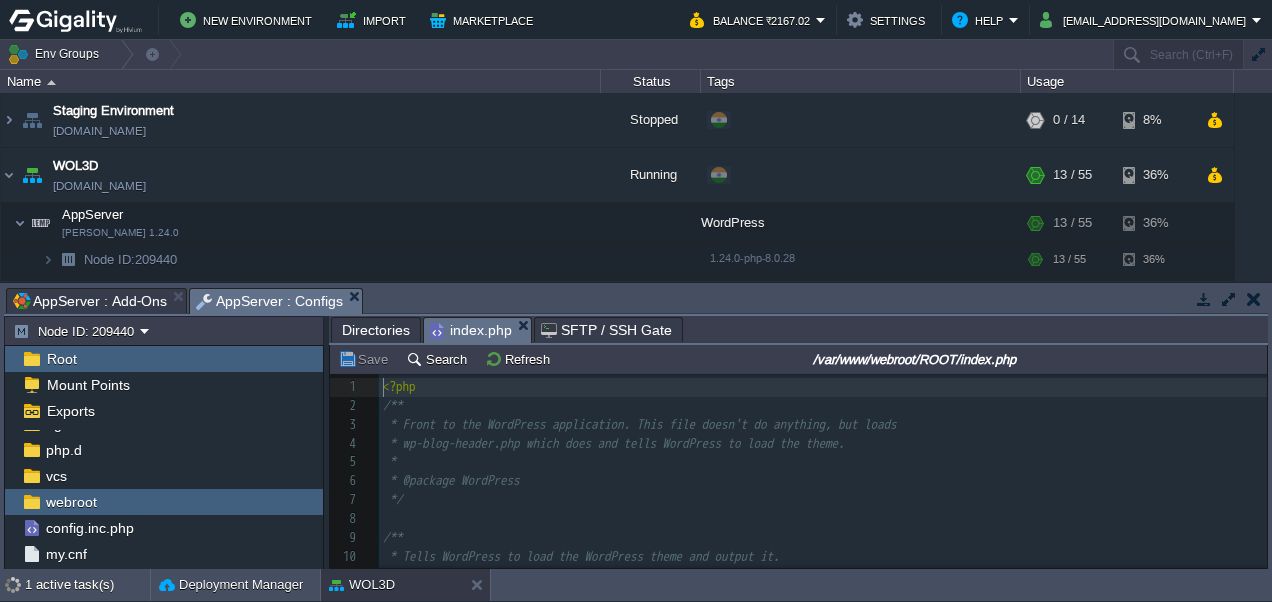 scroll, scrollTop: 6, scrollLeft: 0, axis: vertical 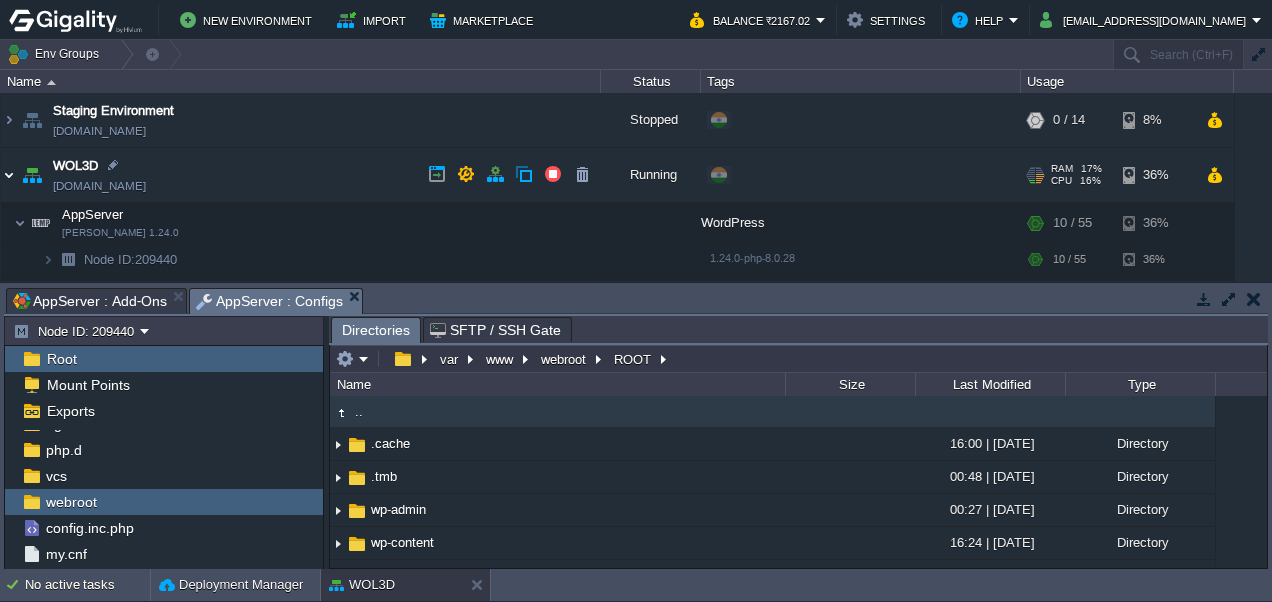 click at bounding box center [9, 175] 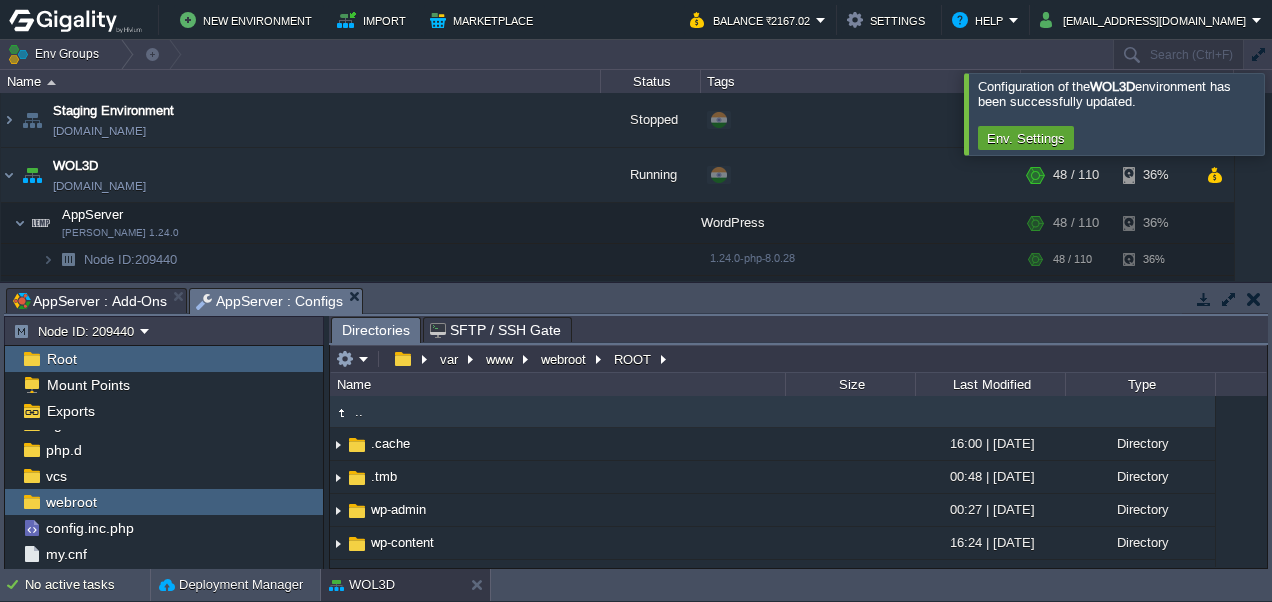 click at bounding box center [1296, 113] 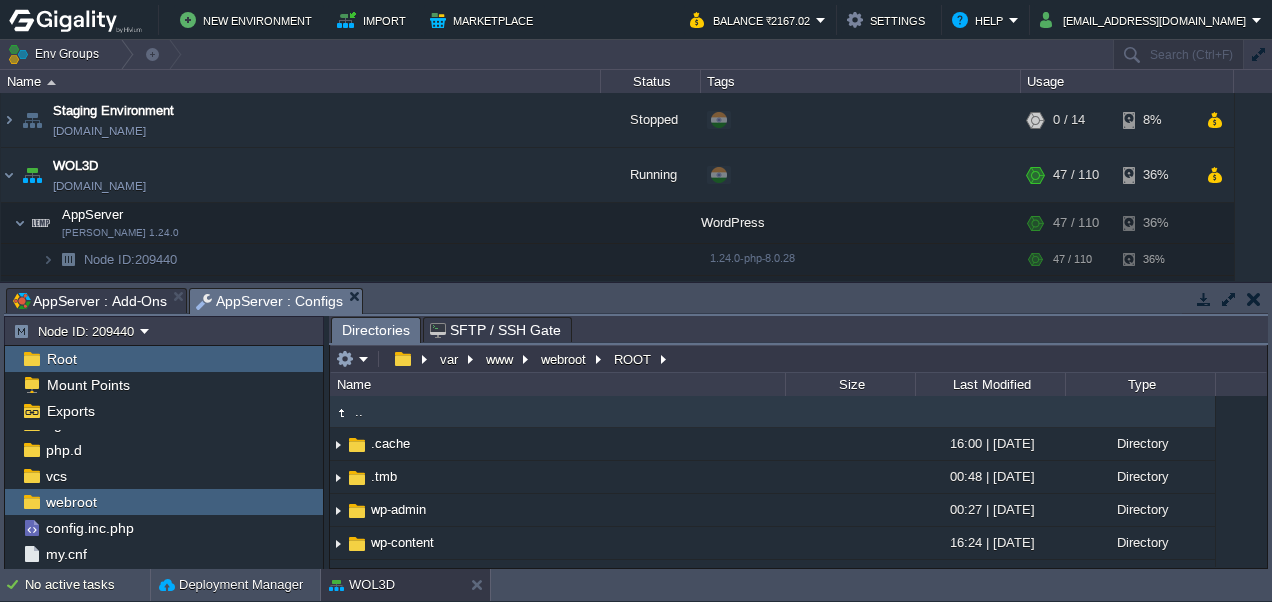 click at bounding box center (1254, 299) 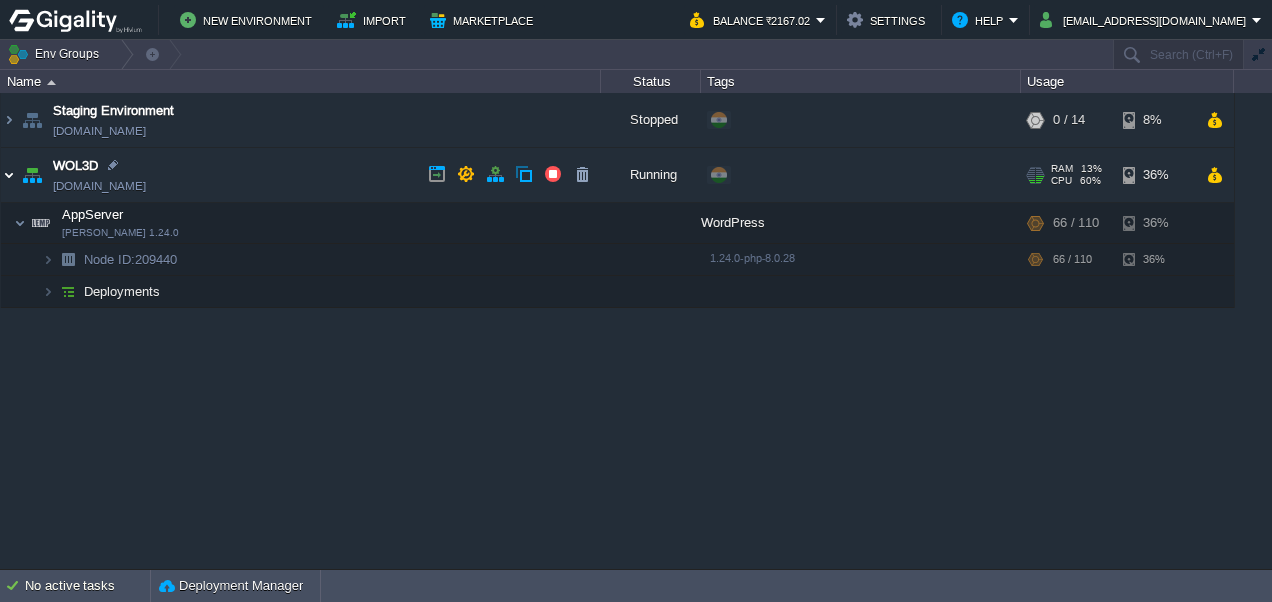 click at bounding box center (9, 175) 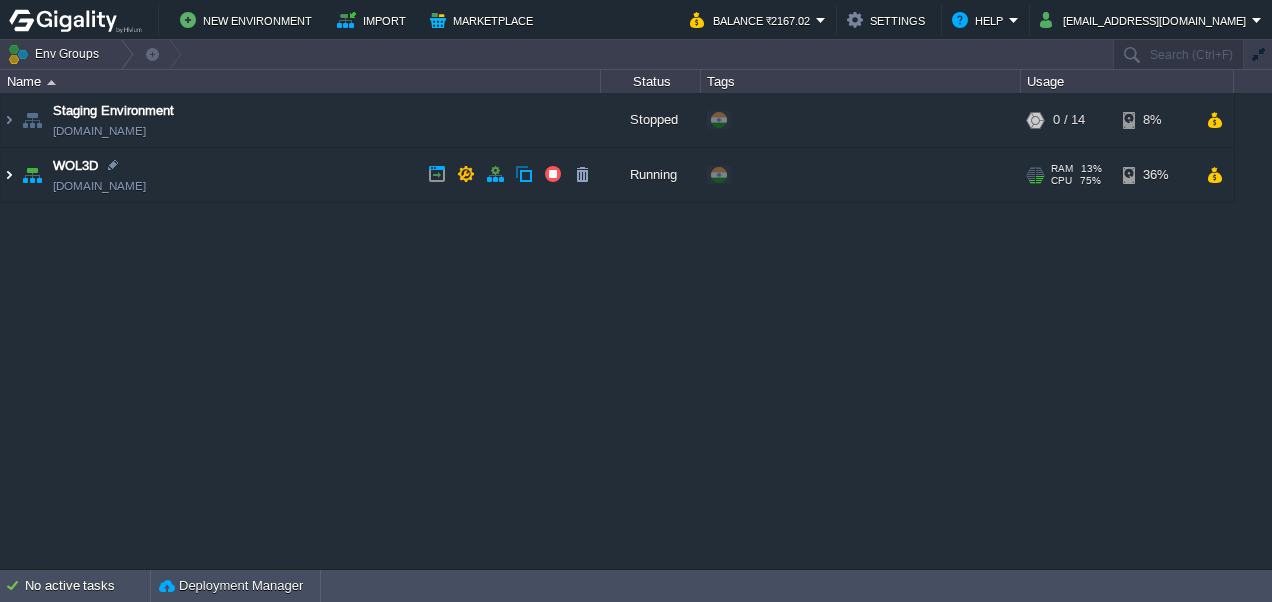 click at bounding box center [9, 175] 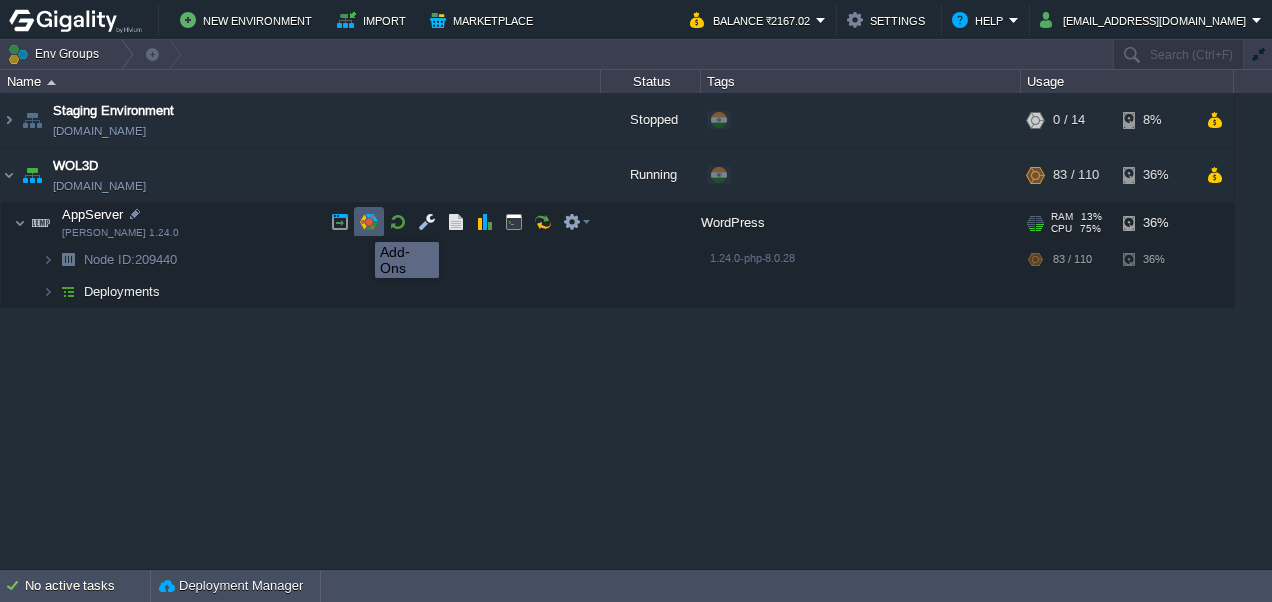 click at bounding box center [369, 222] 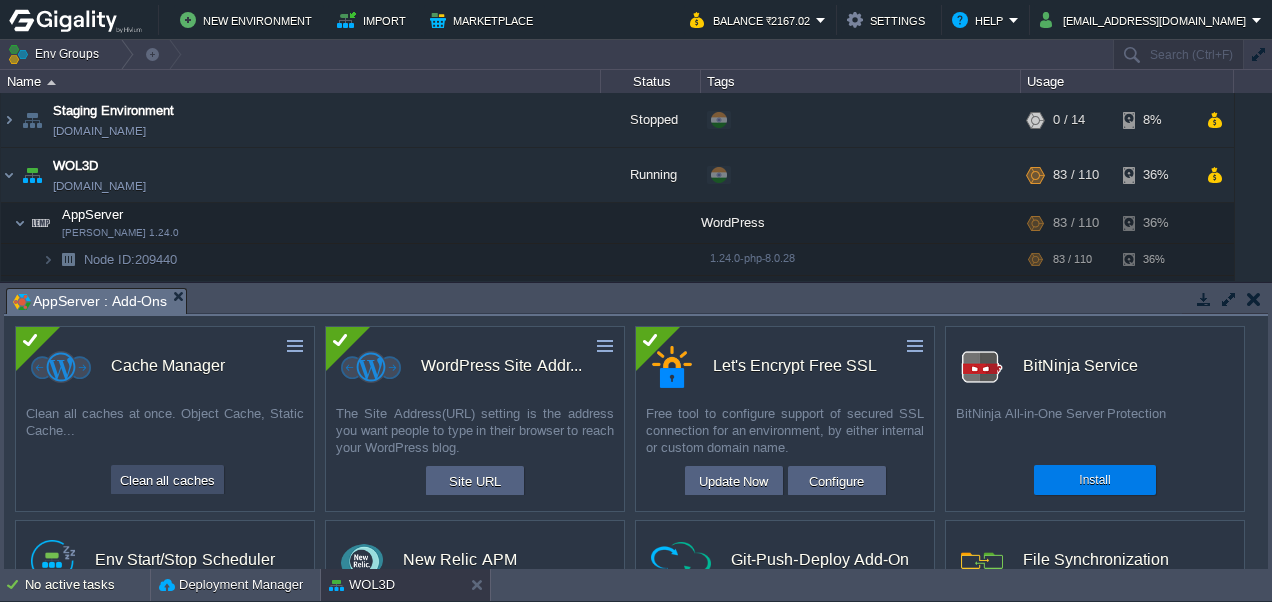 click on "Clean all caches" at bounding box center (167, 480) 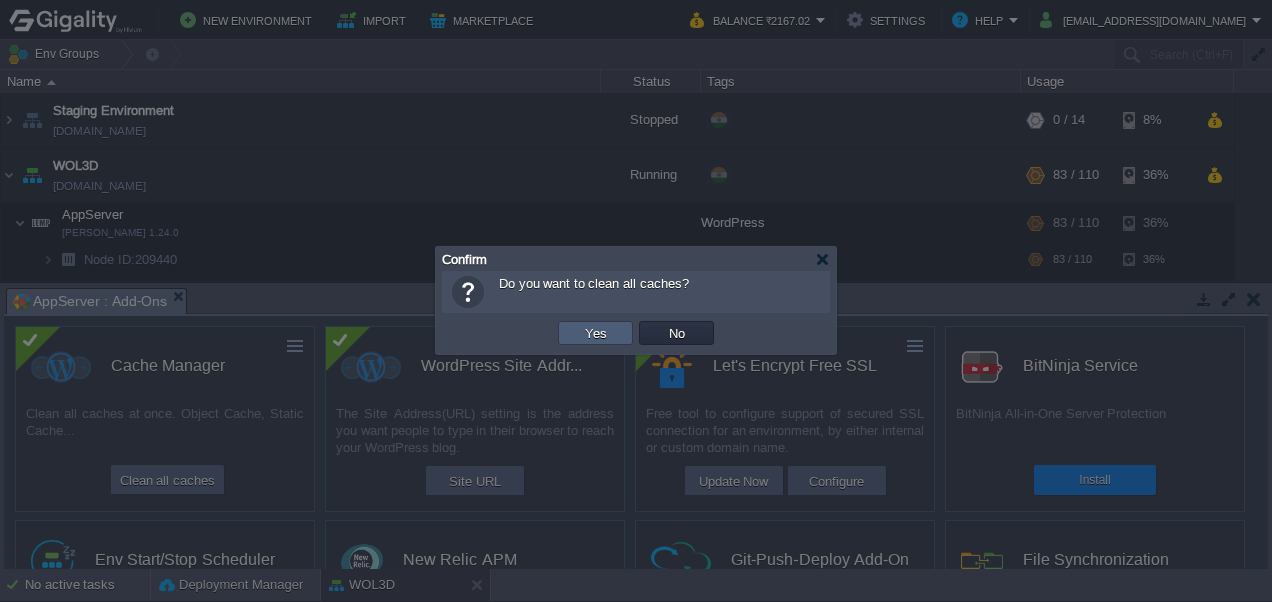 click on "Yes" at bounding box center (596, 333) 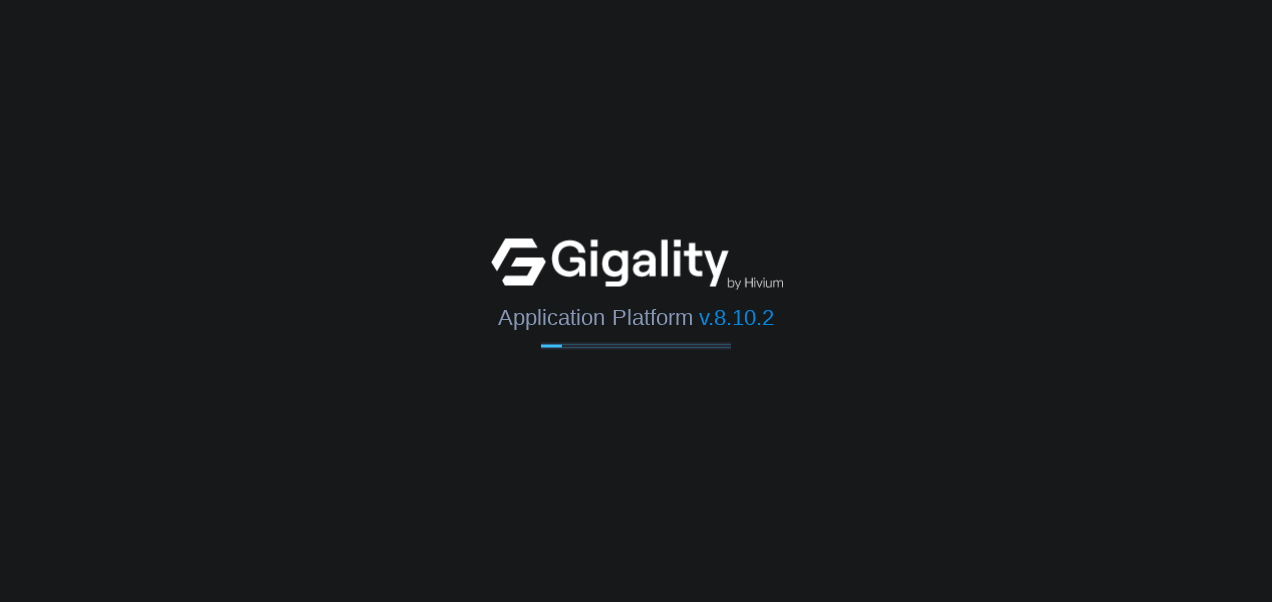 scroll, scrollTop: 0, scrollLeft: 0, axis: both 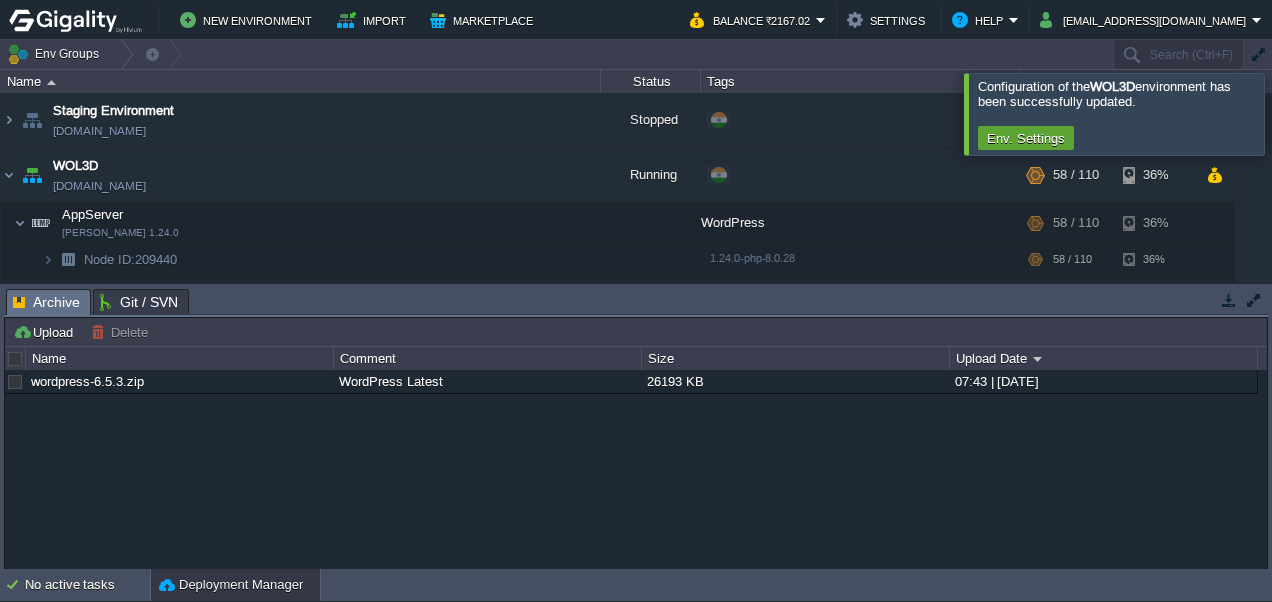click at bounding box center (1296, 113) 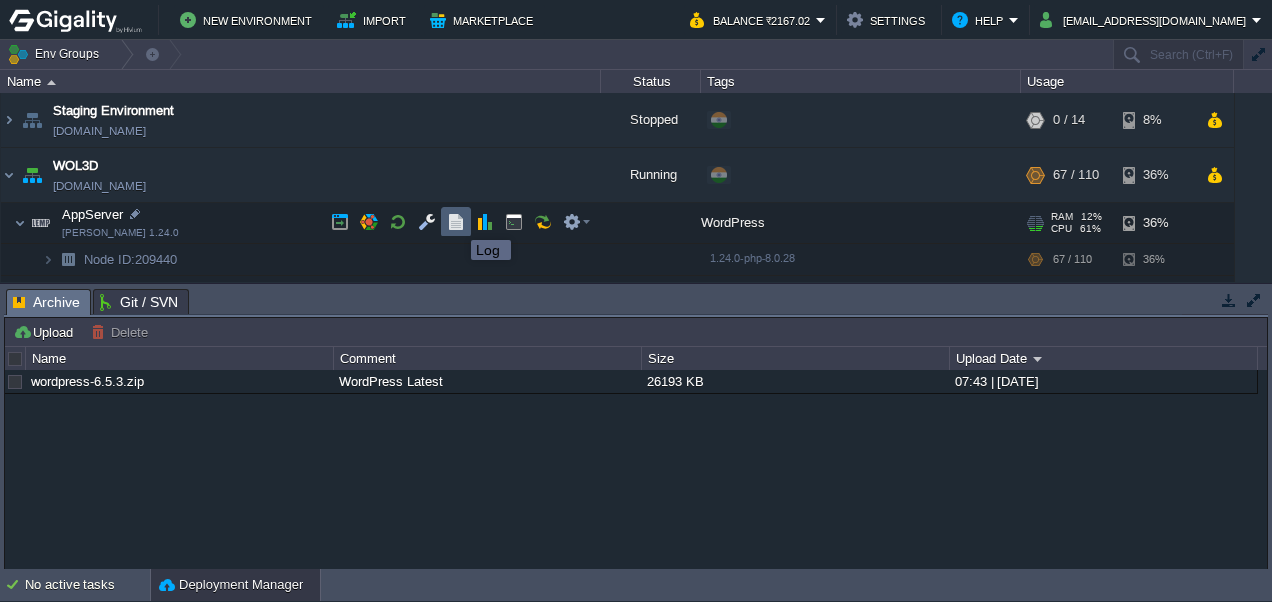 click at bounding box center [456, 222] 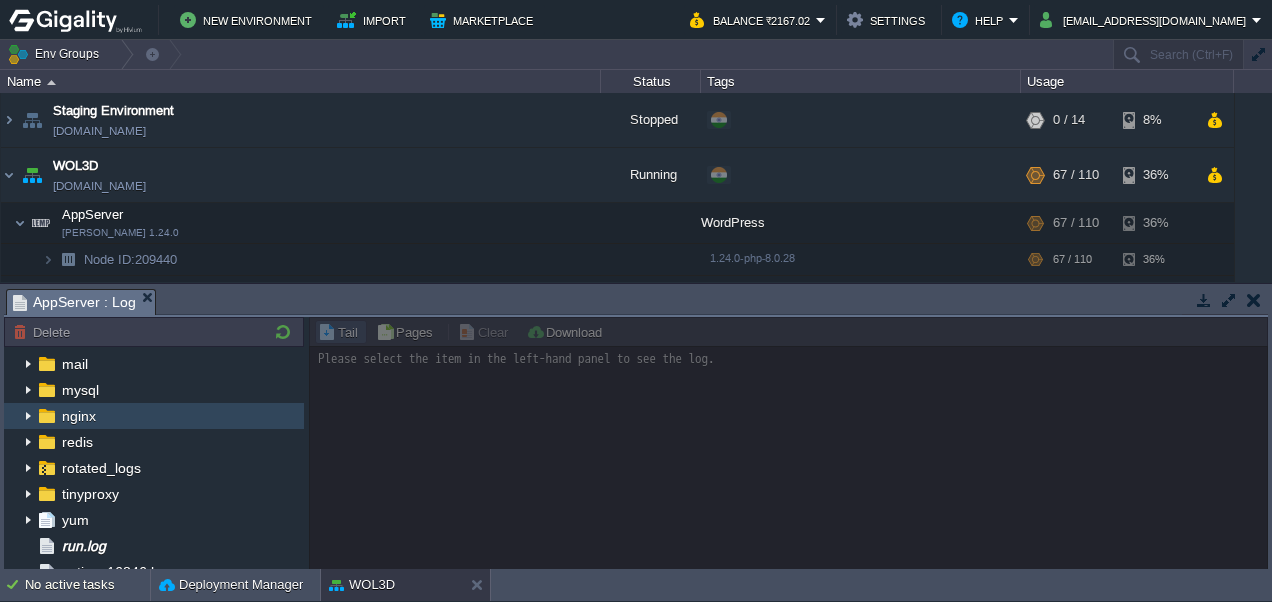 scroll, scrollTop: 200, scrollLeft: 0, axis: vertical 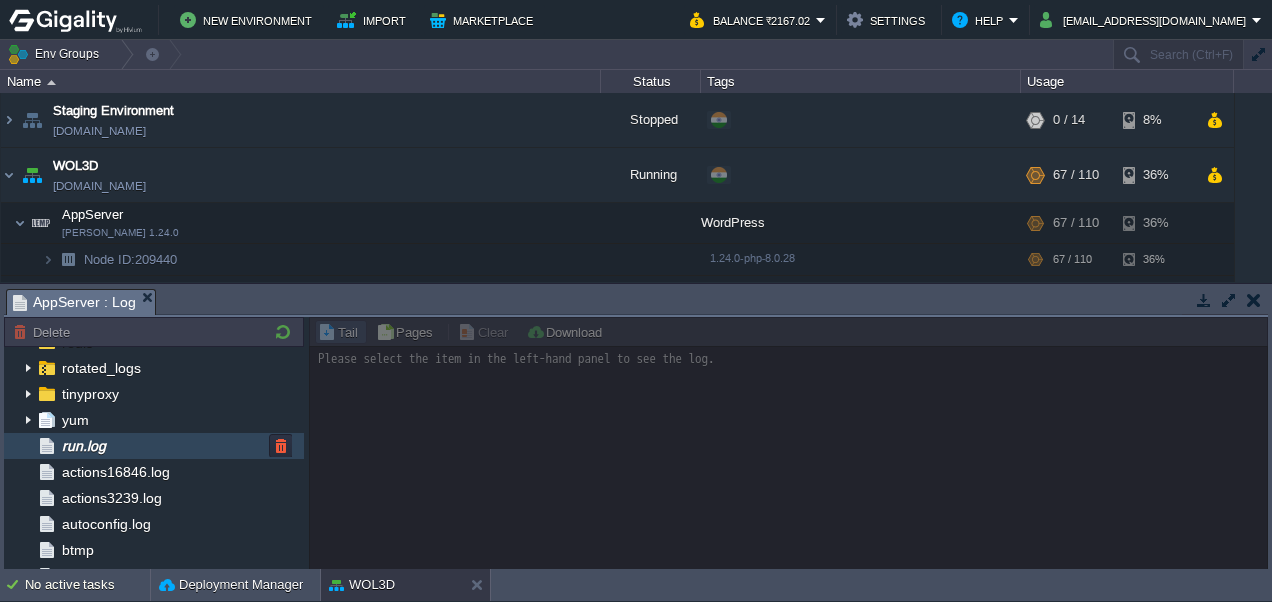 click on "run.log" at bounding box center (154, 446) 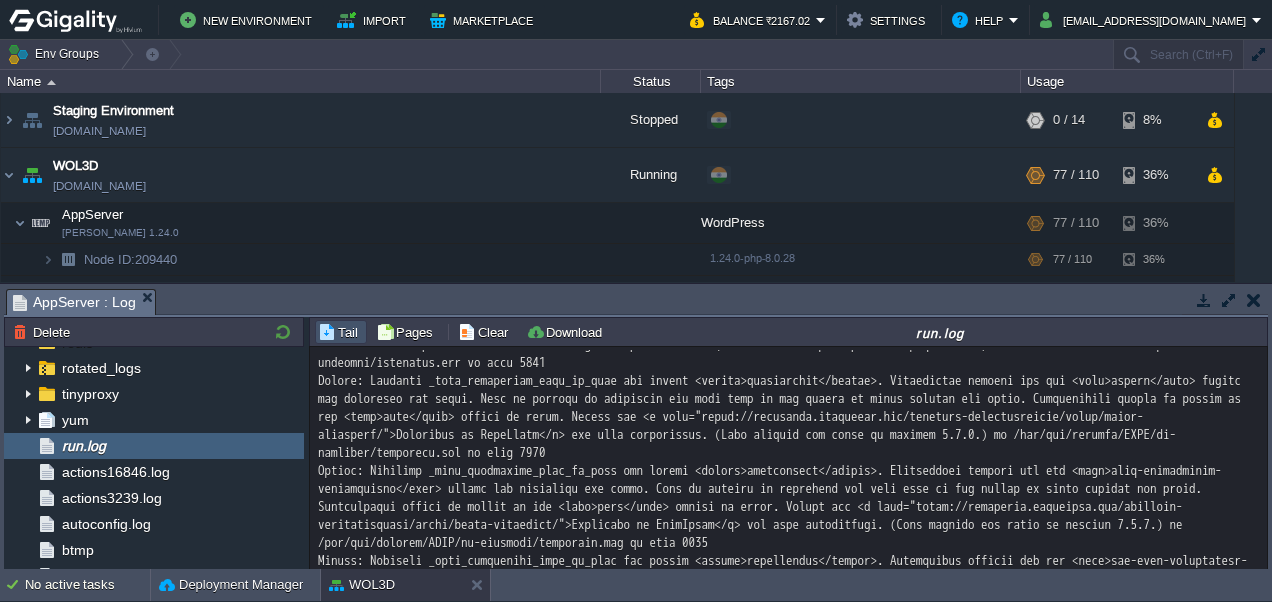 scroll, scrollTop: 34894, scrollLeft: 0, axis: vertical 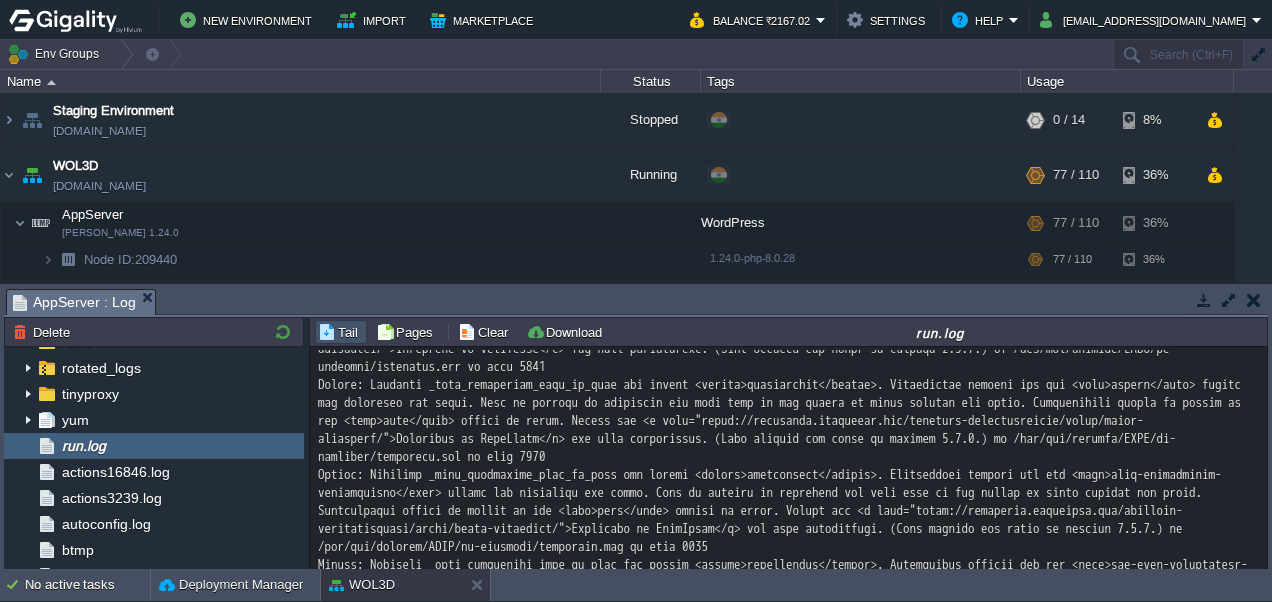 drag, startPoint x: 1255, startPoint y: 546, endPoint x: 1240, endPoint y: 464, distance: 83.360664 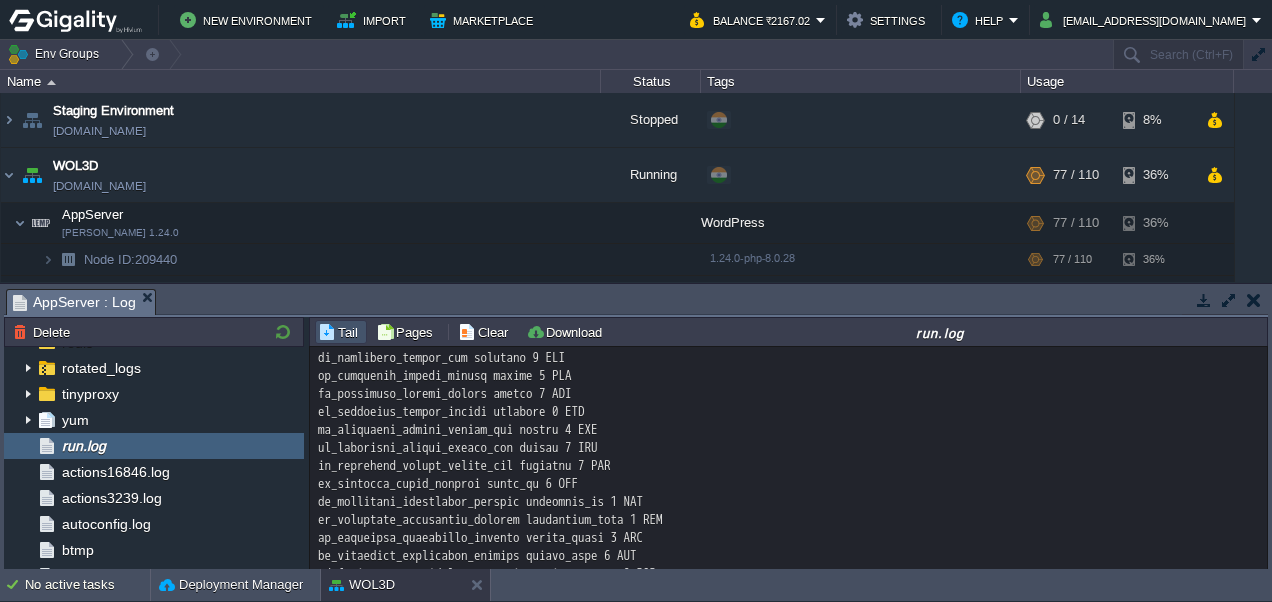 scroll, scrollTop: 0, scrollLeft: 0, axis: both 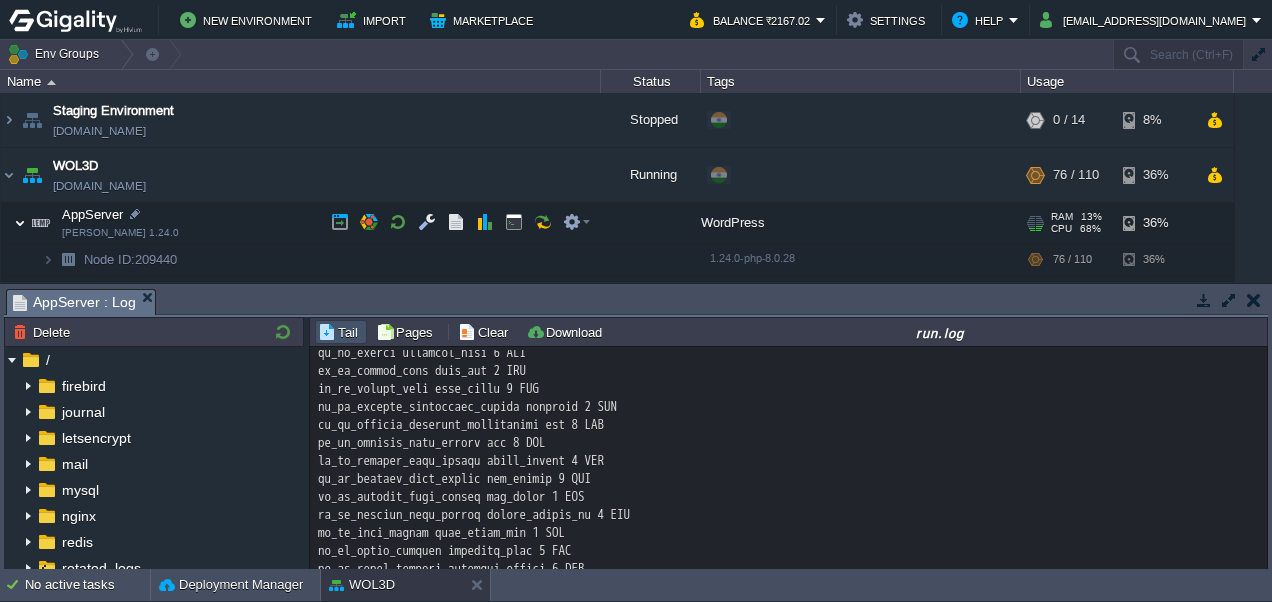 click at bounding box center (20, 223) 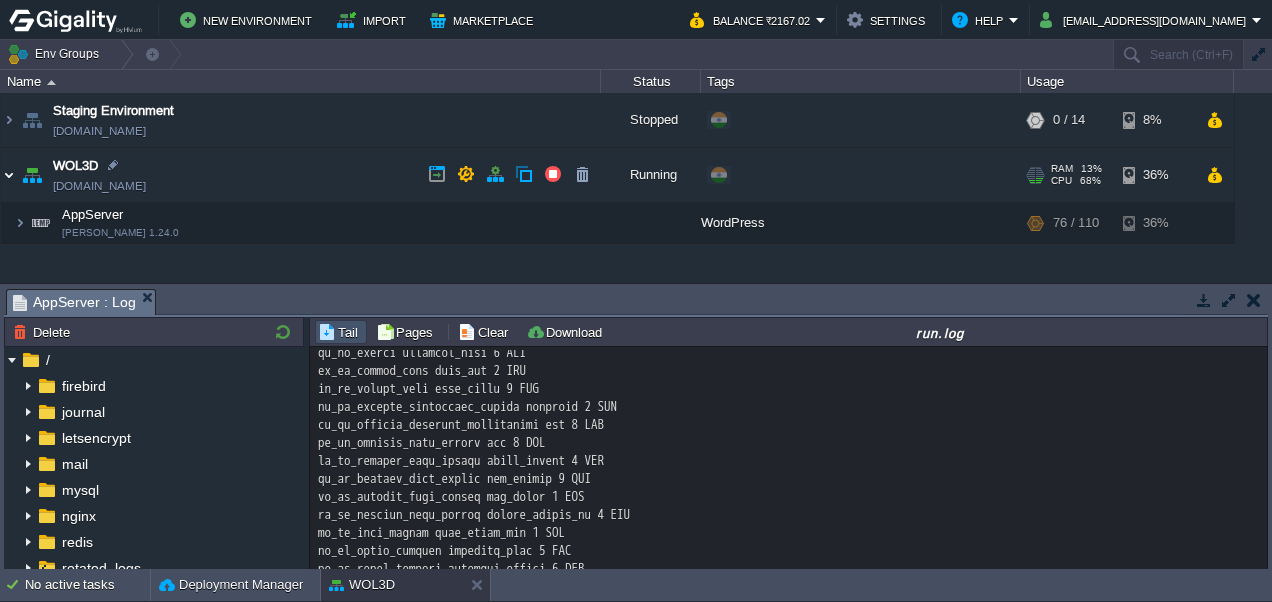 click at bounding box center (9, 175) 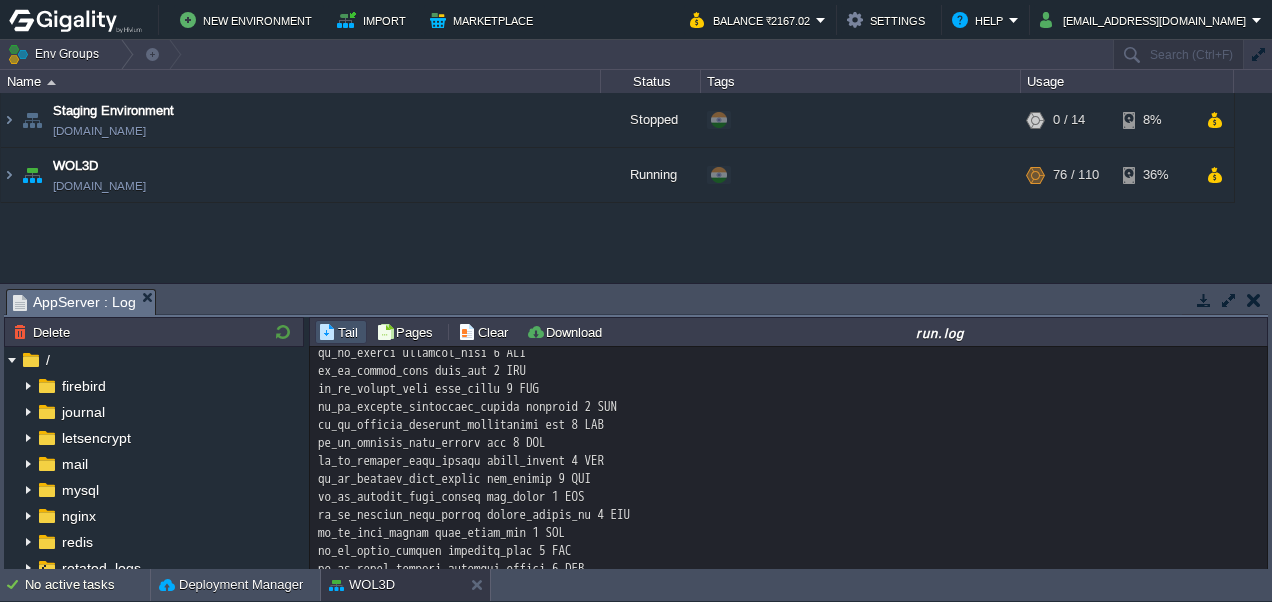 click at bounding box center (1254, 300) 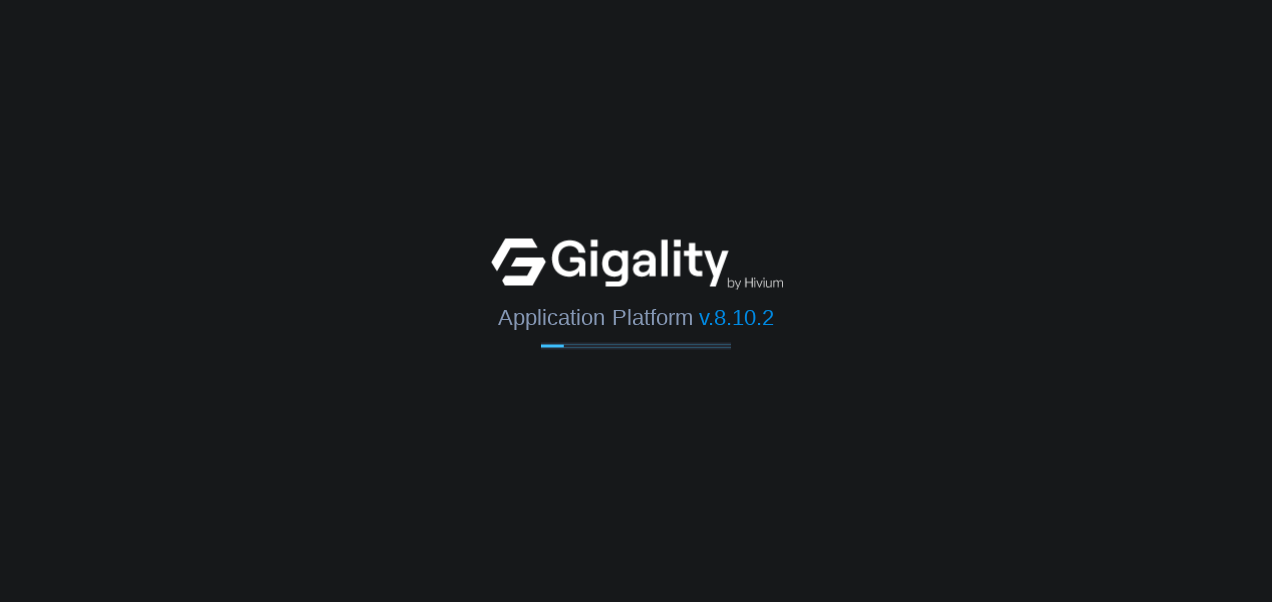 scroll, scrollTop: 0, scrollLeft: 0, axis: both 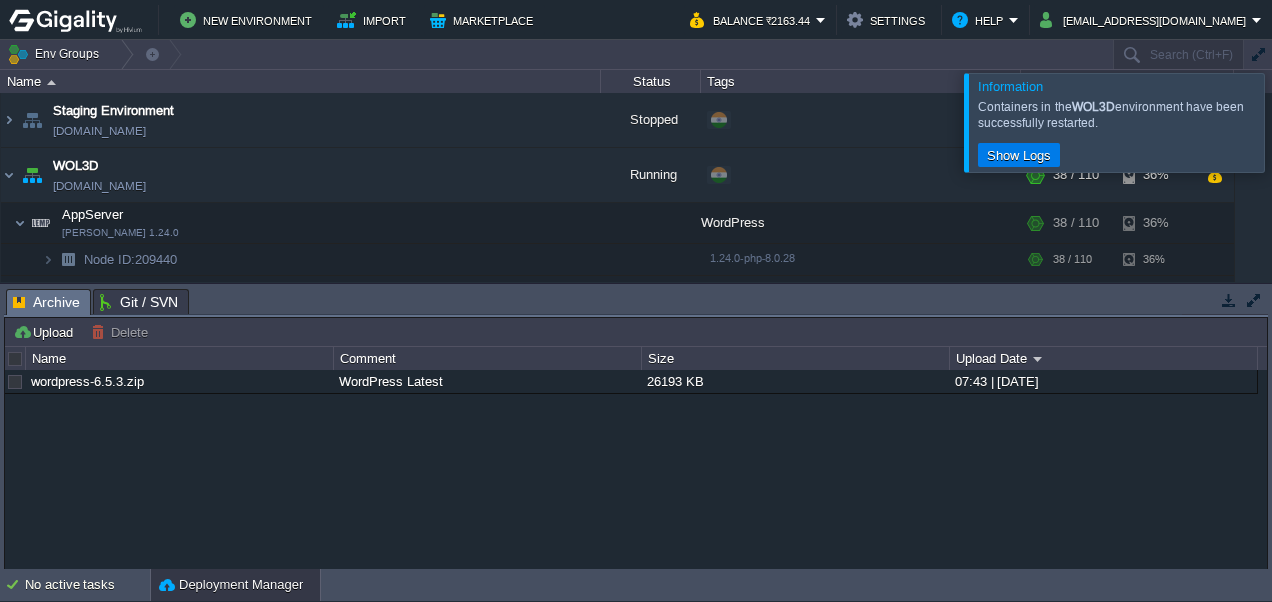 click at bounding box center (1296, 122) 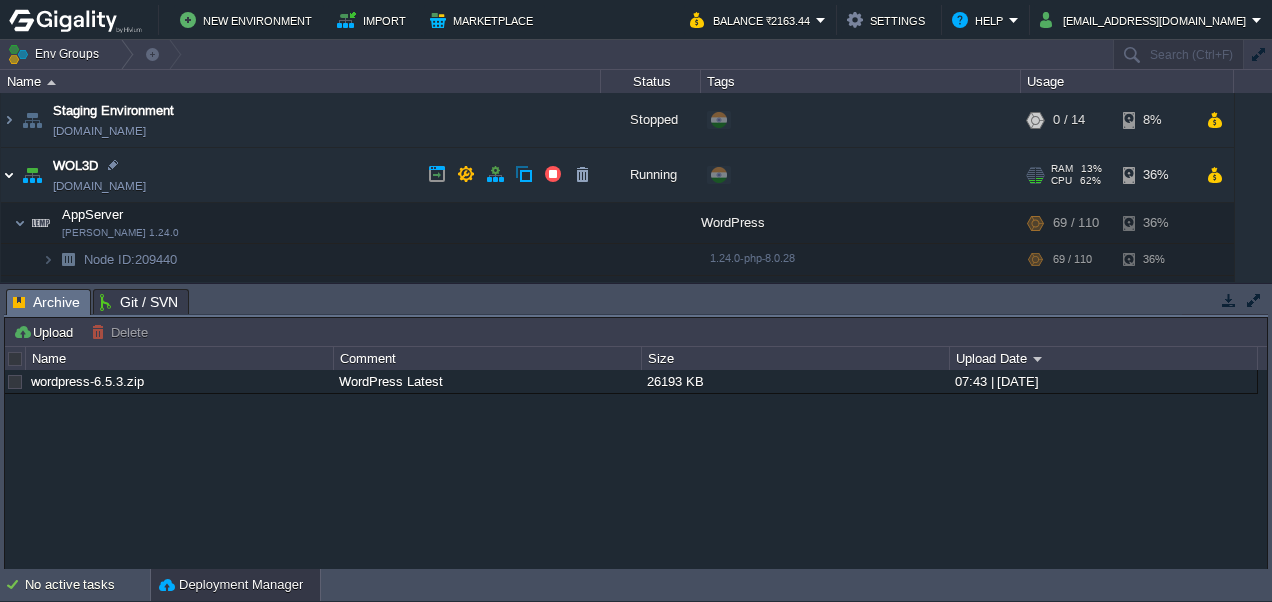 click at bounding box center (9, 175) 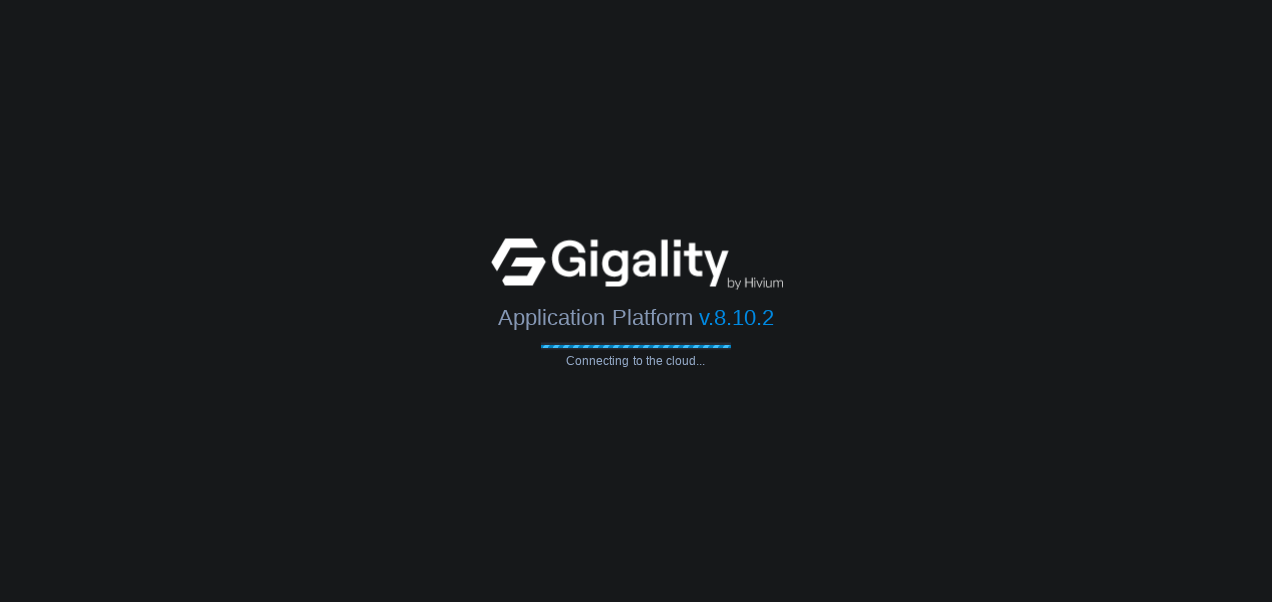 scroll, scrollTop: 0, scrollLeft: 0, axis: both 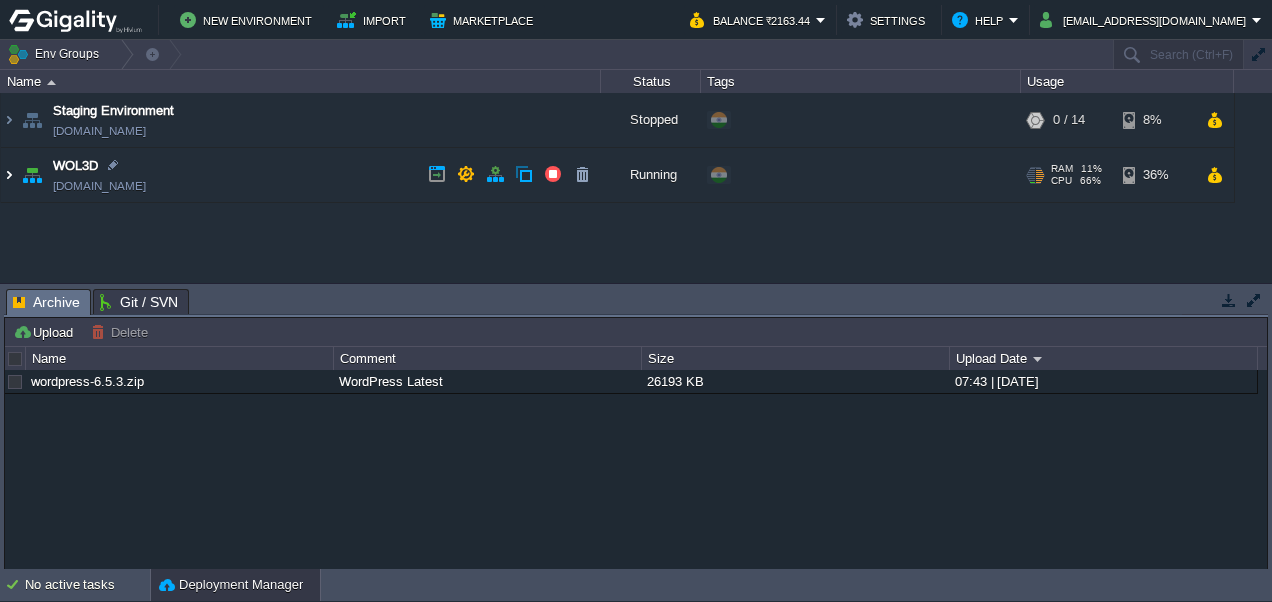 click at bounding box center [9, 175] 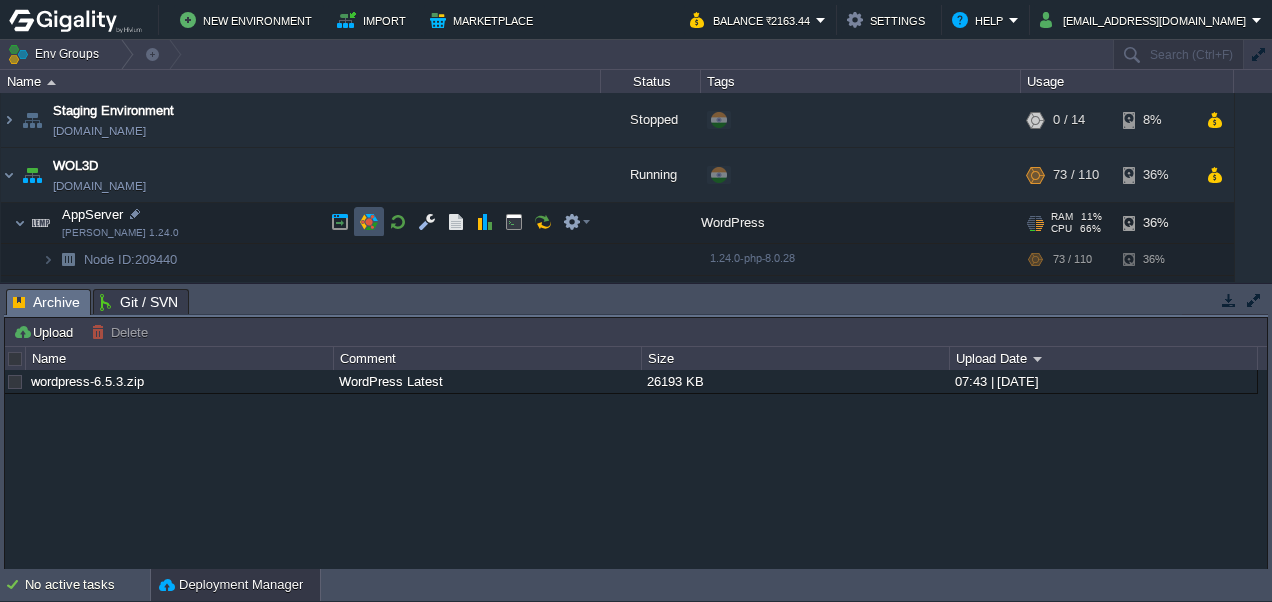 click at bounding box center [369, 222] 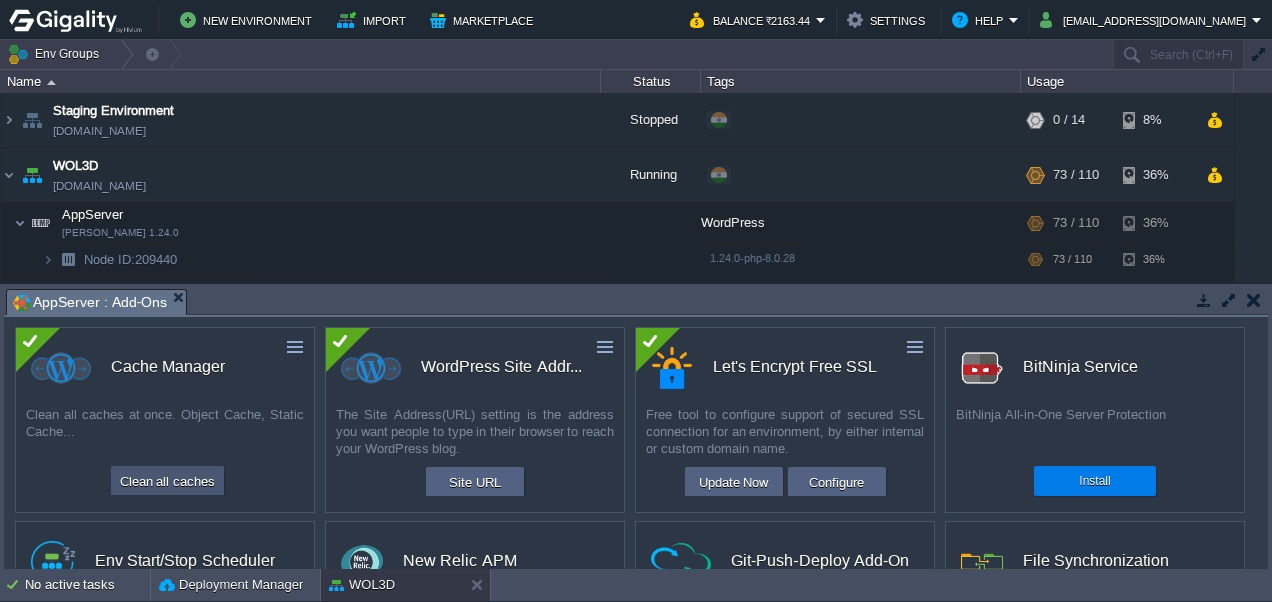 click on "Clean all caches" at bounding box center (167, 481) 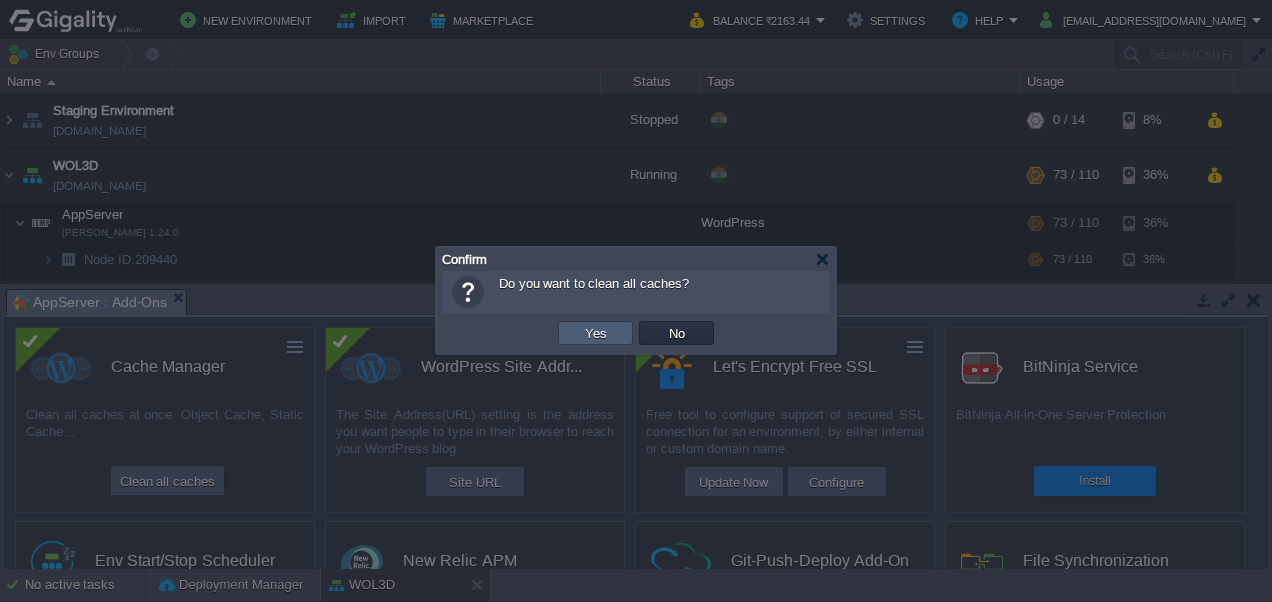 click on "Yes" at bounding box center [595, 333] 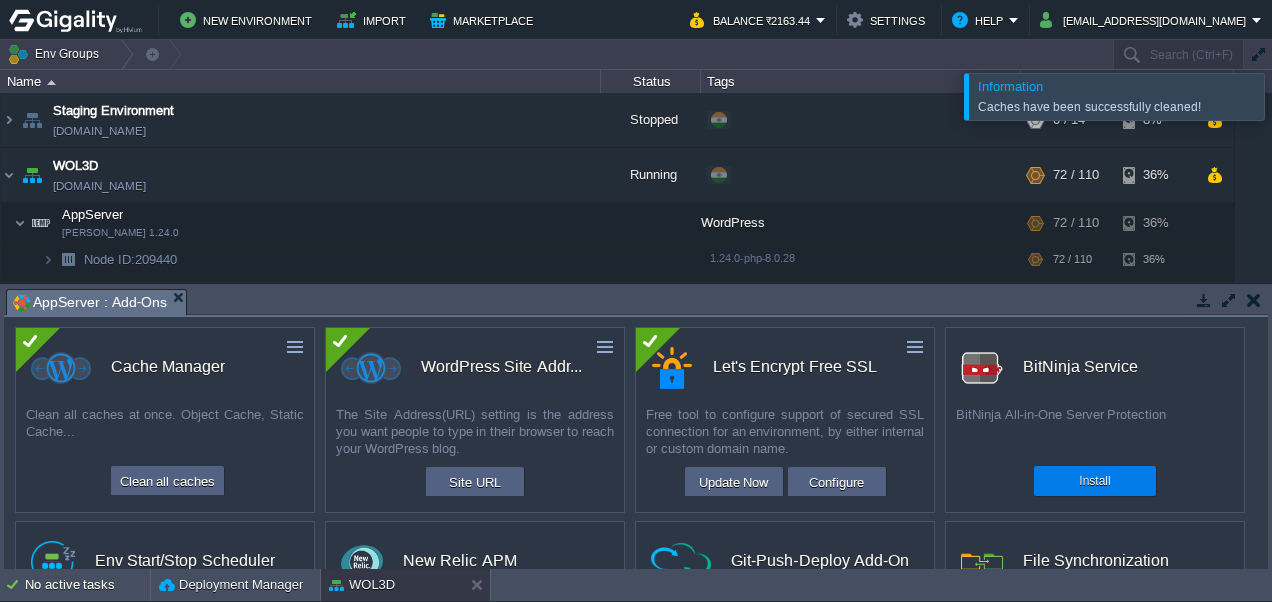 click at bounding box center [1254, 300] 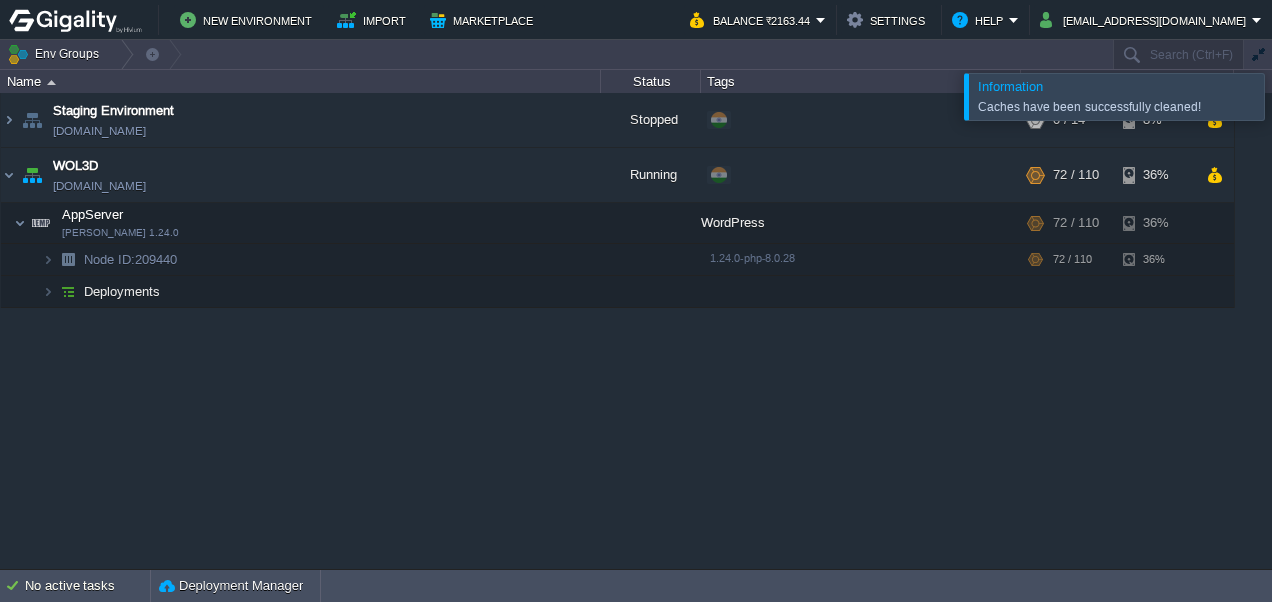 click at bounding box center [1296, 96] 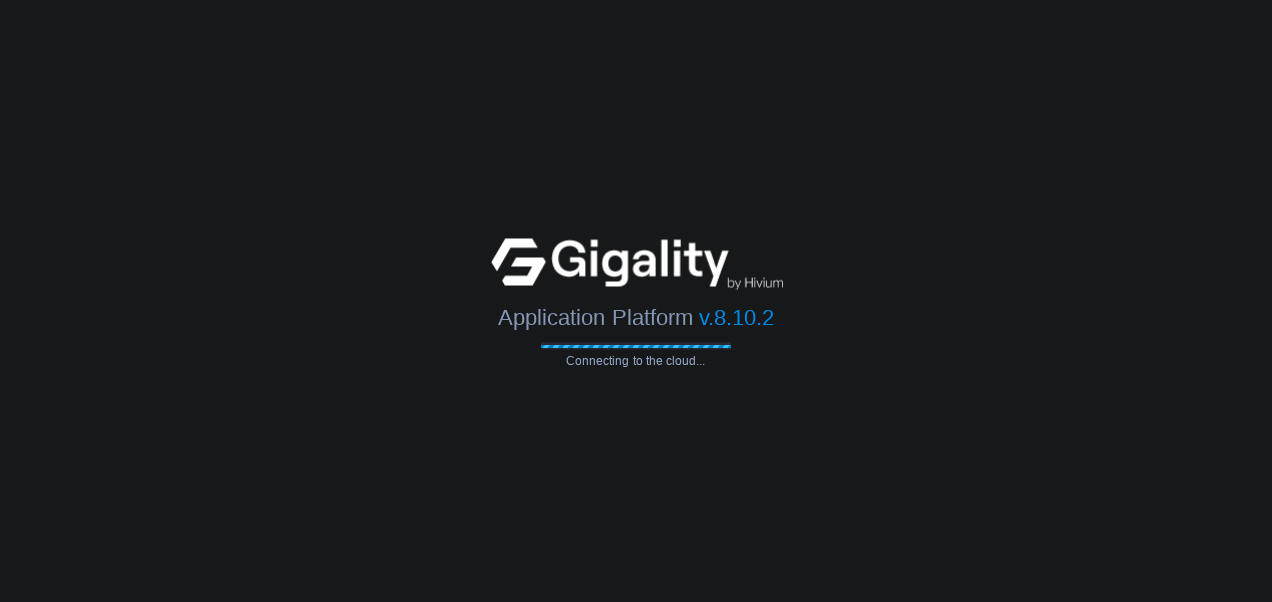 scroll, scrollTop: 0, scrollLeft: 0, axis: both 